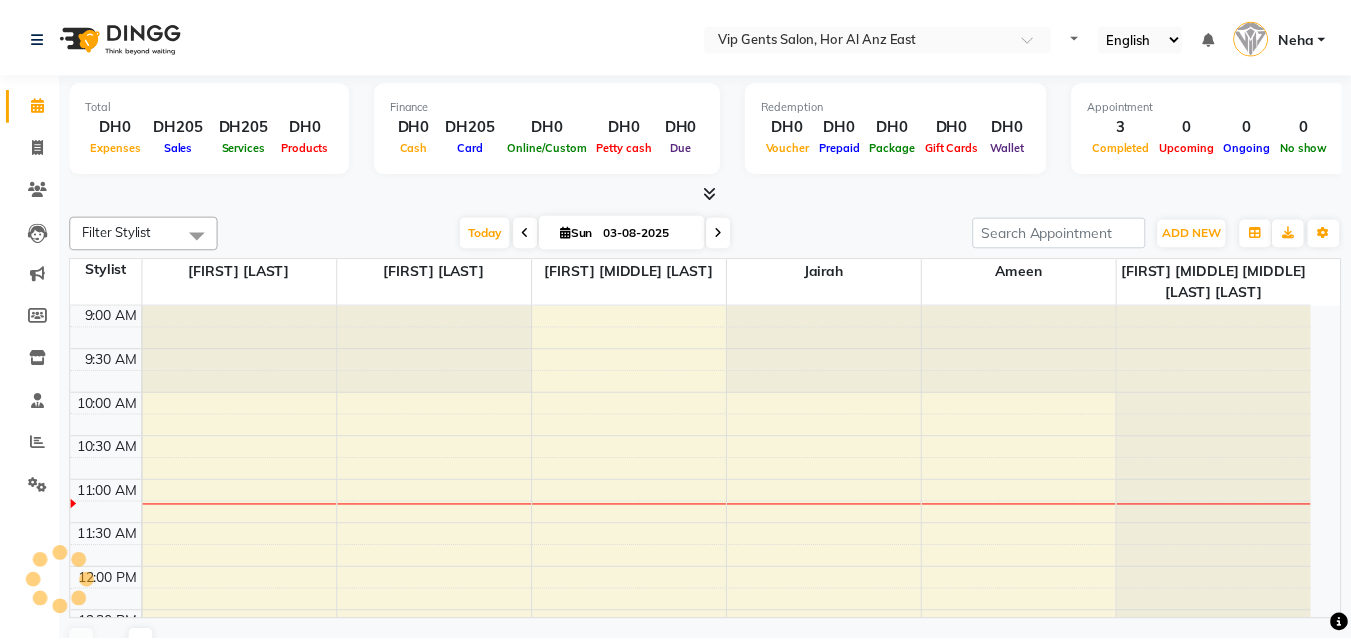 scroll, scrollTop: 0, scrollLeft: 0, axis: both 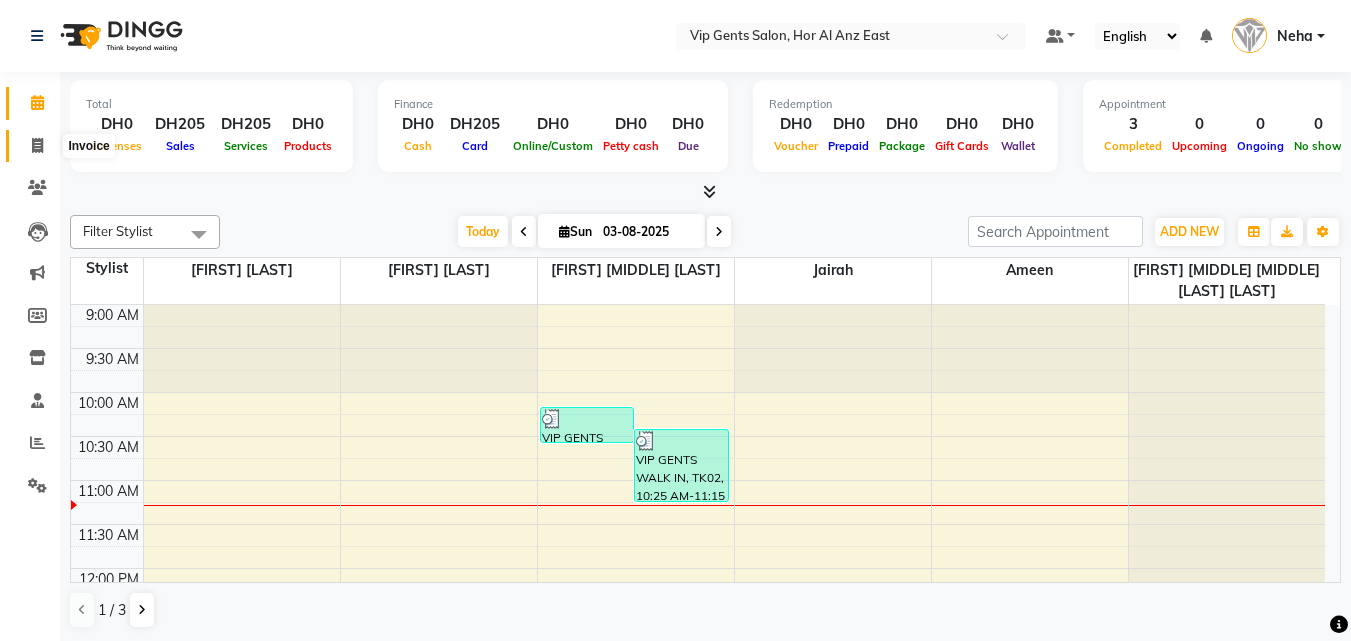 click 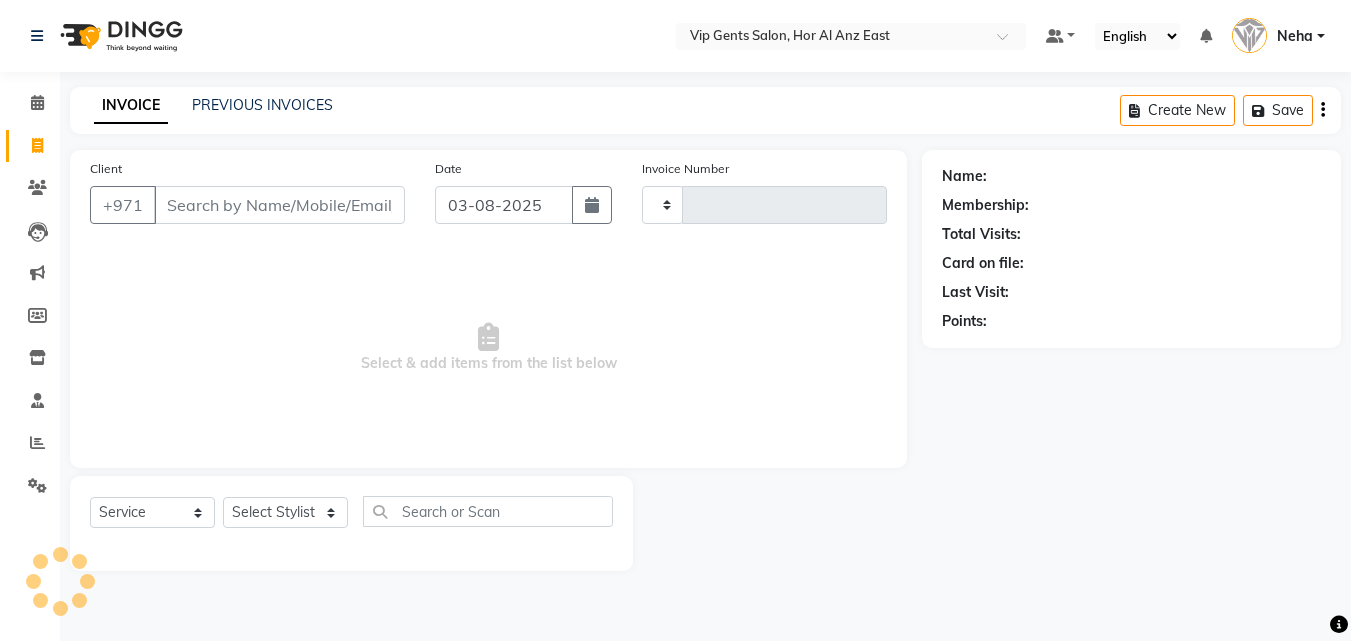 type on "1088" 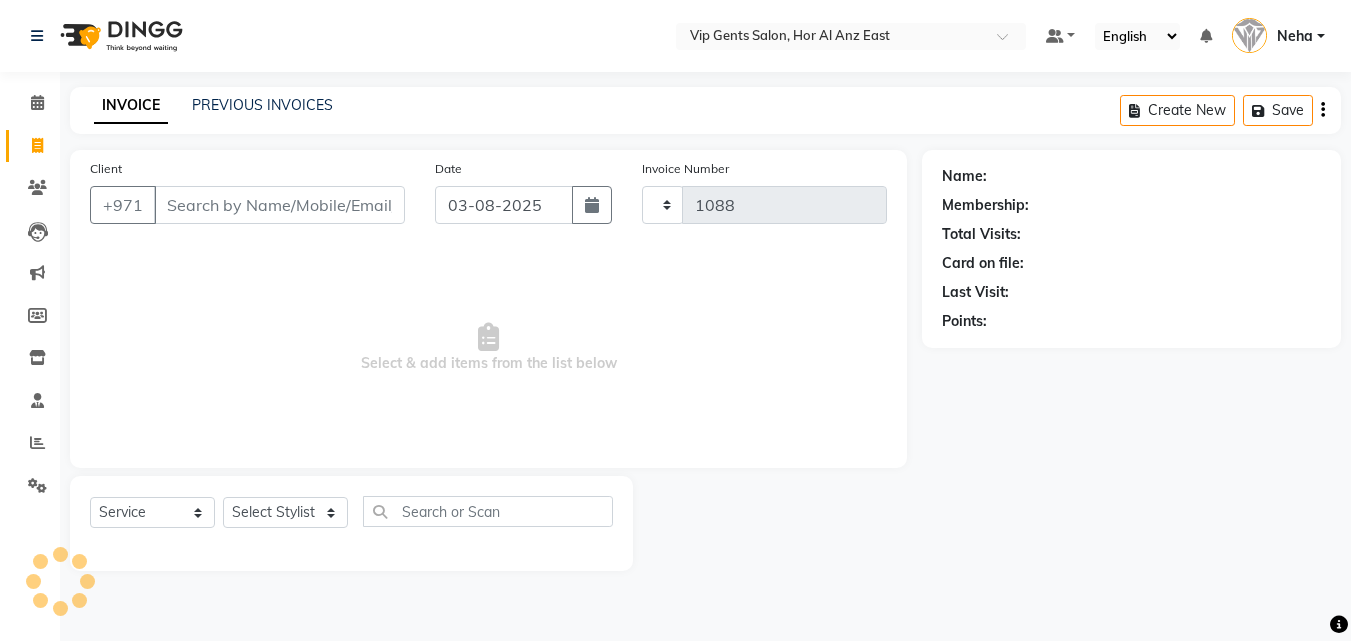 select on "8415" 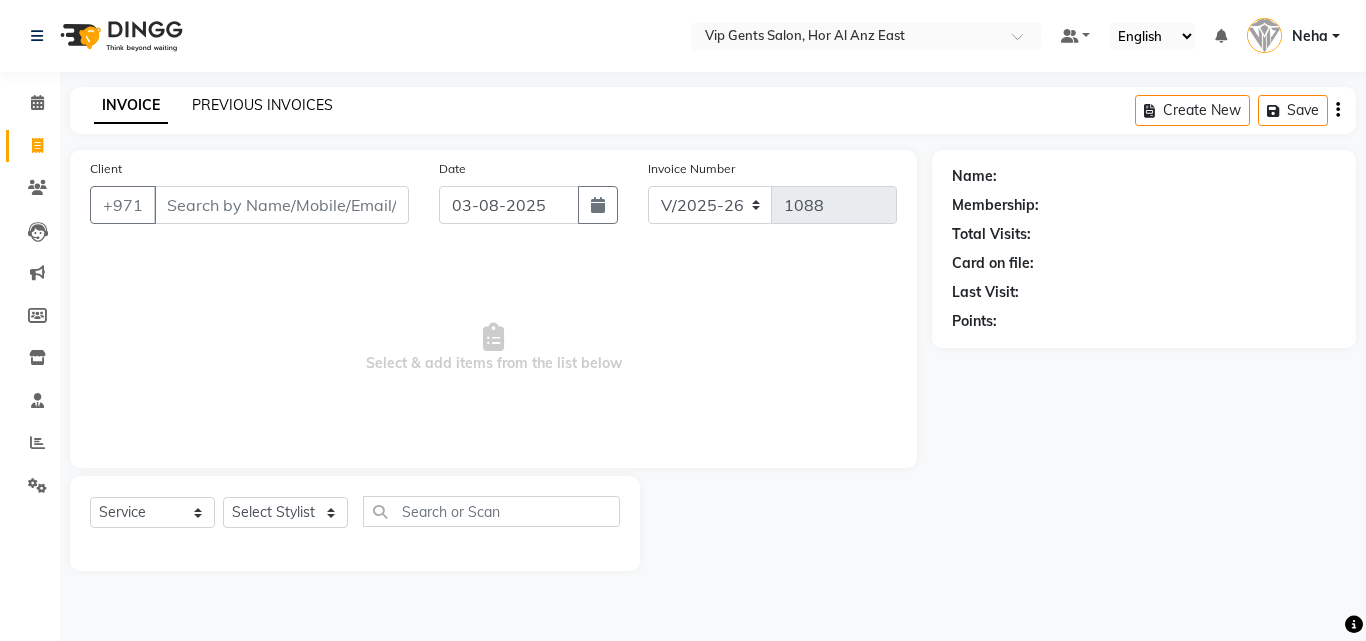 click on "PREVIOUS INVOICES" 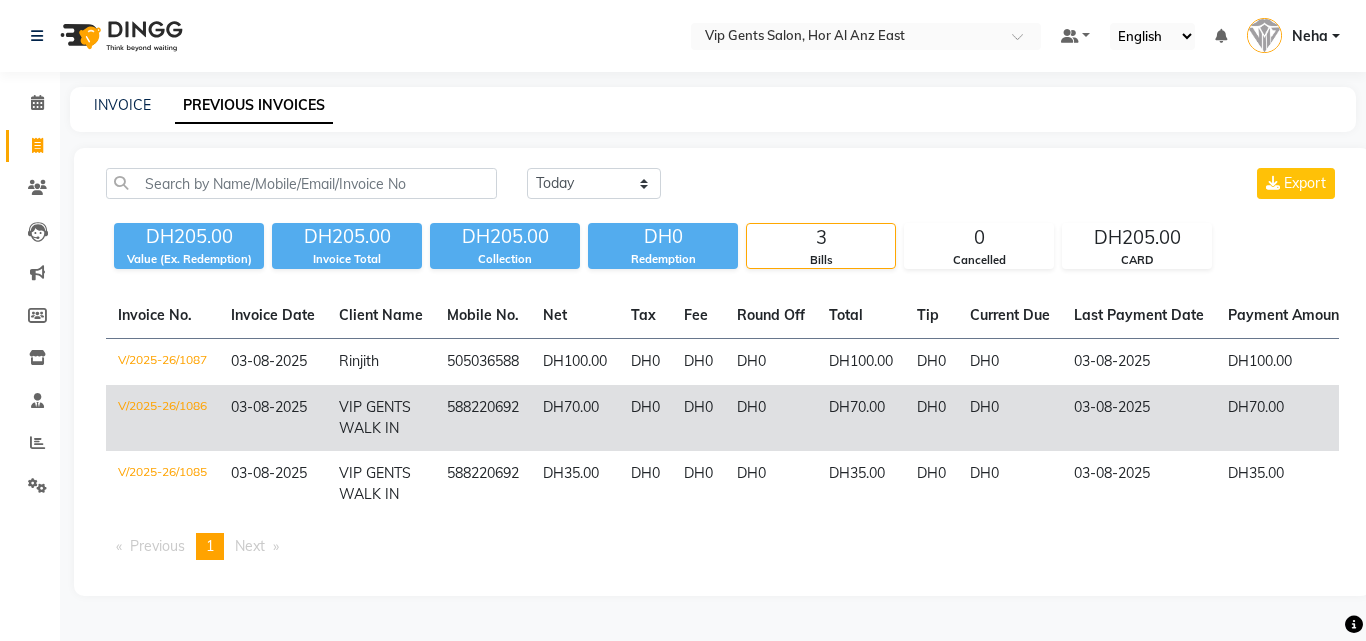 click on "VIP GENTS WALK IN" 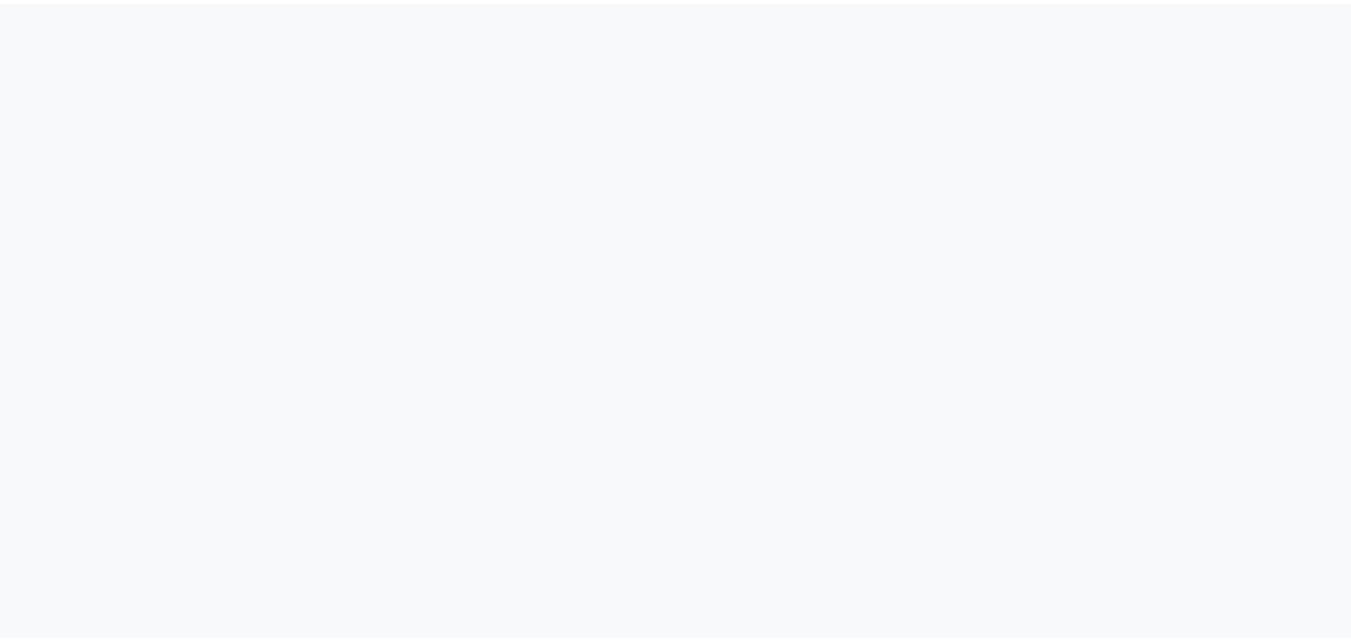 scroll, scrollTop: 0, scrollLeft: 0, axis: both 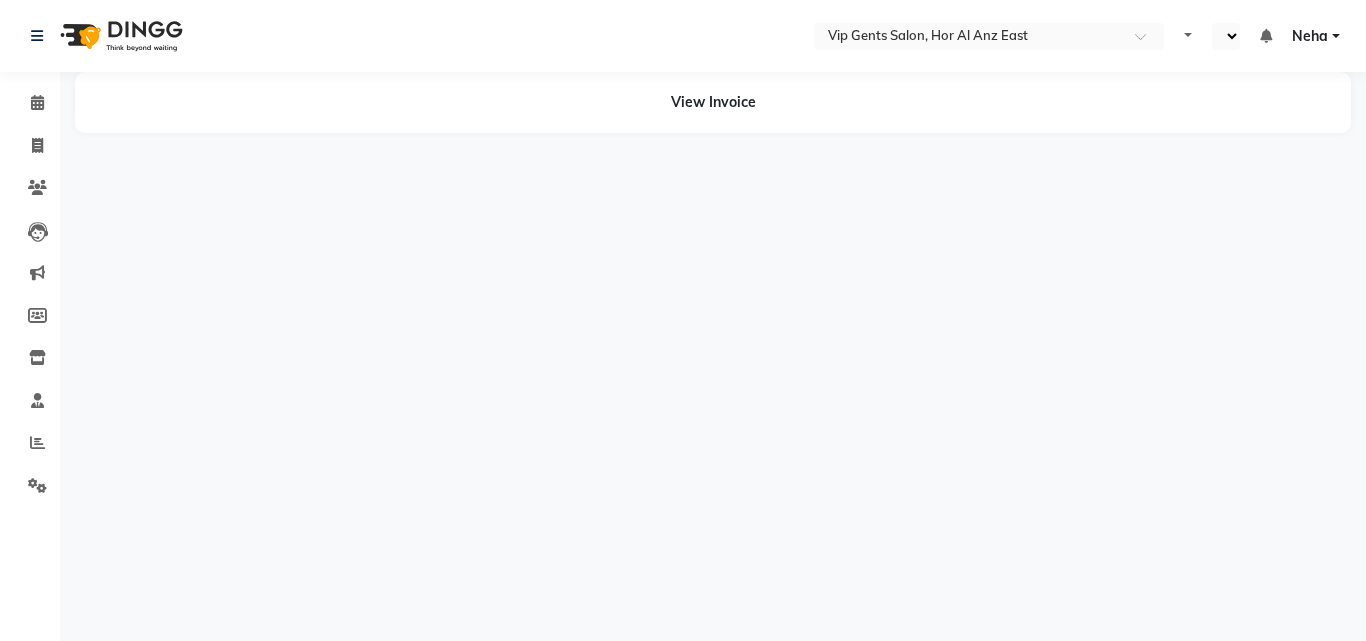 select on "en" 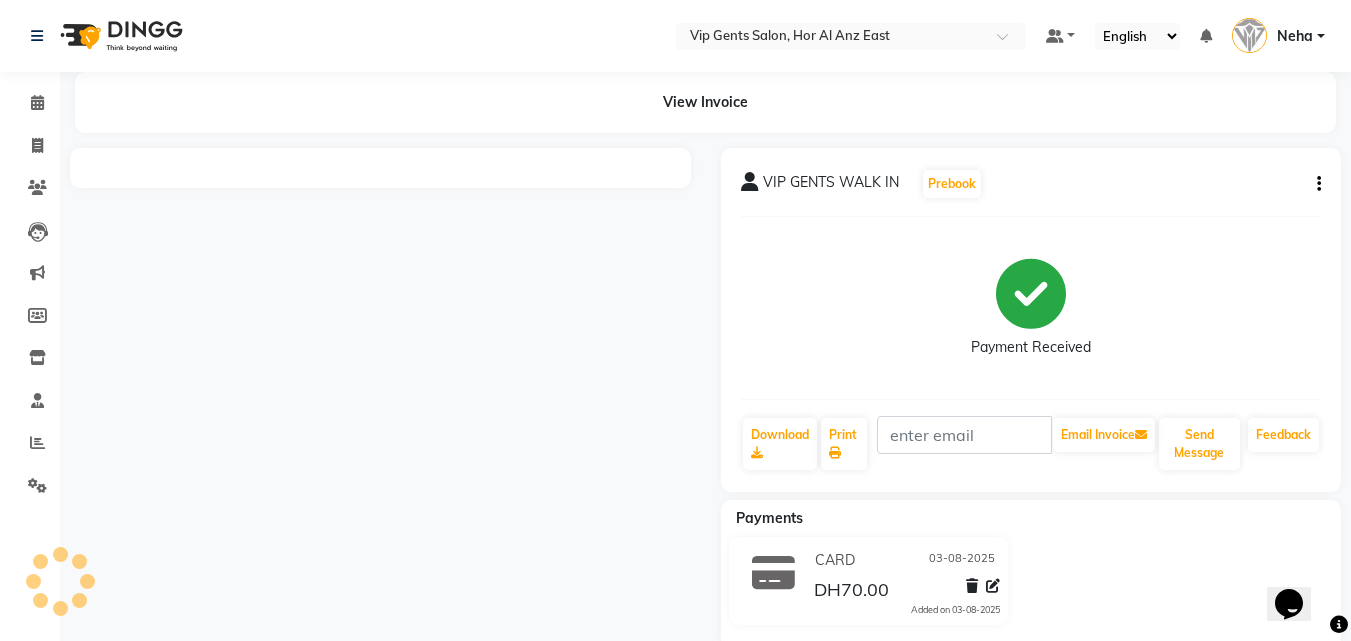 scroll, scrollTop: 0, scrollLeft: 0, axis: both 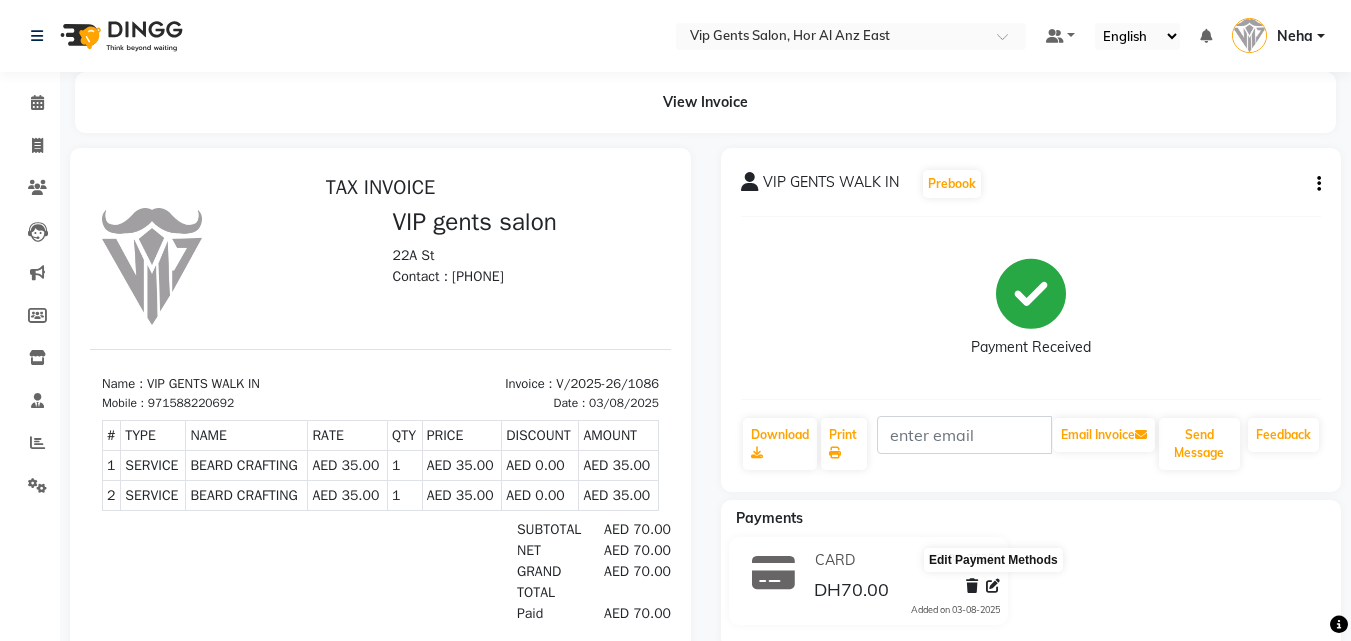 click 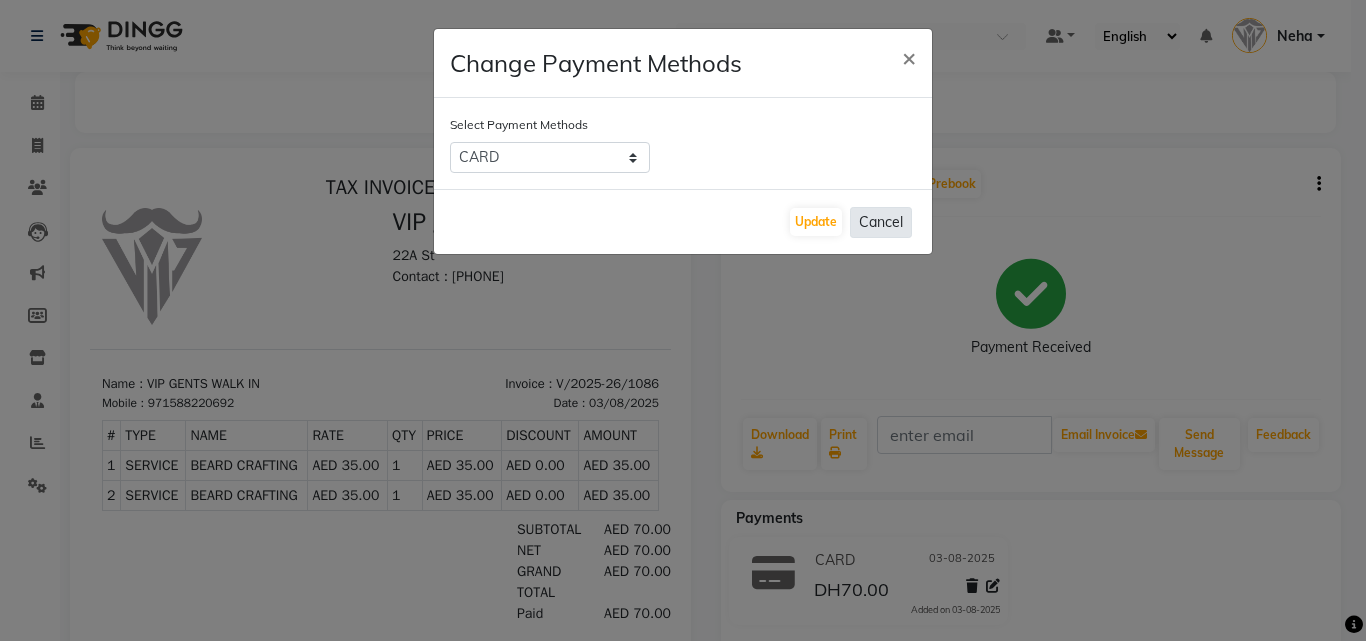 click on "Cancel" 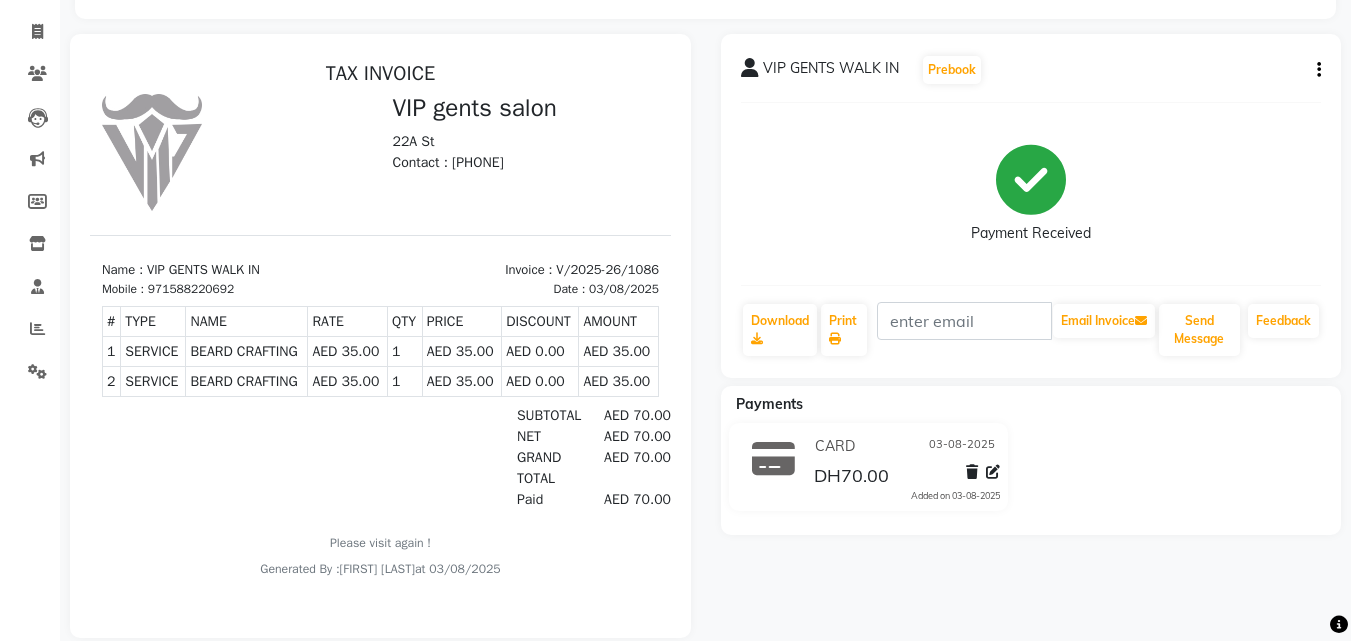 scroll, scrollTop: 156, scrollLeft: 0, axis: vertical 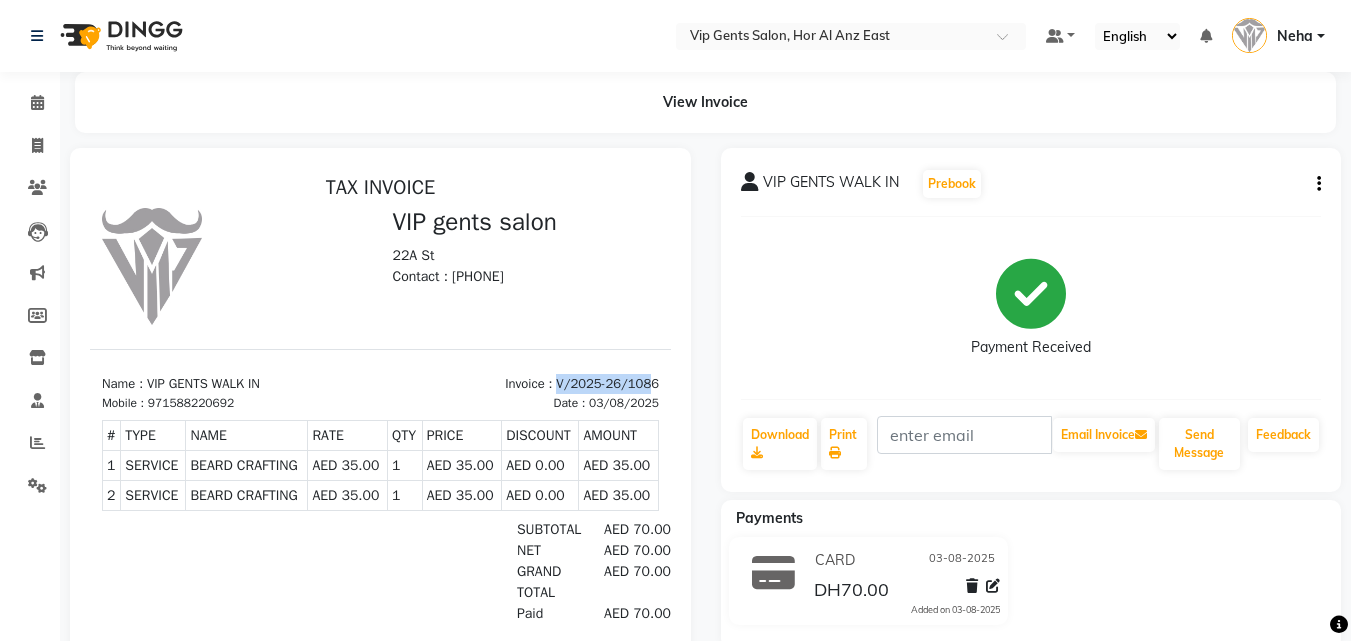 drag, startPoint x: 528, startPoint y: 381, endPoint x: 628, endPoint y: 382, distance: 100.005 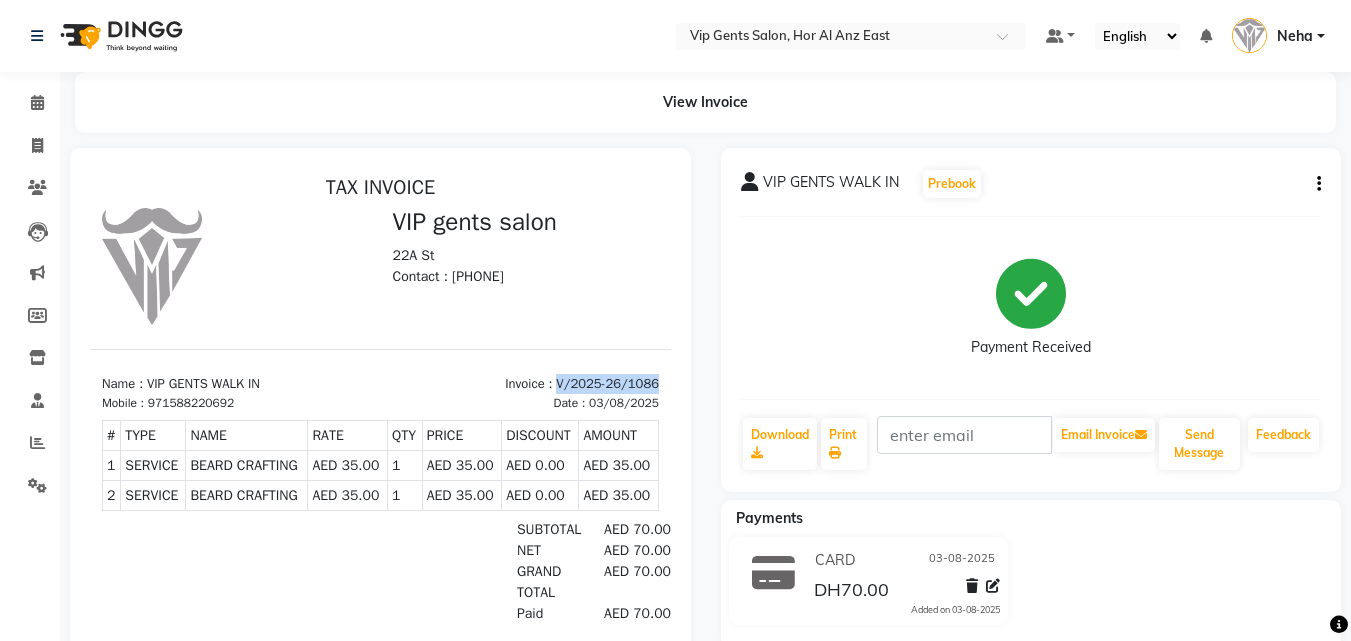 copy on "V/2025-26/1086" 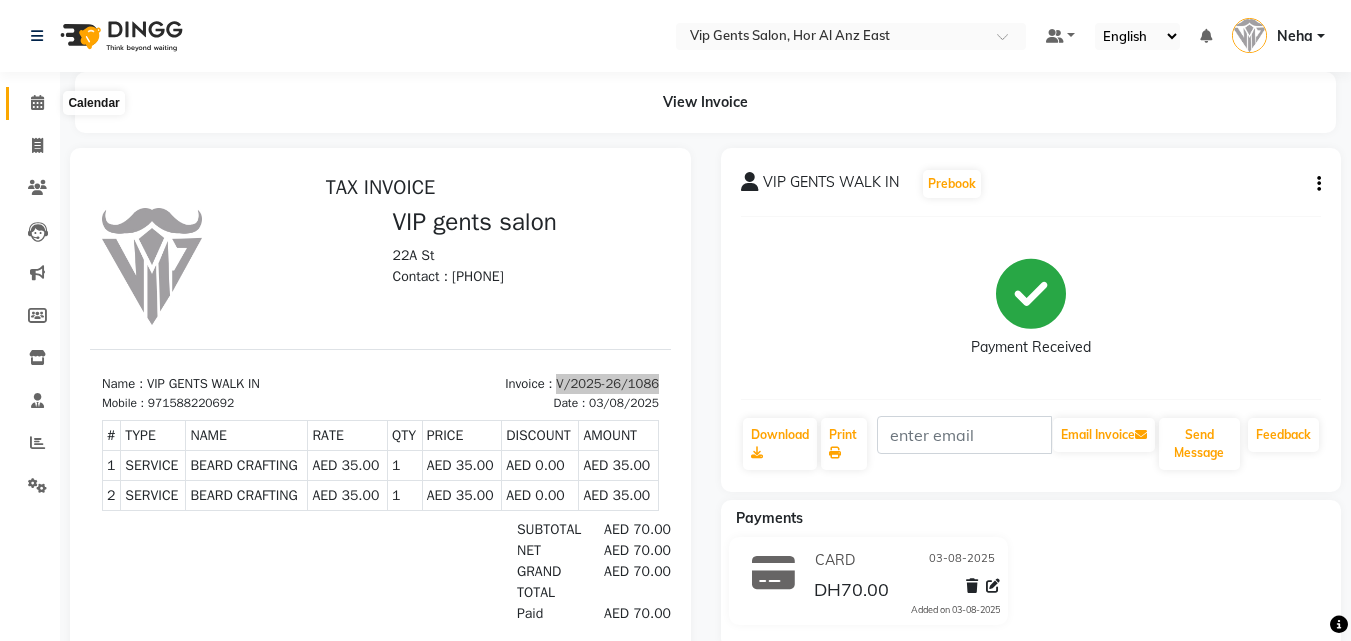 click 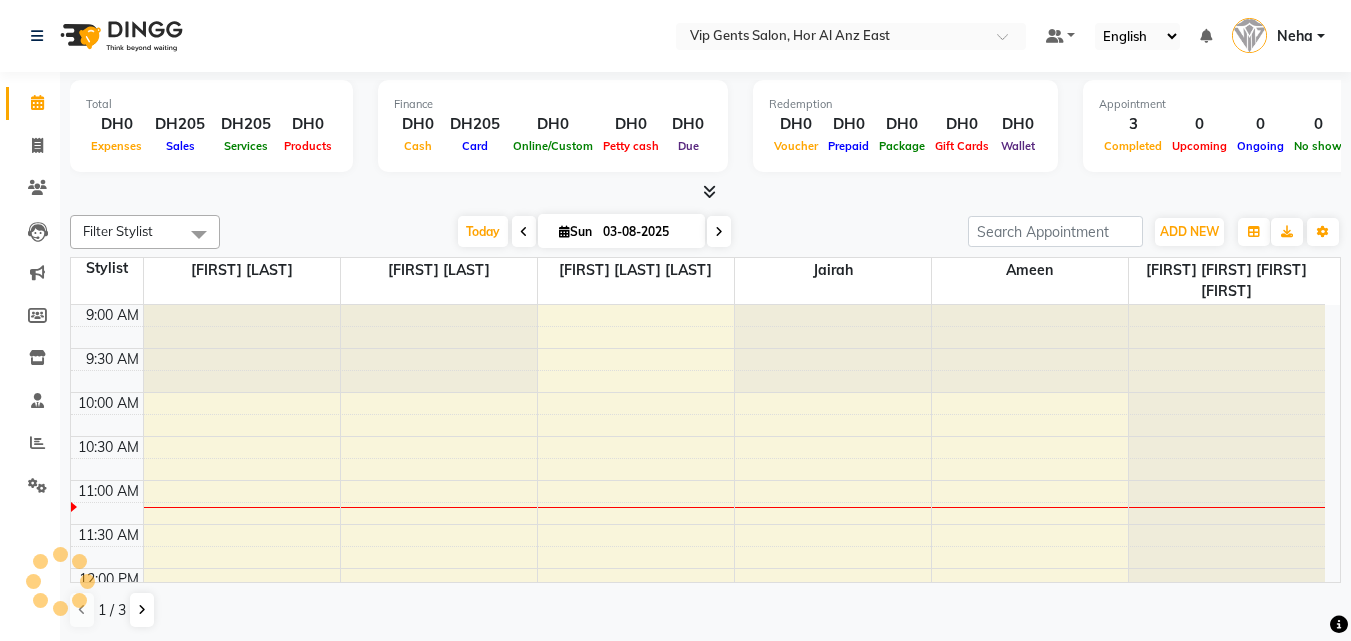 scroll, scrollTop: 0, scrollLeft: 0, axis: both 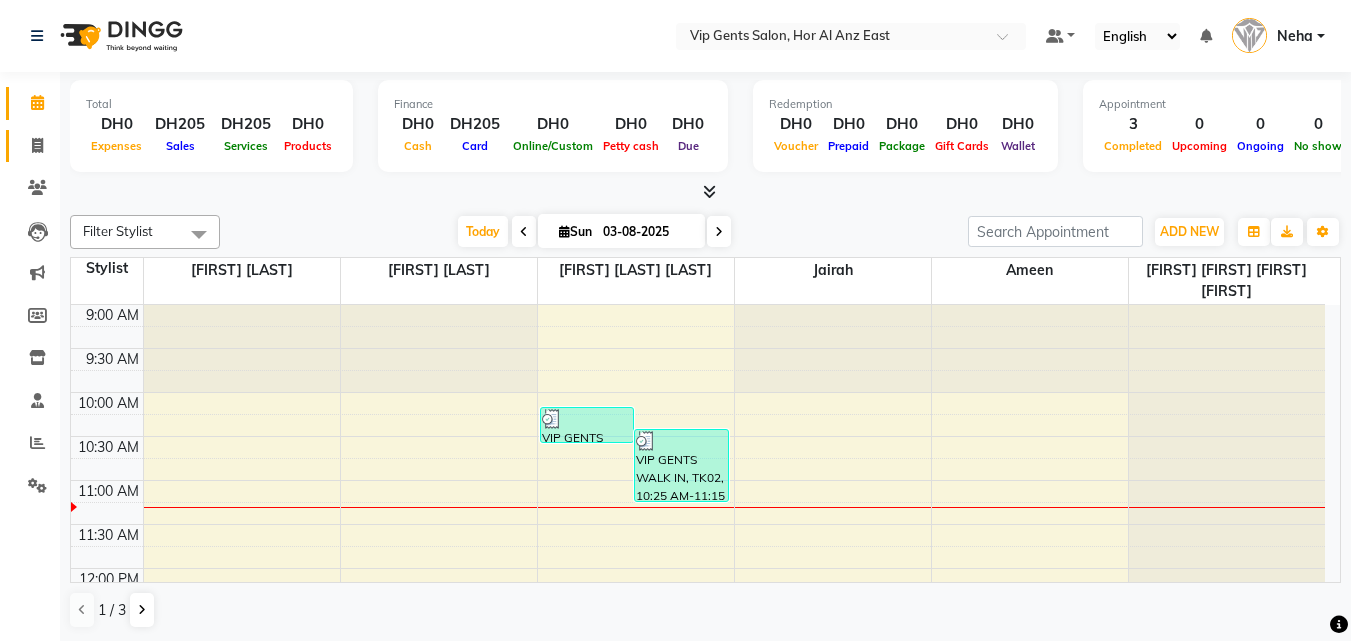 click 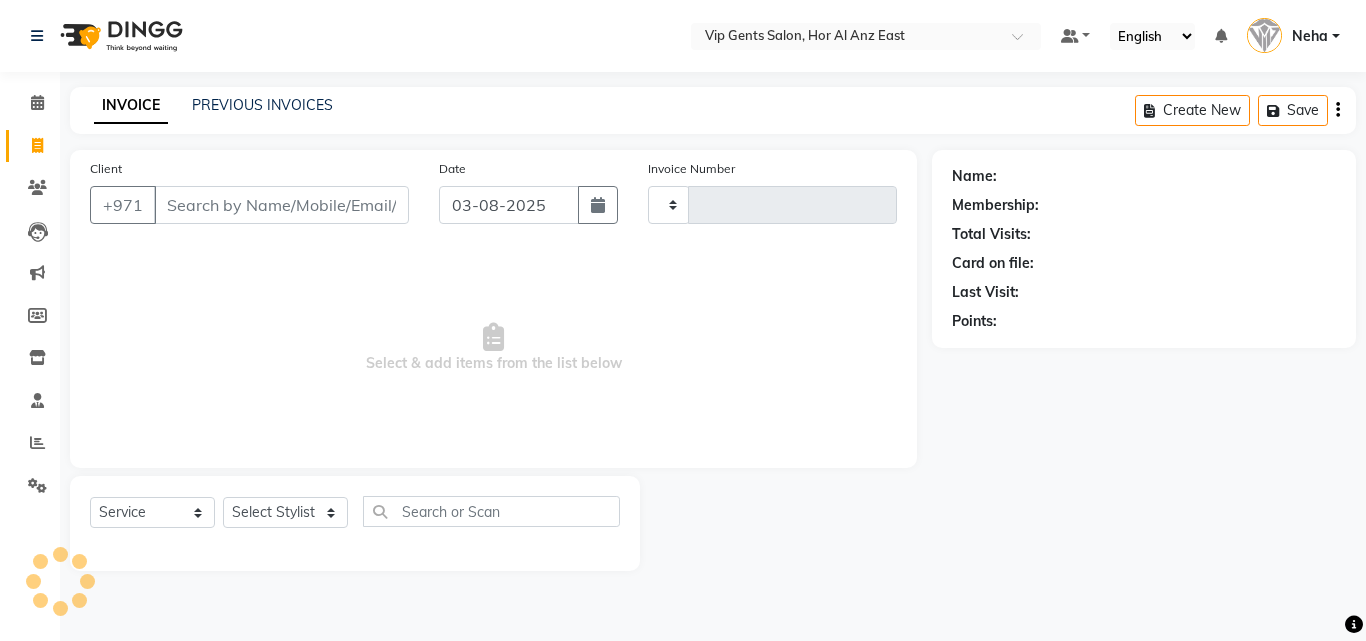type on "1088" 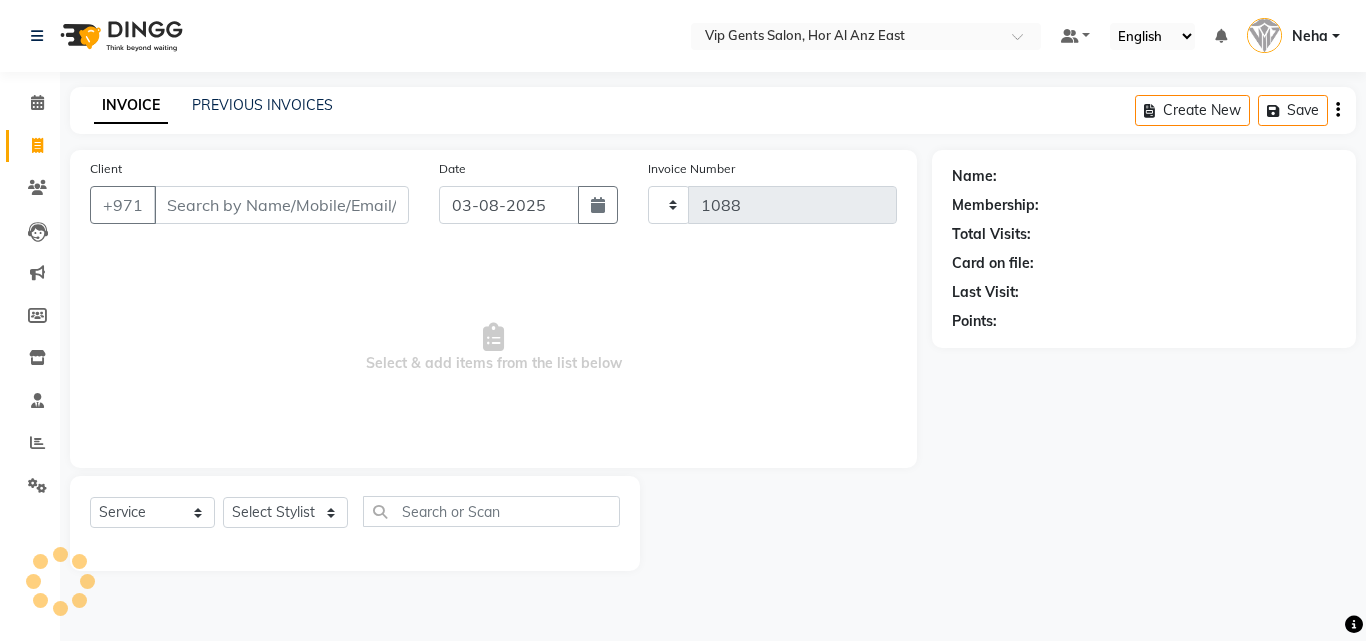 select on "8415" 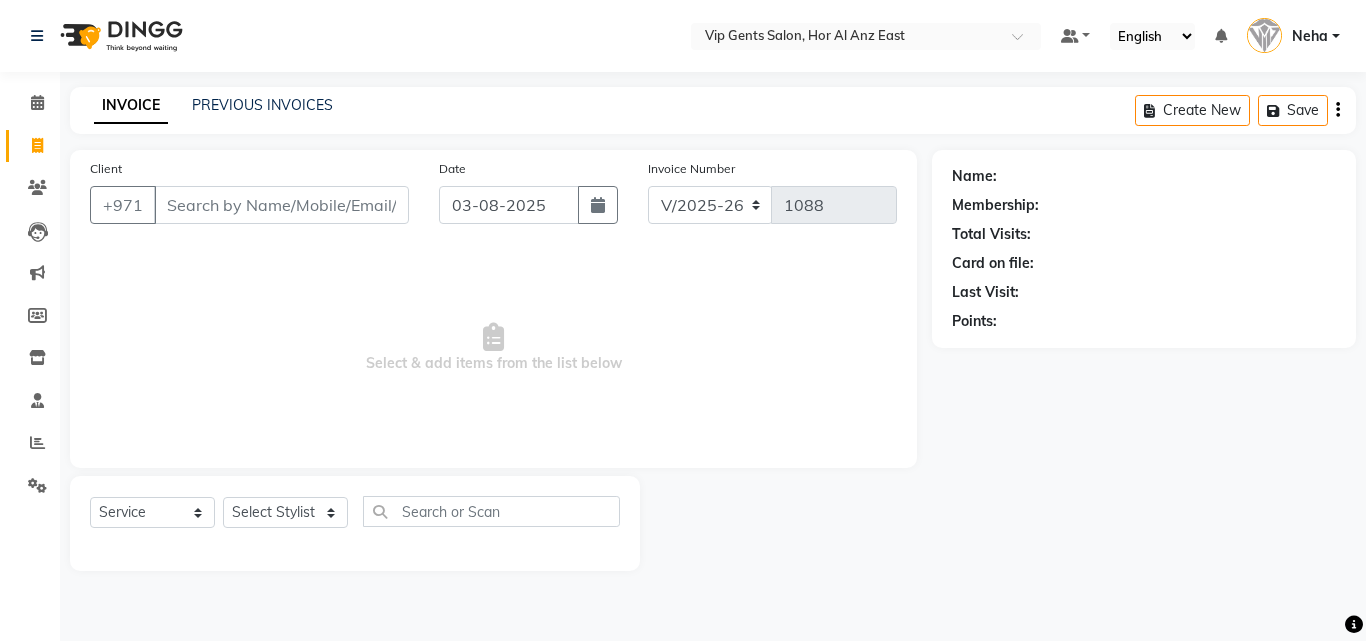 click on "PREVIOUS INVOICES" 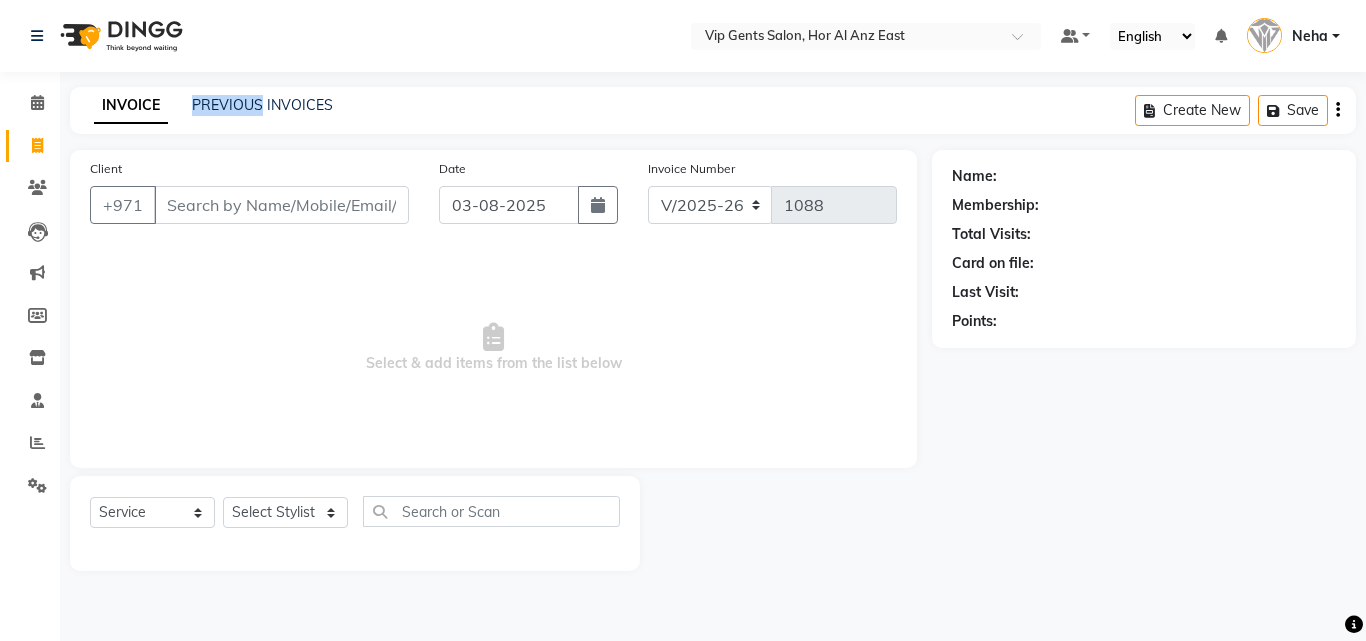 click on "PREVIOUS INVOICES" 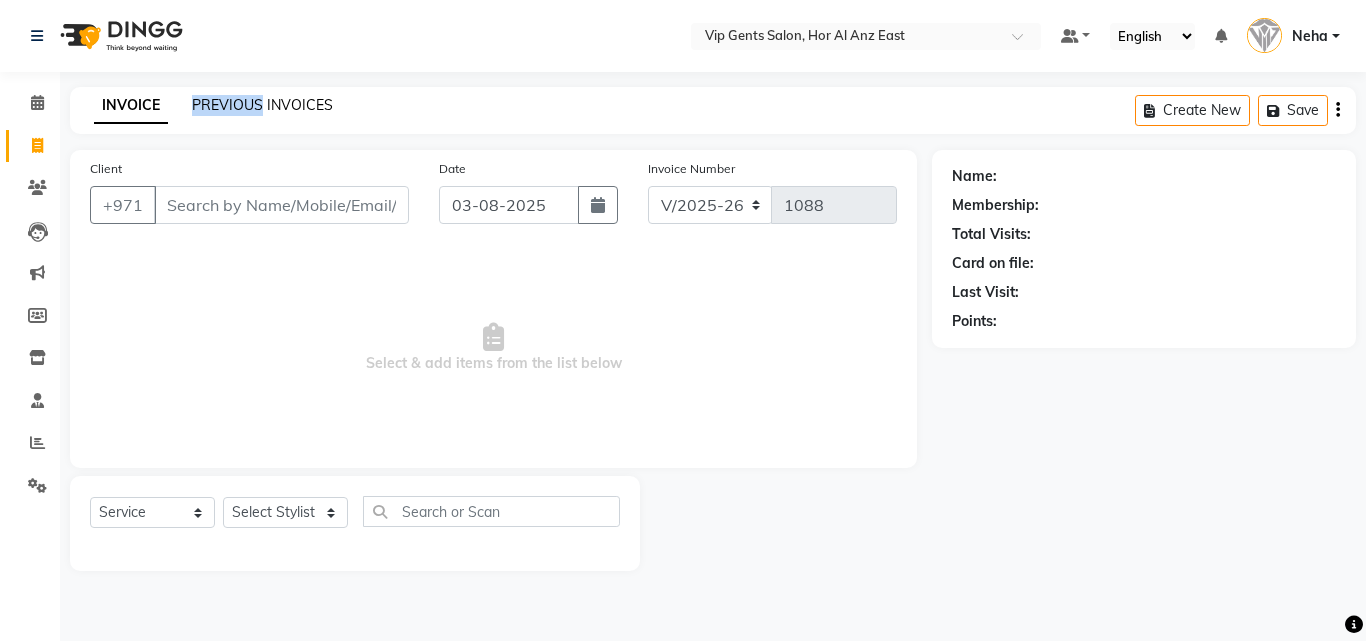 click on "PREVIOUS INVOICES" 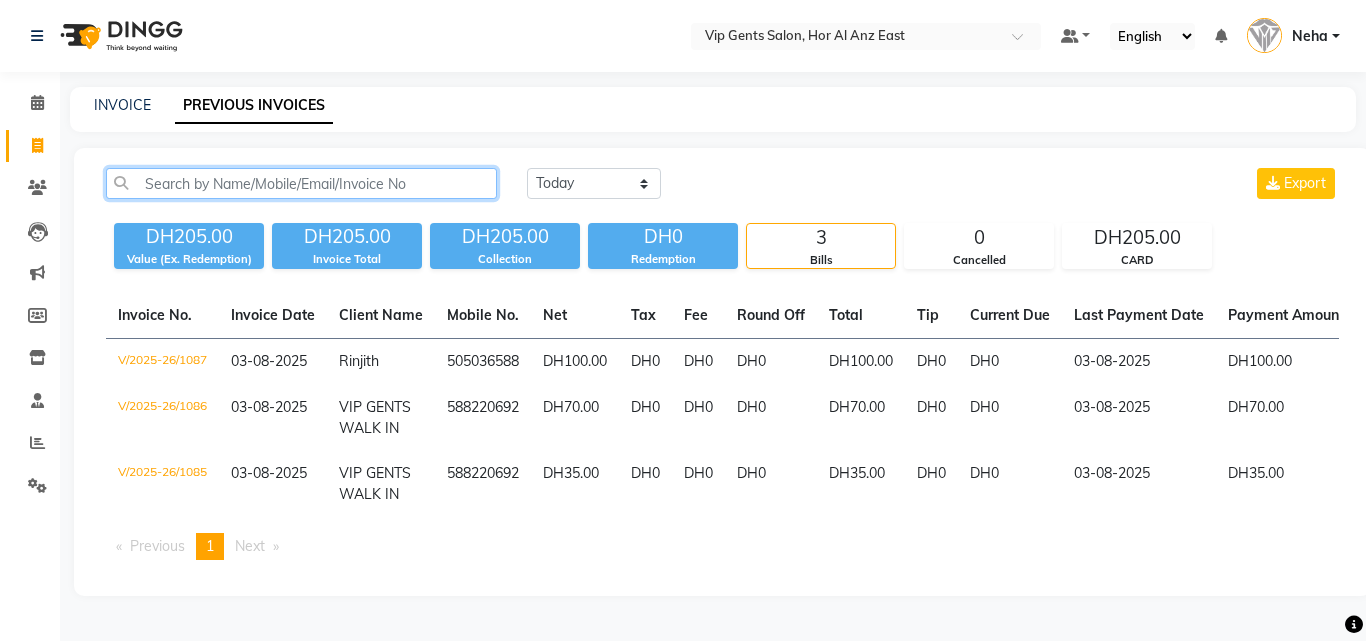 click 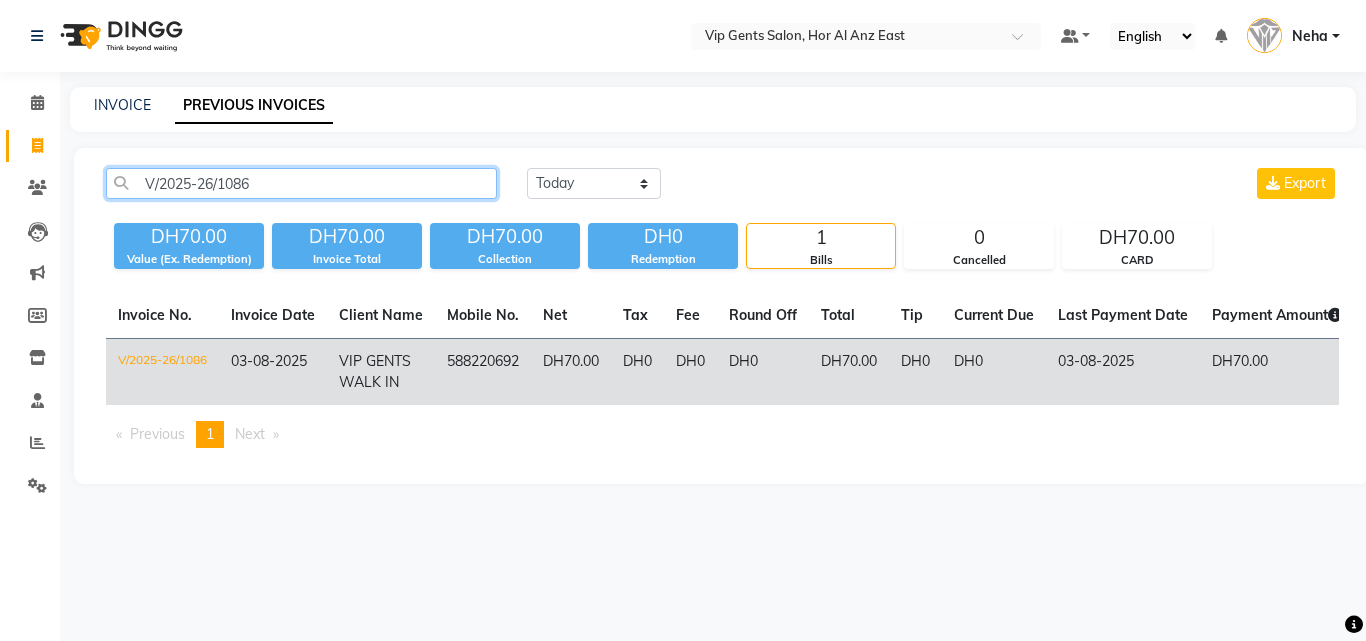 type on "V/2025-26/1086" 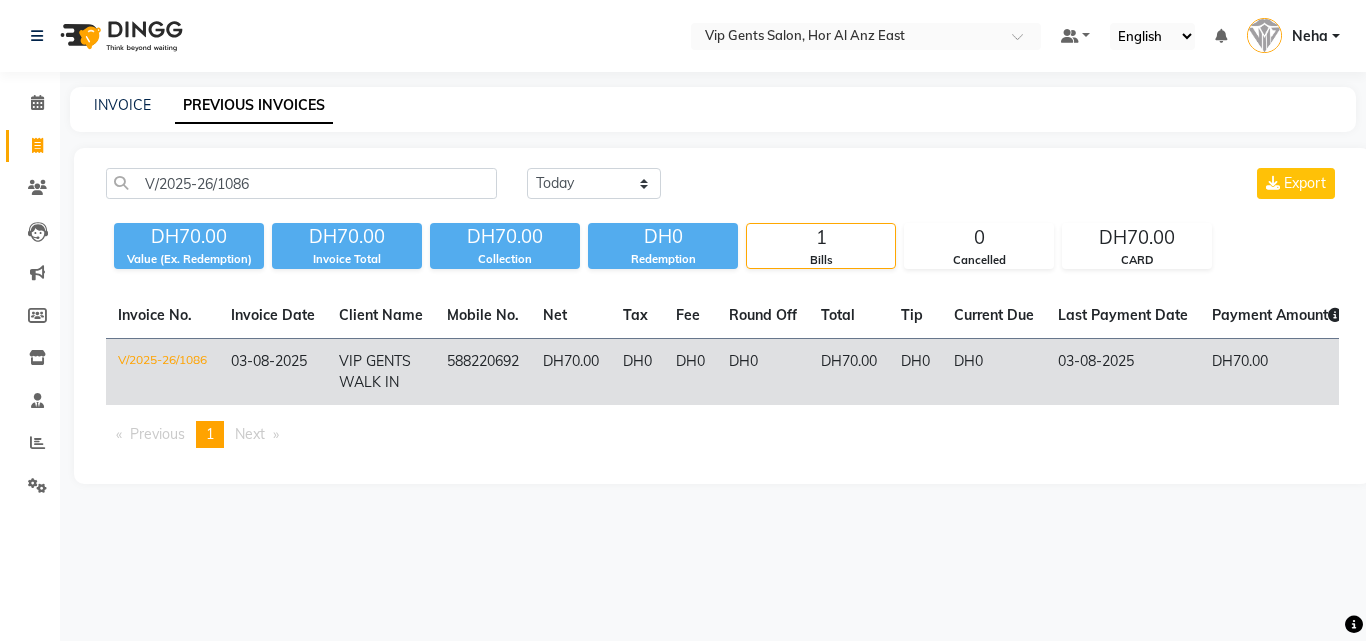 click on "588220692" 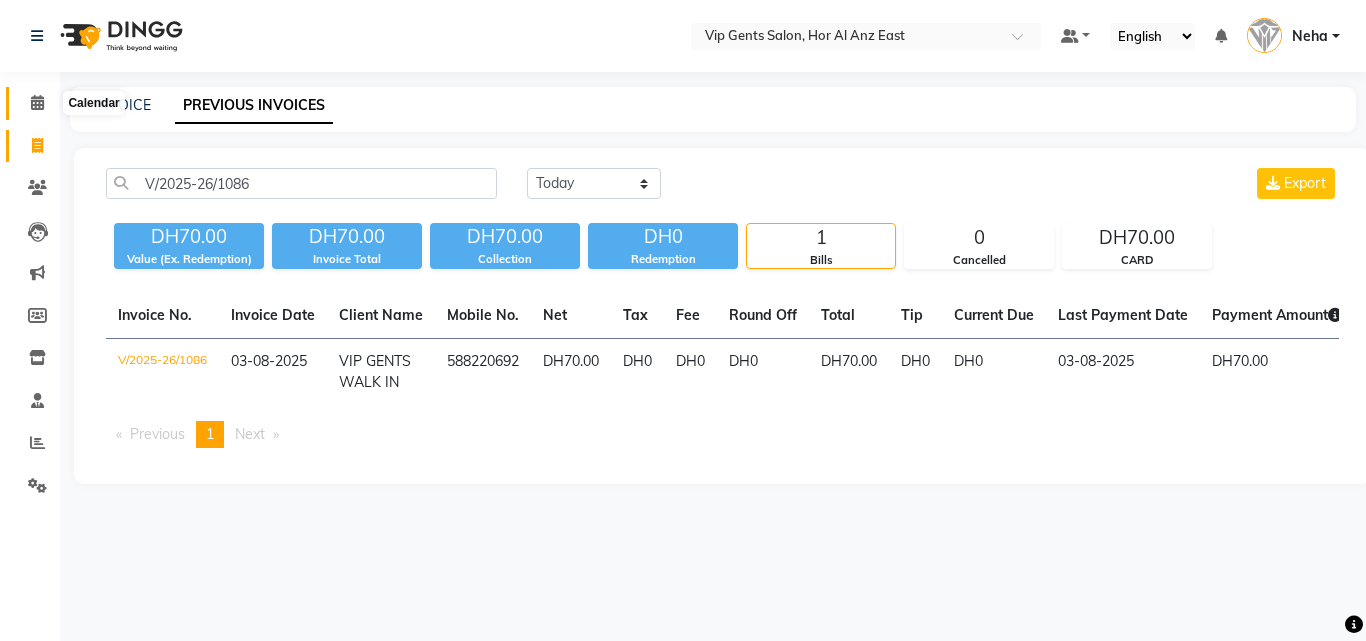 click 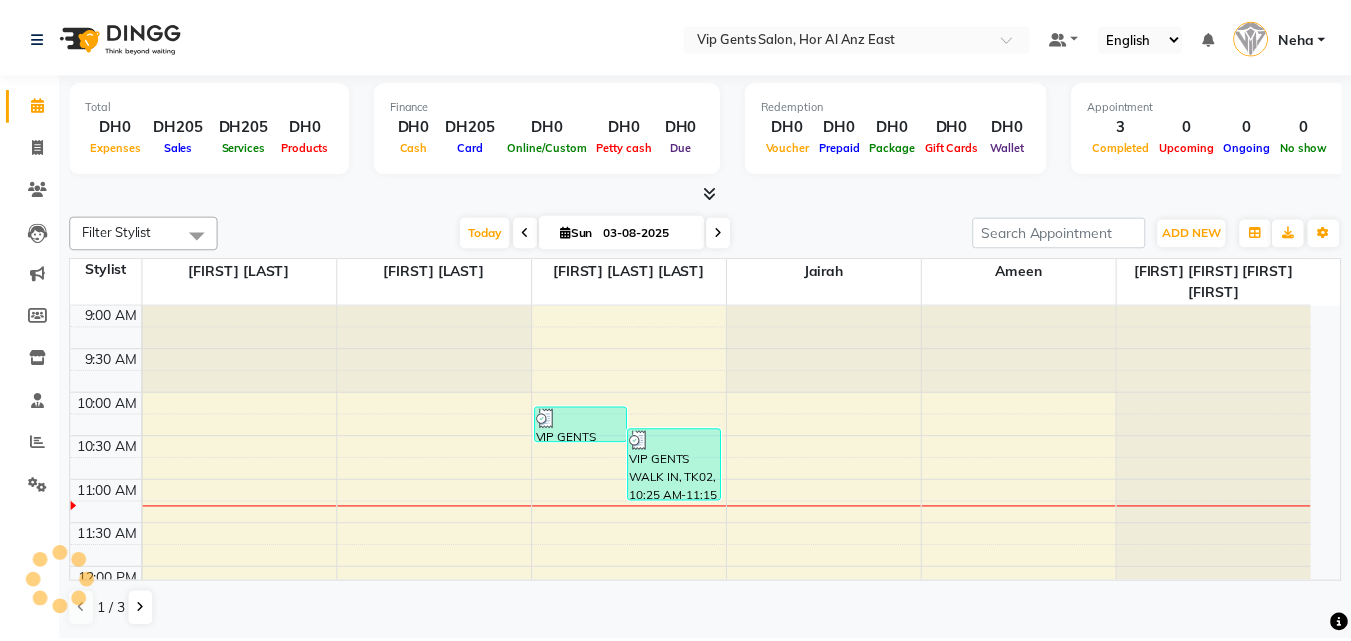 scroll, scrollTop: 0, scrollLeft: 0, axis: both 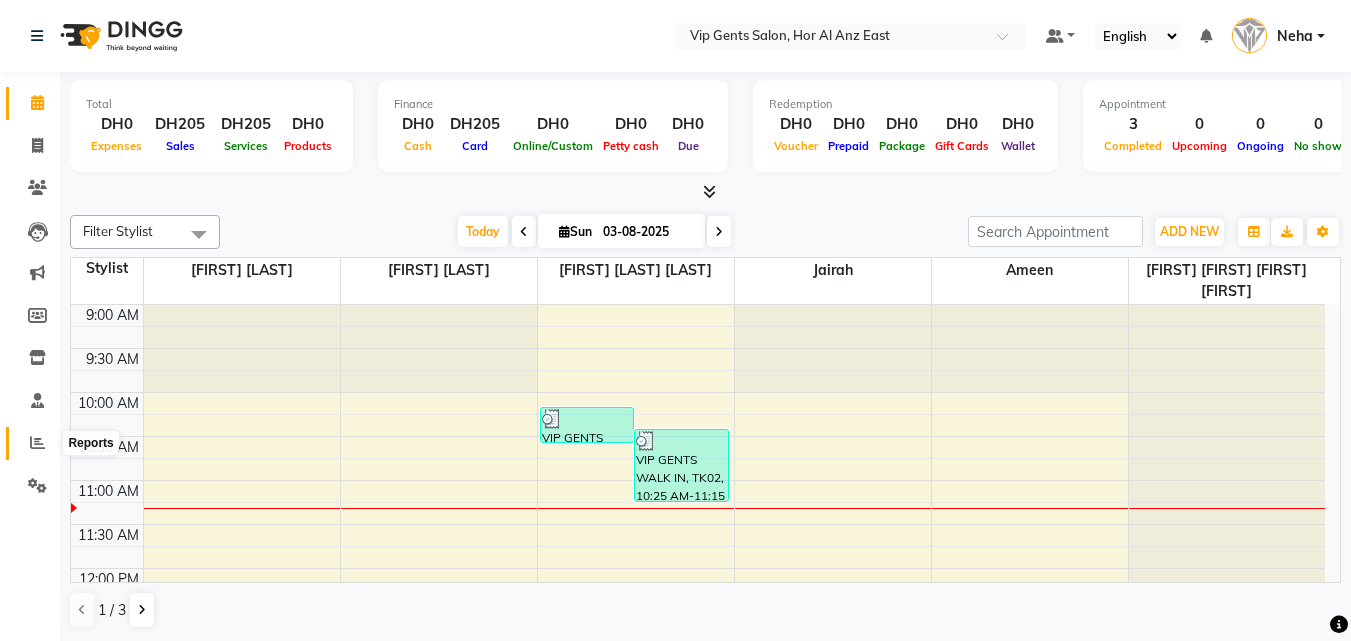 click 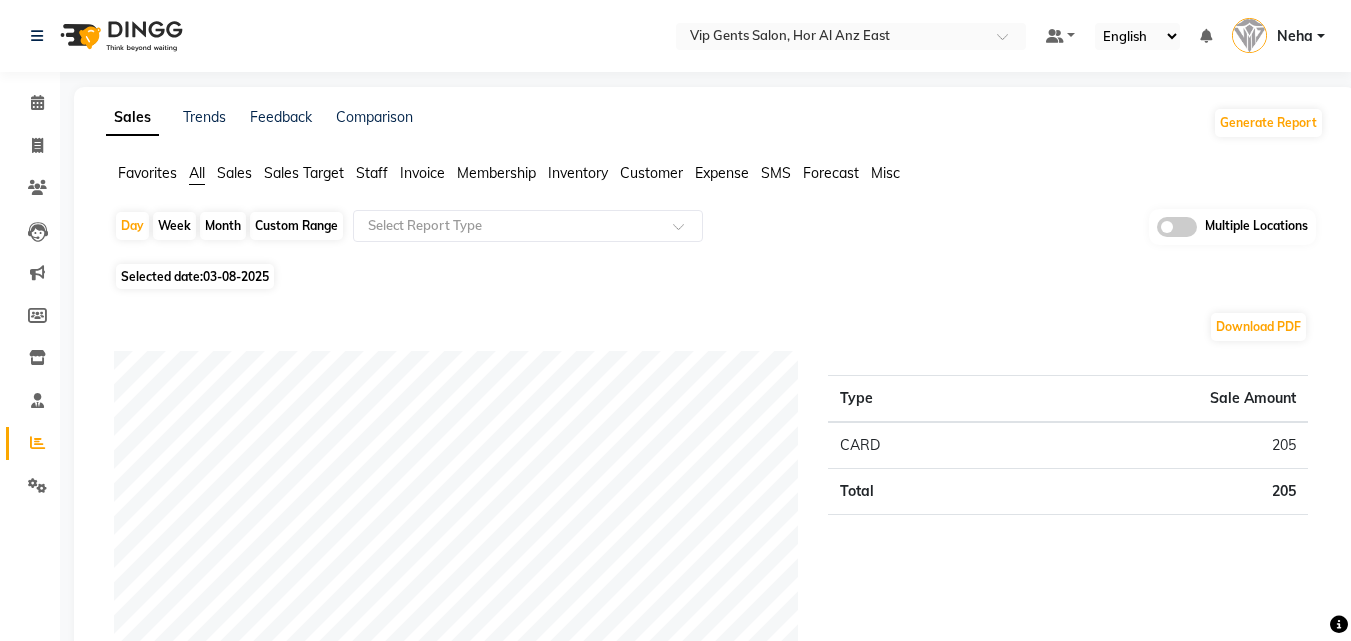 click on "Invoice" 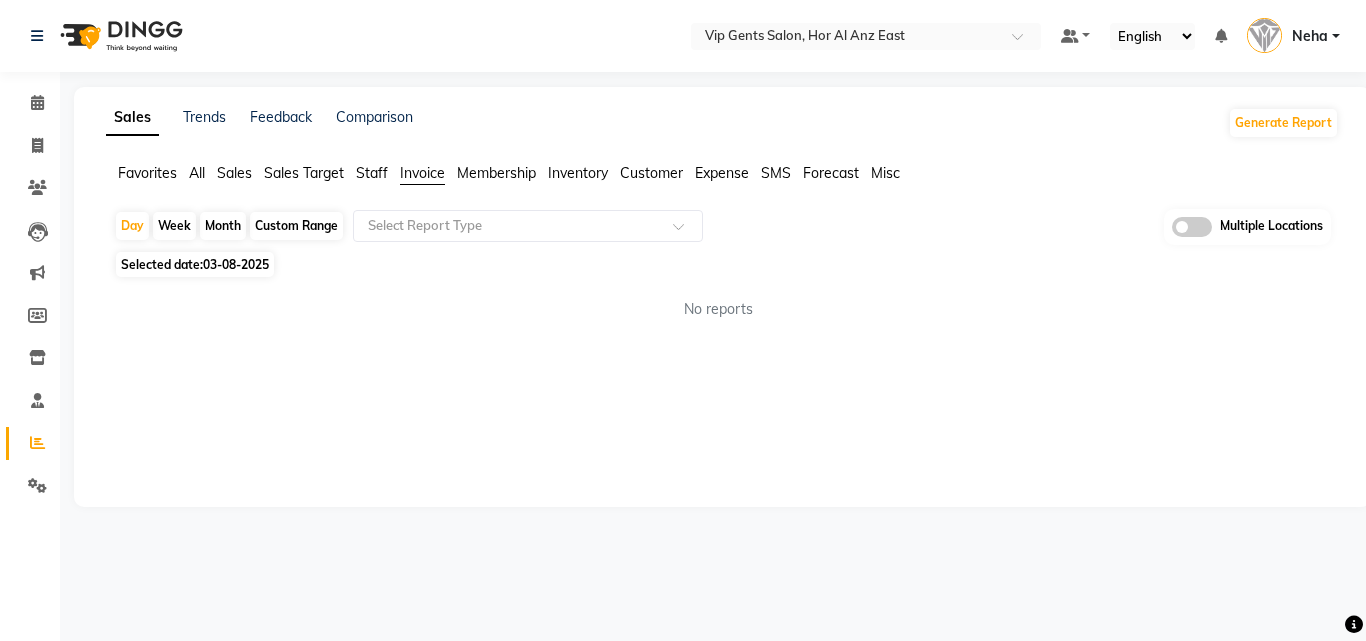 click on "Staff" 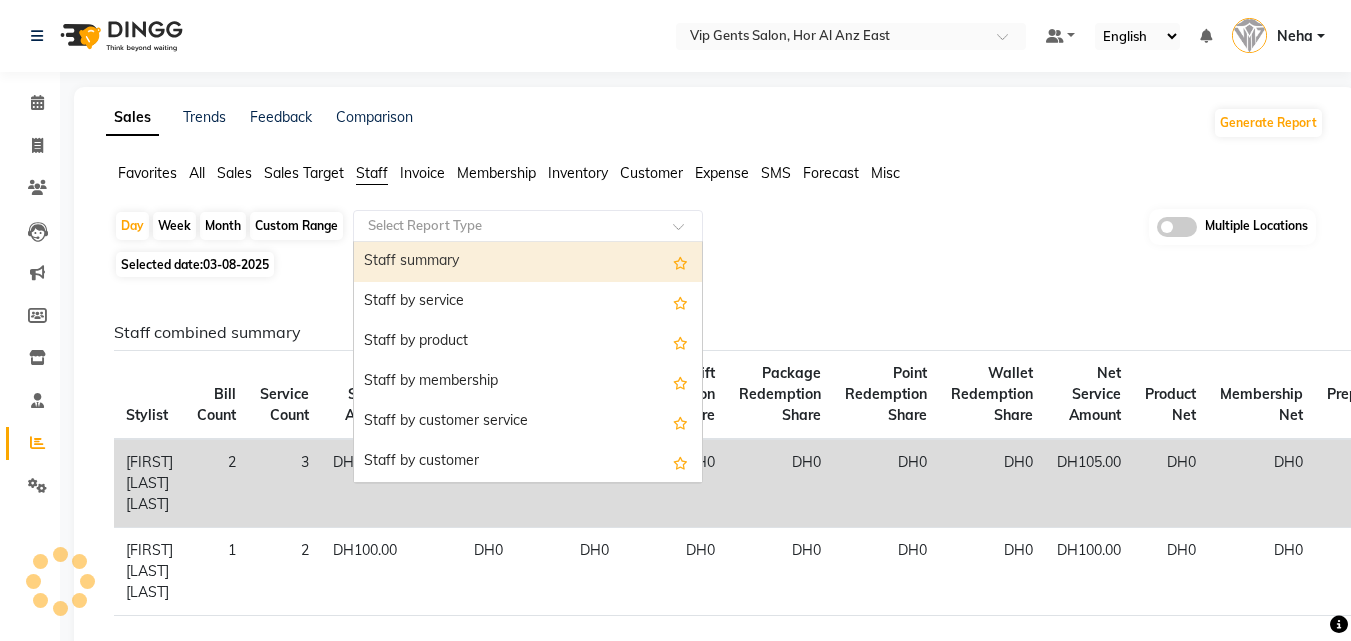 click 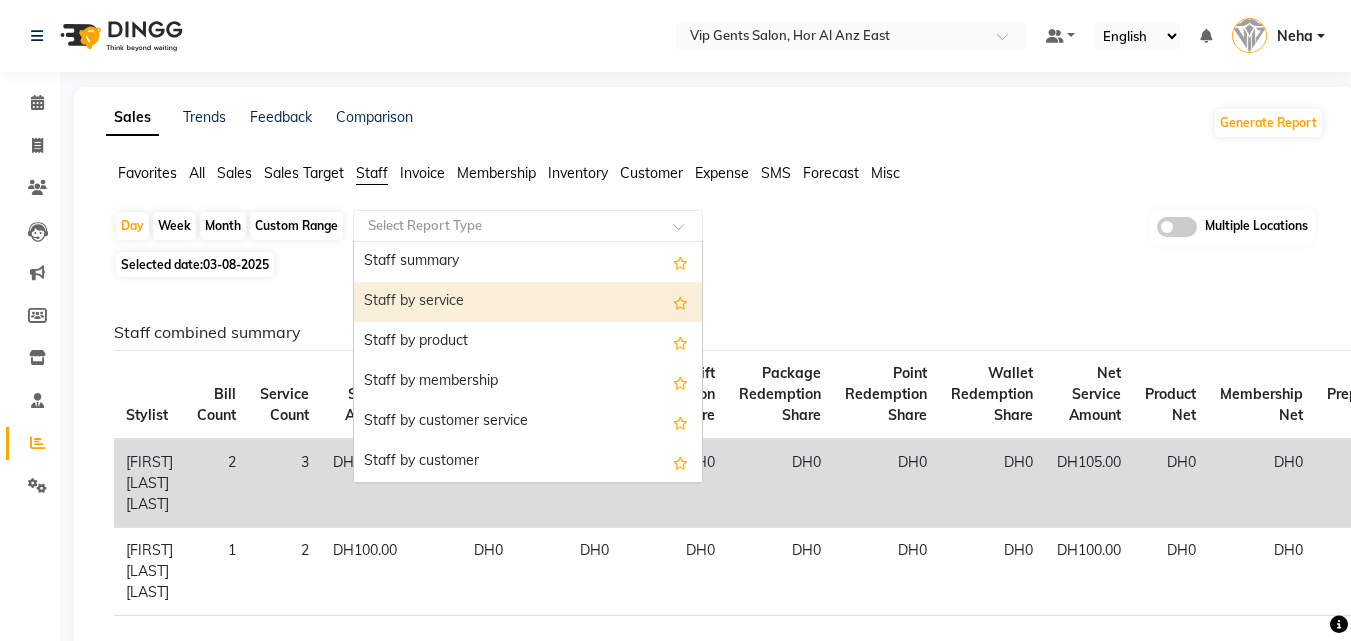 click on "Staff by service" at bounding box center [528, 302] 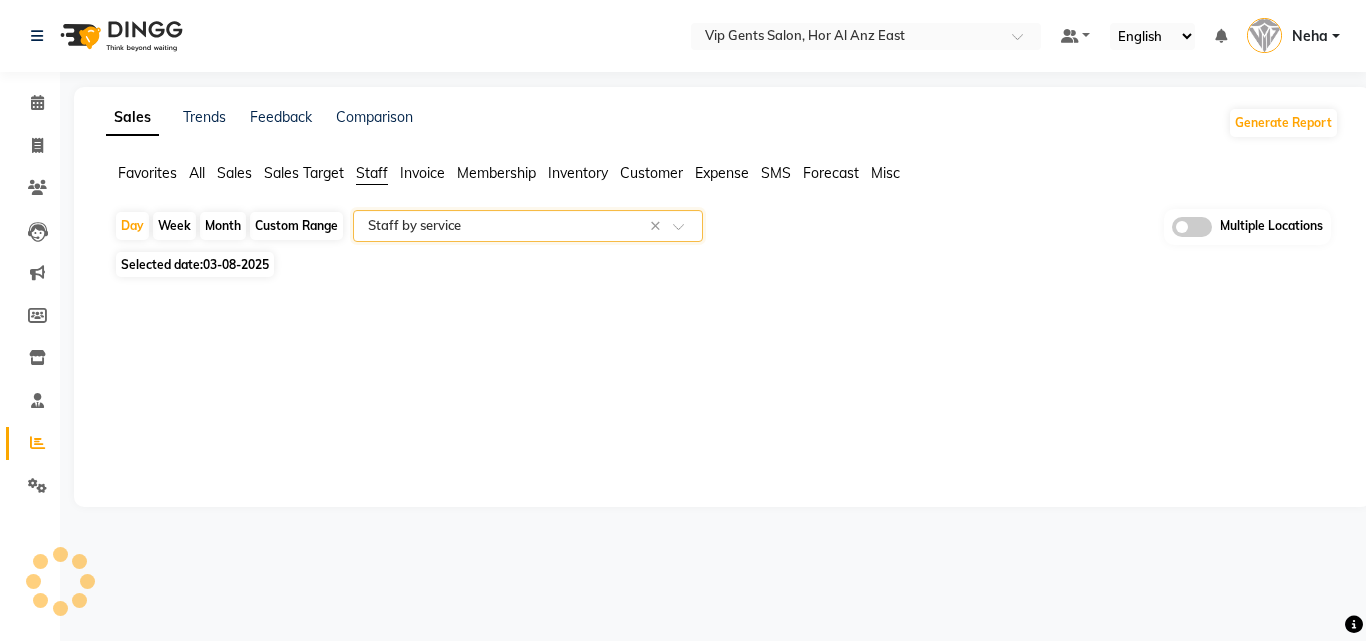 select on "full_report" 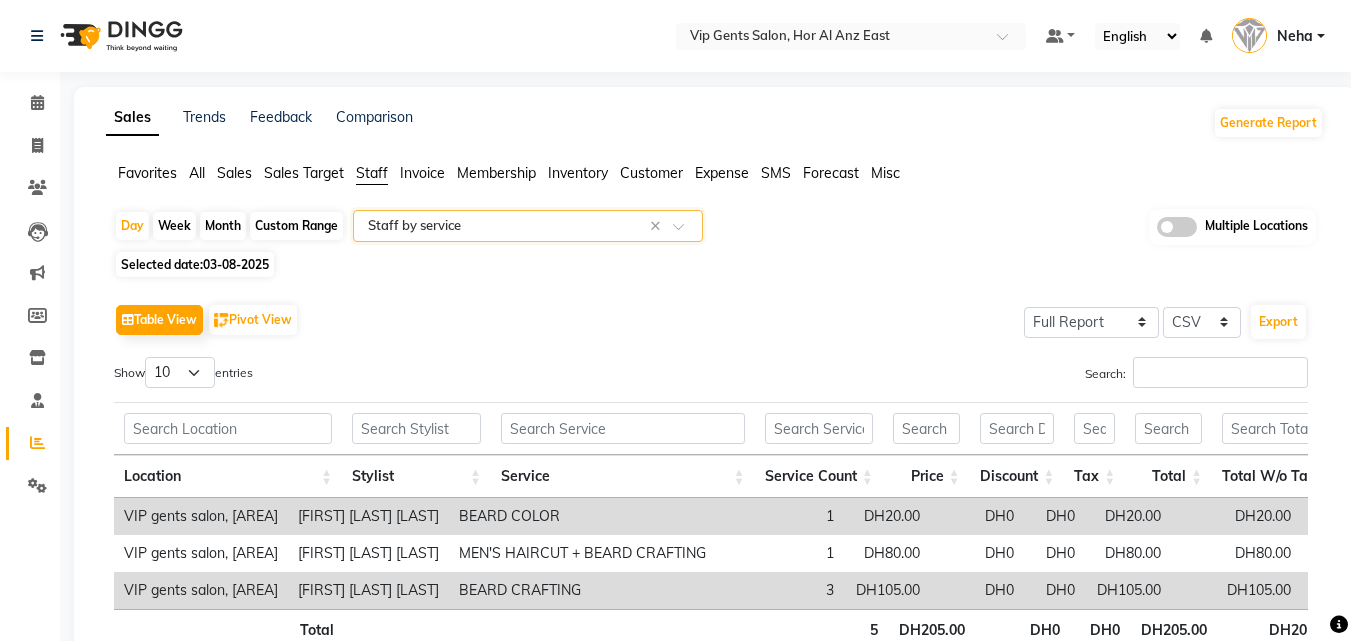 scroll, scrollTop: 149, scrollLeft: 0, axis: vertical 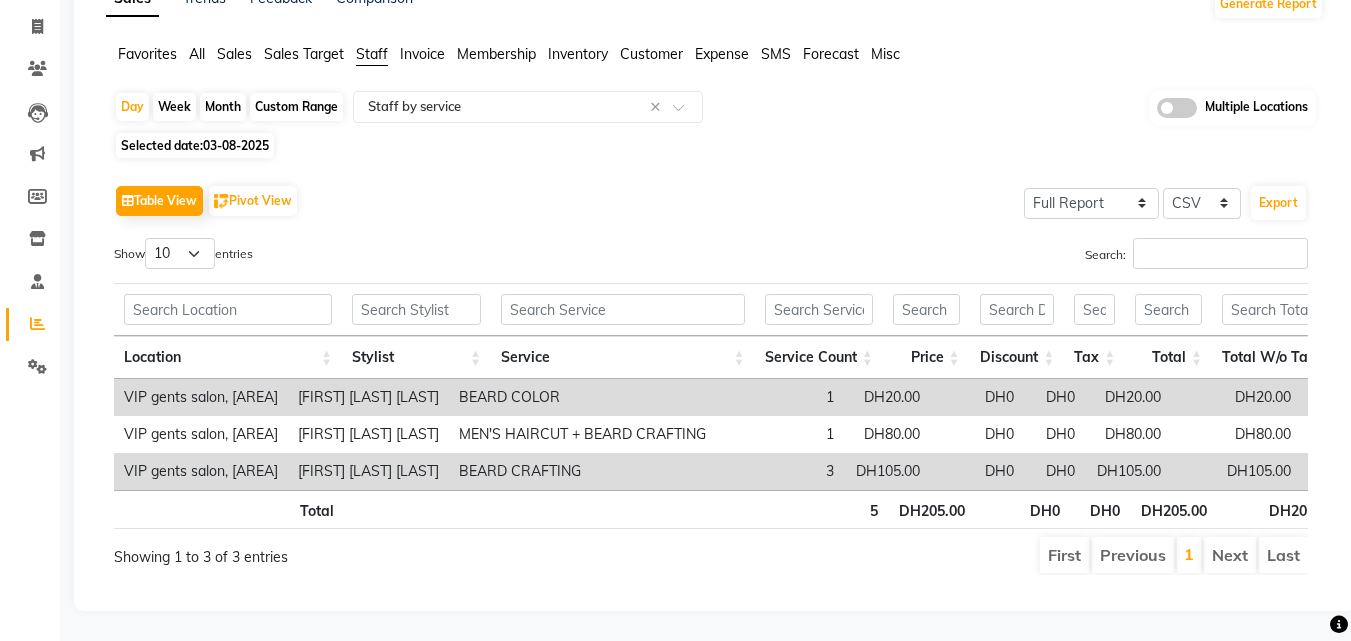click on "3" at bounding box center [780, 471] 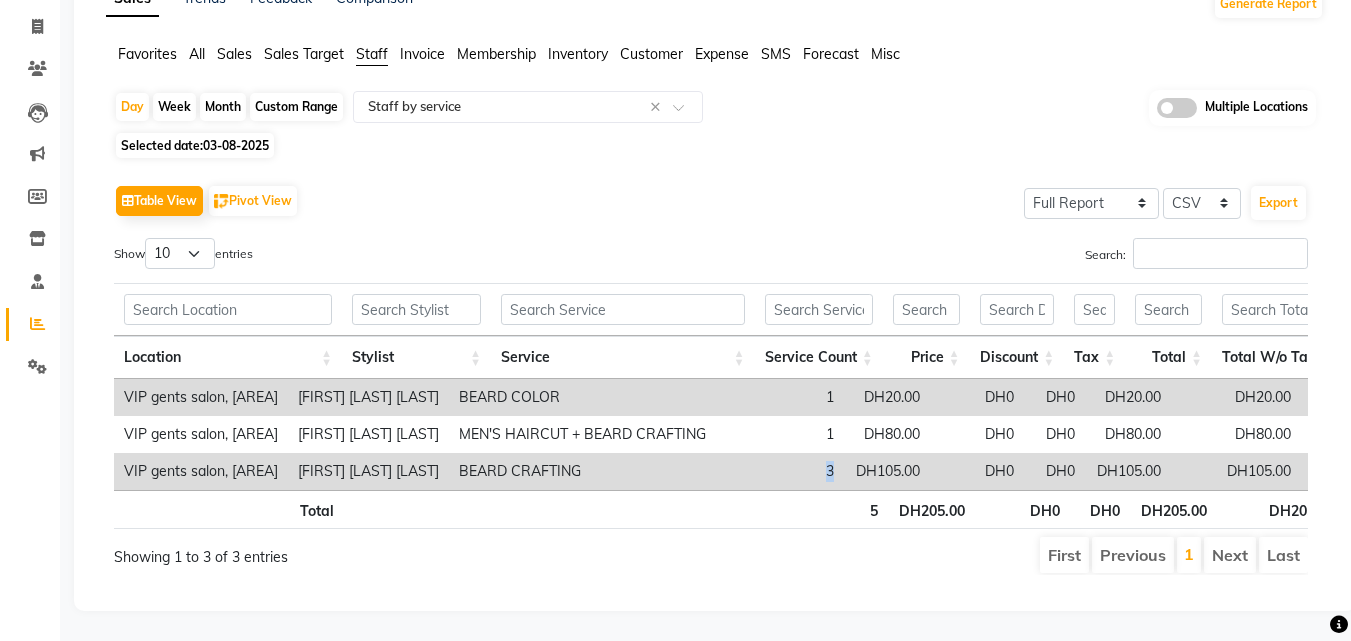 click on "3" at bounding box center (780, 471) 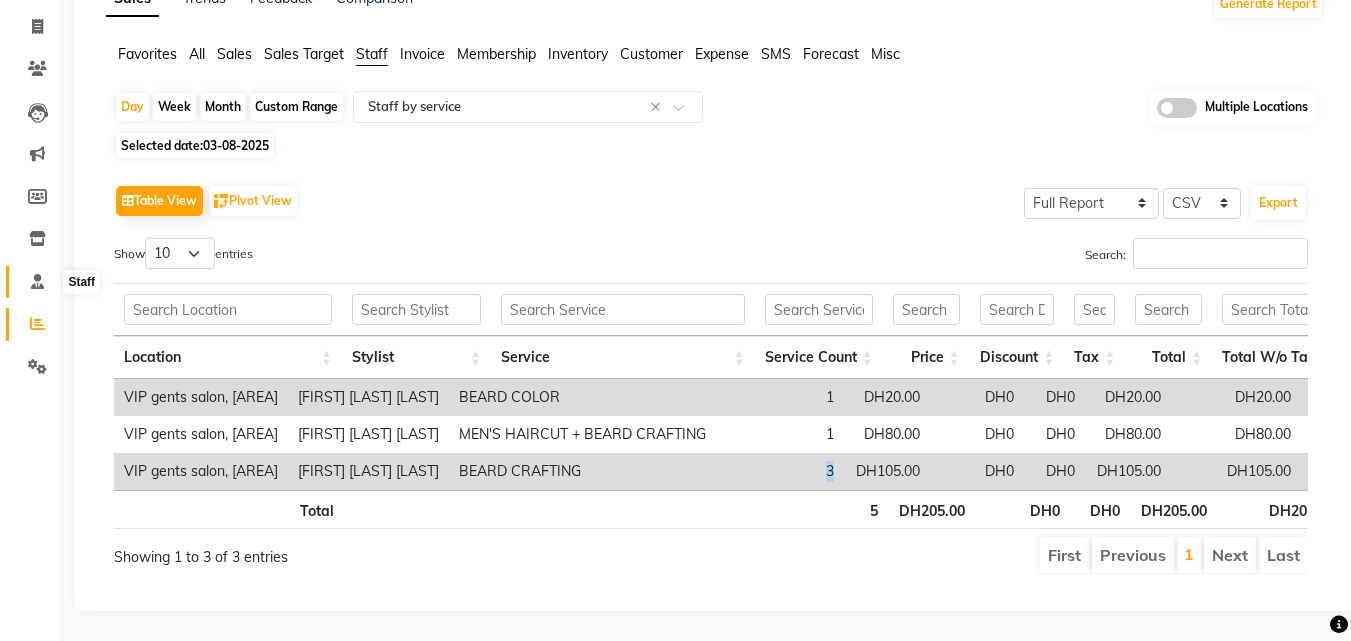 click 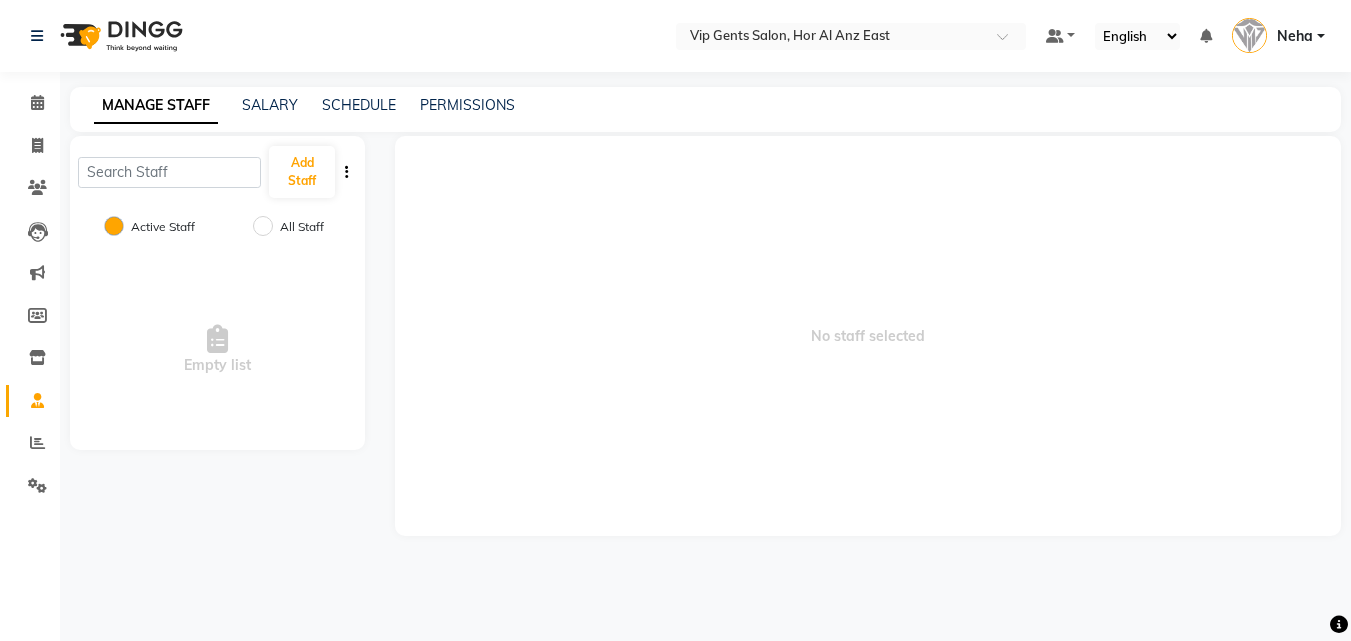 scroll, scrollTop: 0, scrollLeft: 0, axis: both 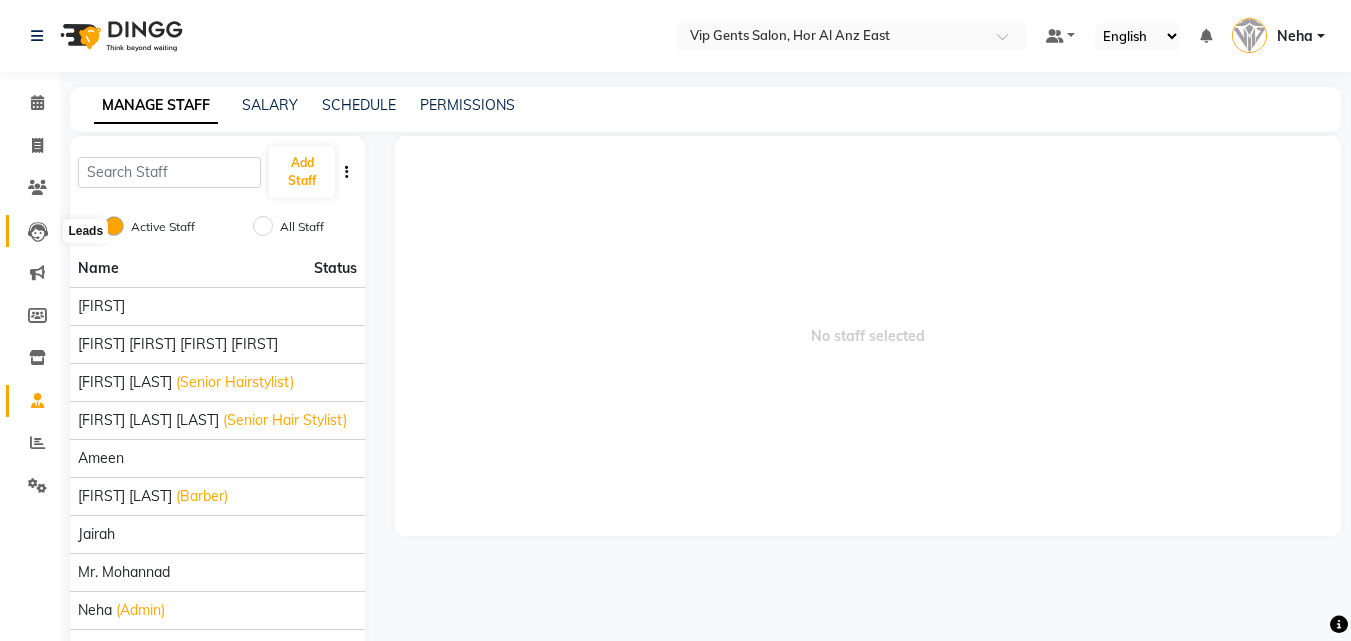 click 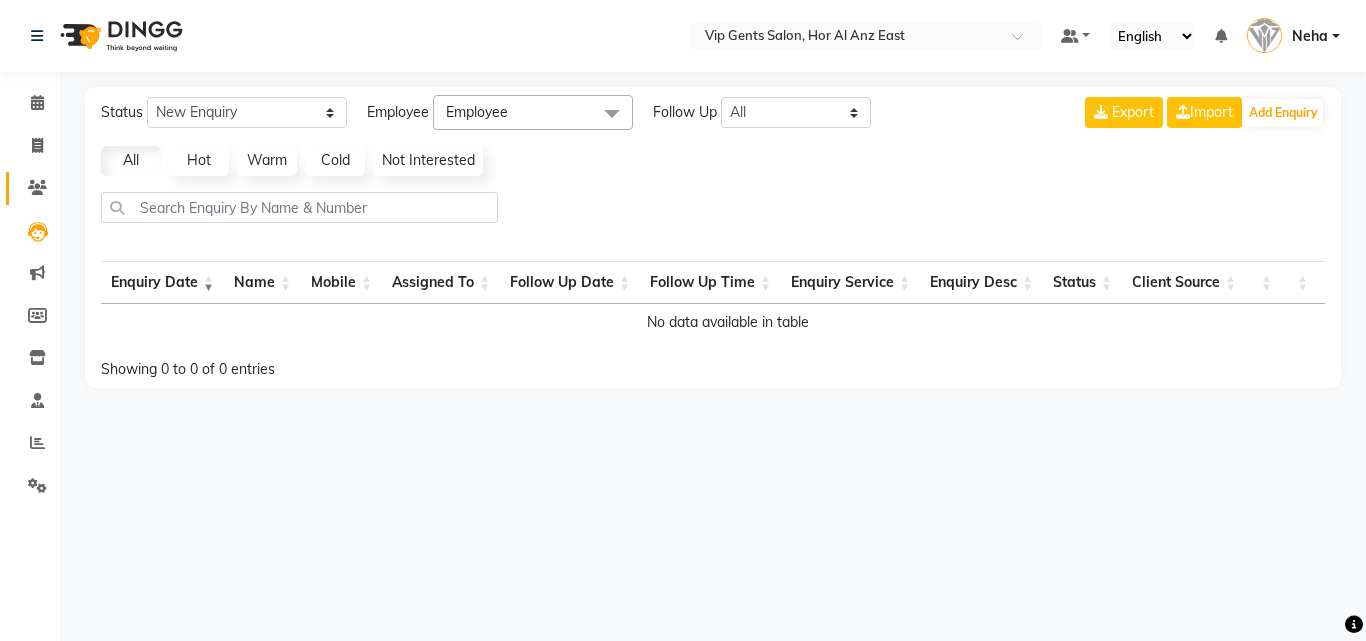 click on "Clients" 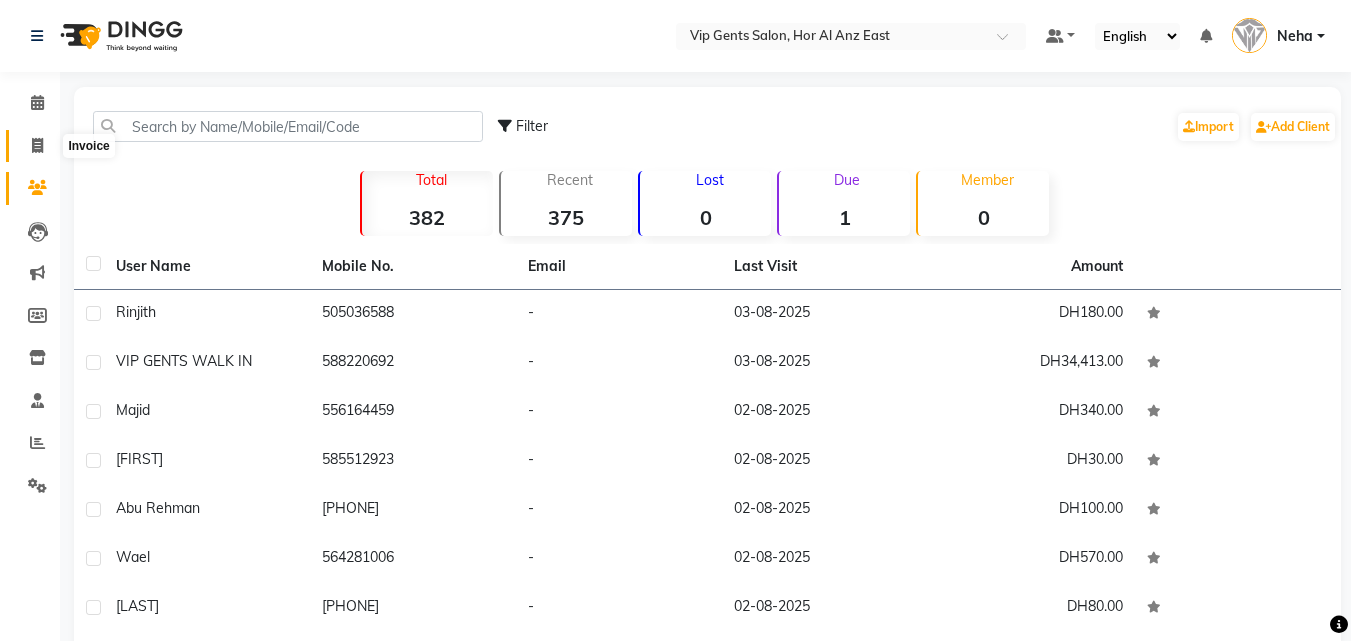 click 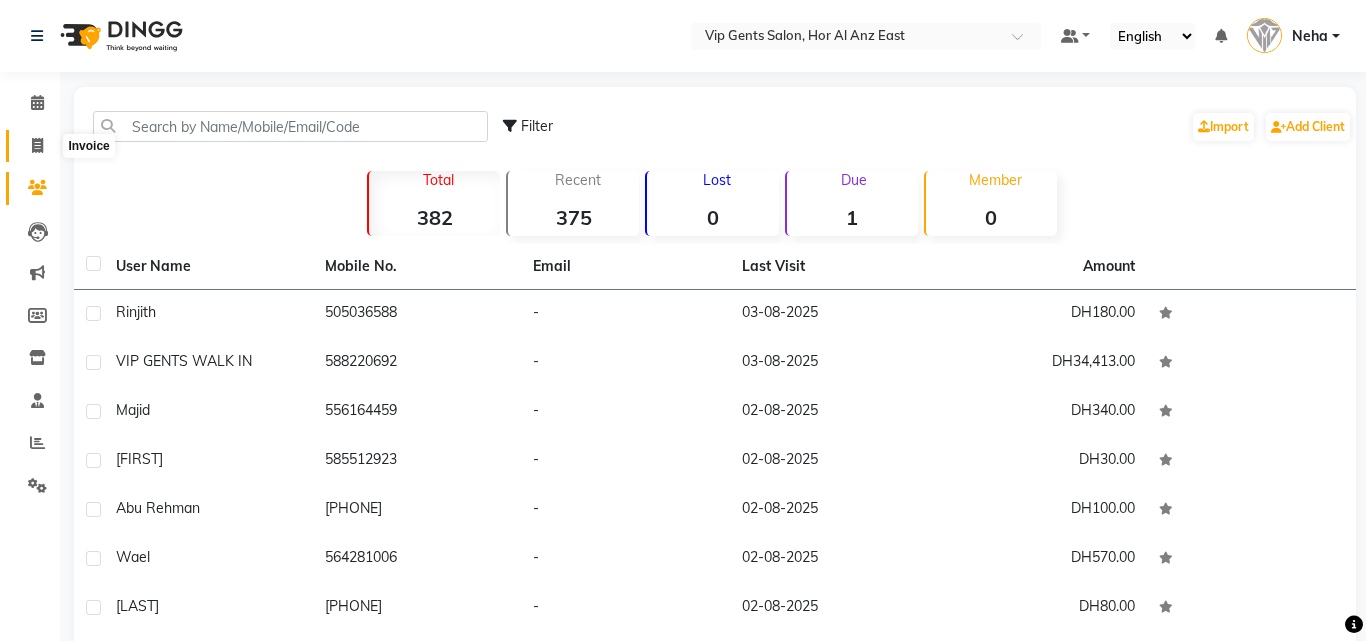 select on "service" 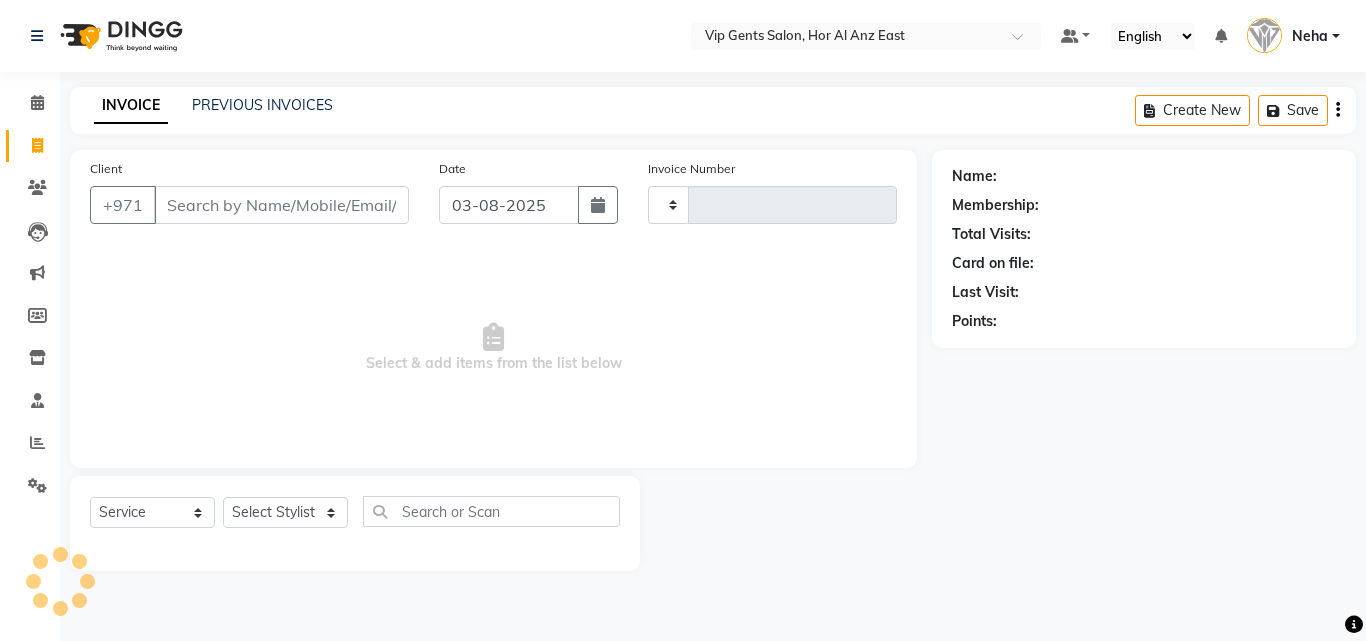 type on "1088" 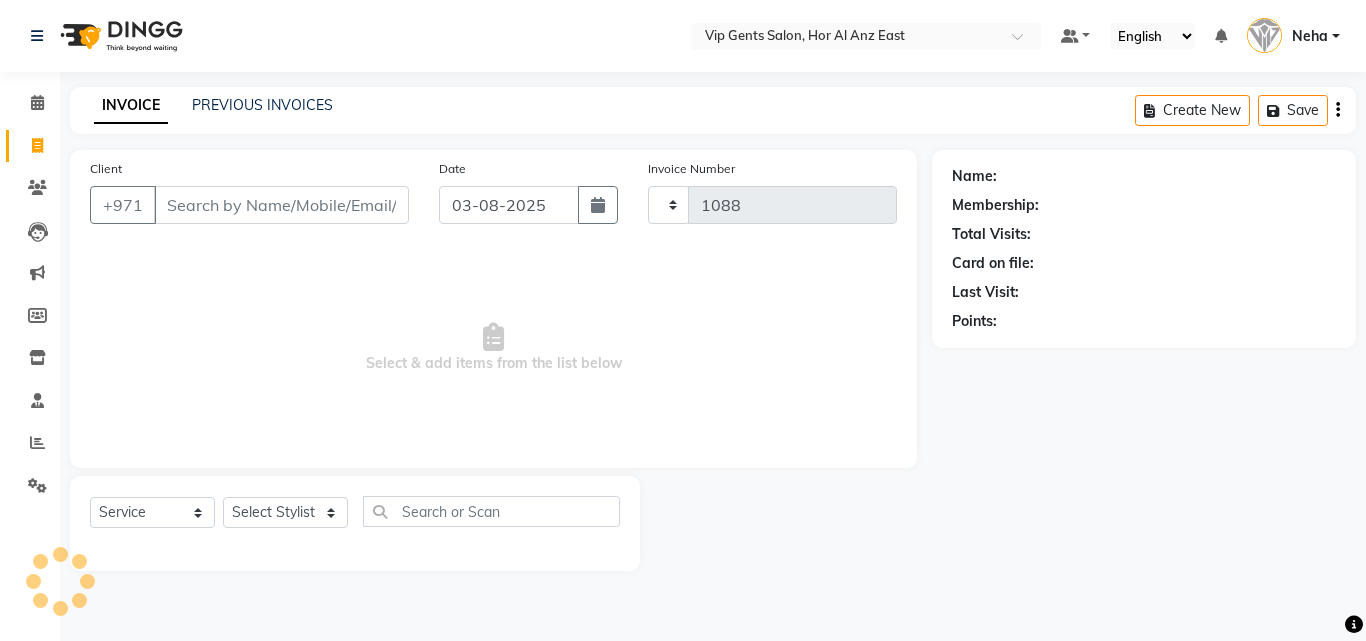 select on "8415" 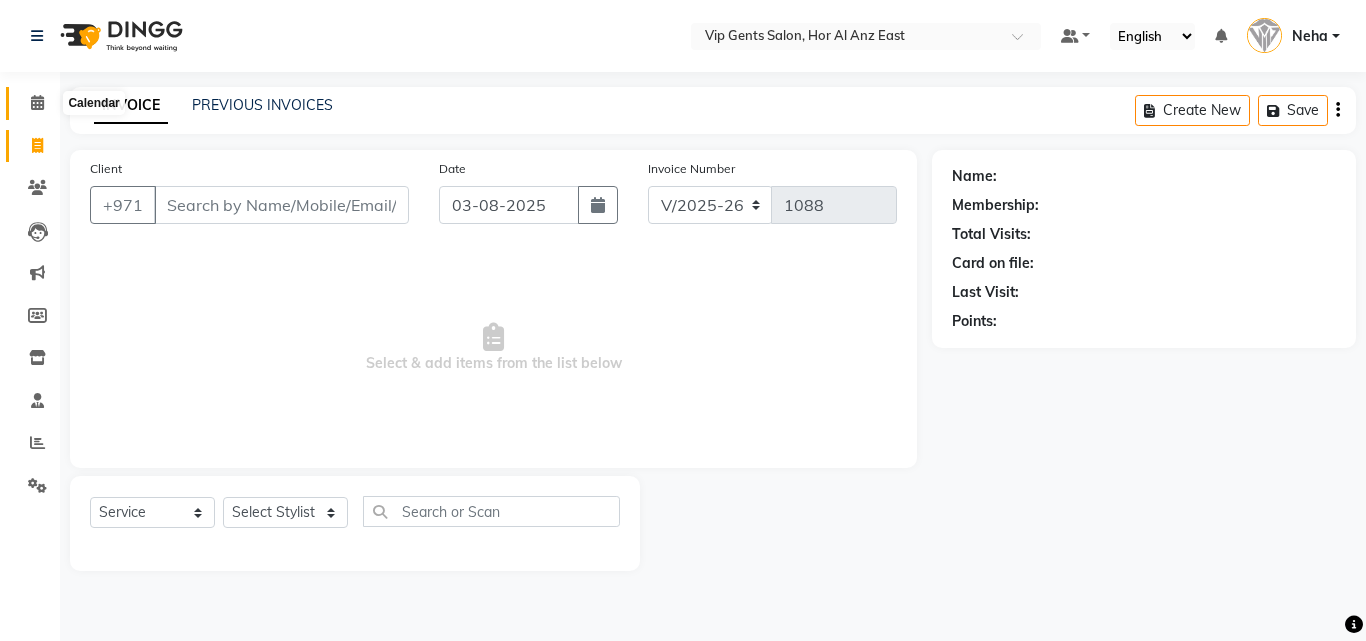 click 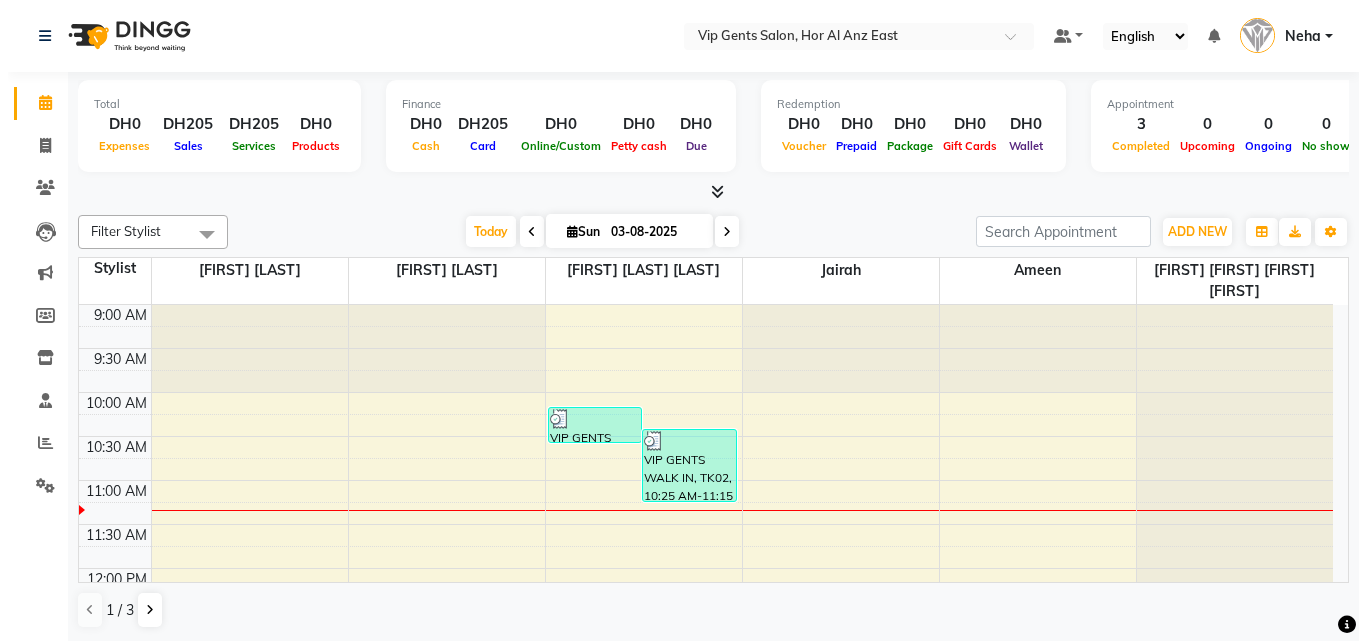 scroll, scrollTop: 0, scrollLeft: 0, axis: both 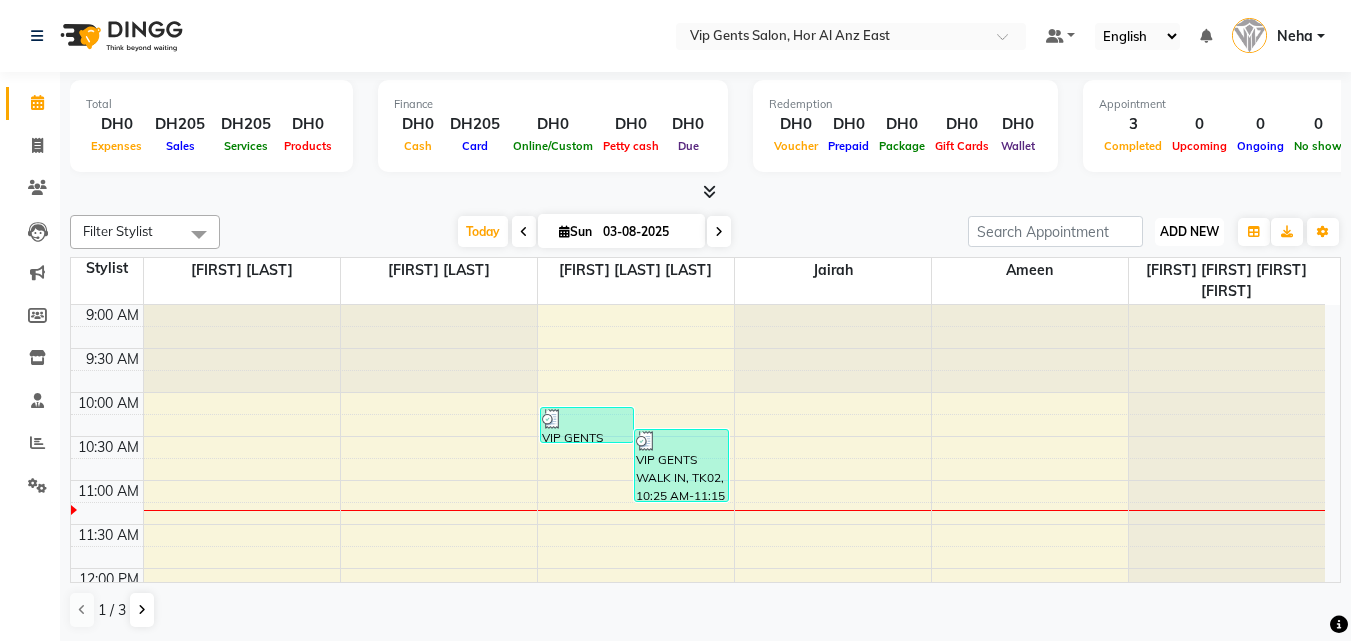 click on "ADD NEW" at bounding box center (1189, 231) 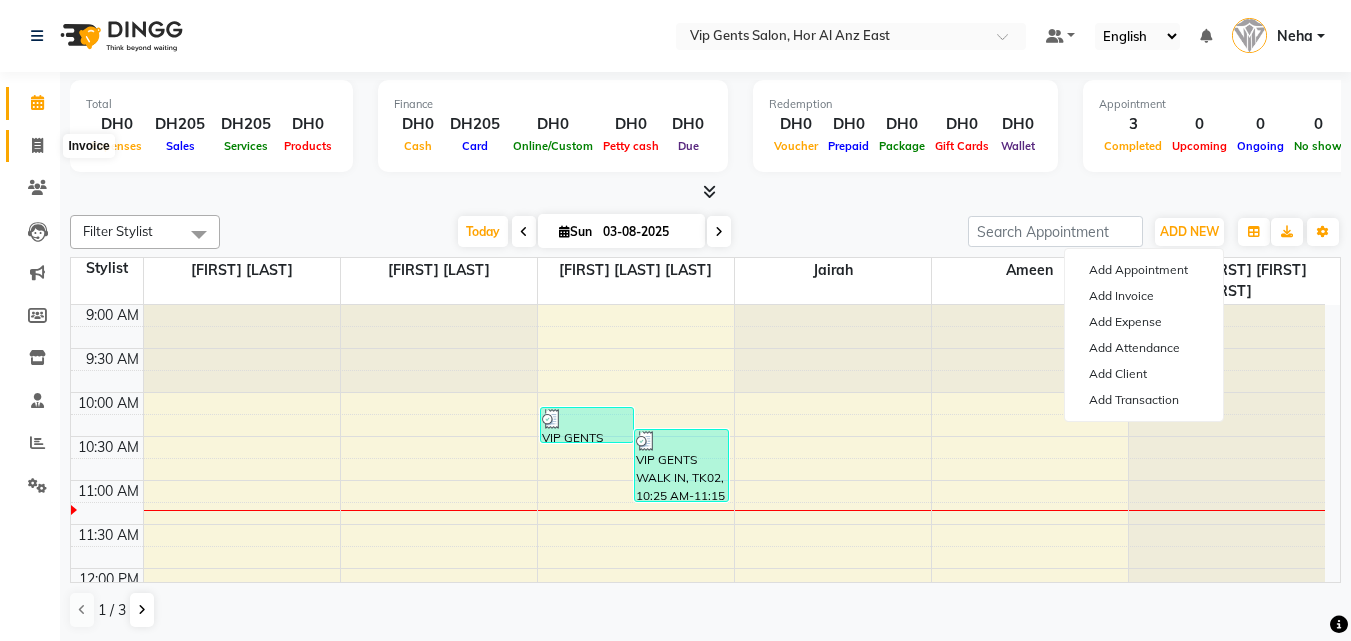 click 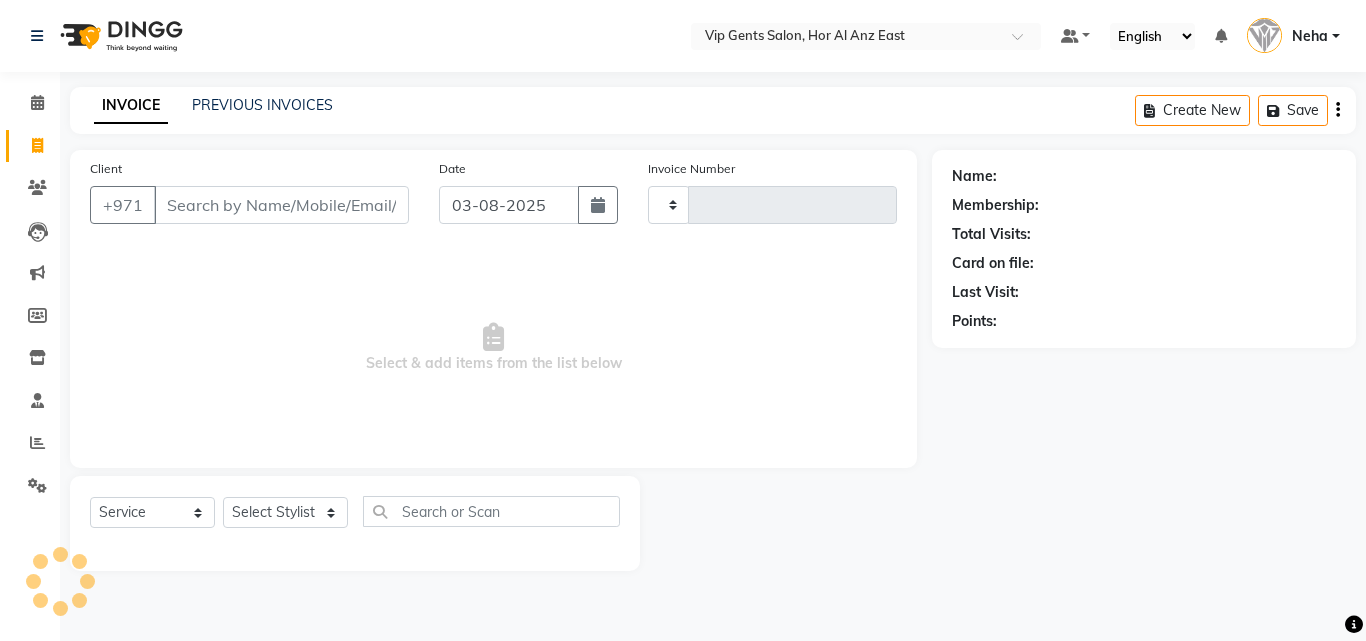 type on "1088" 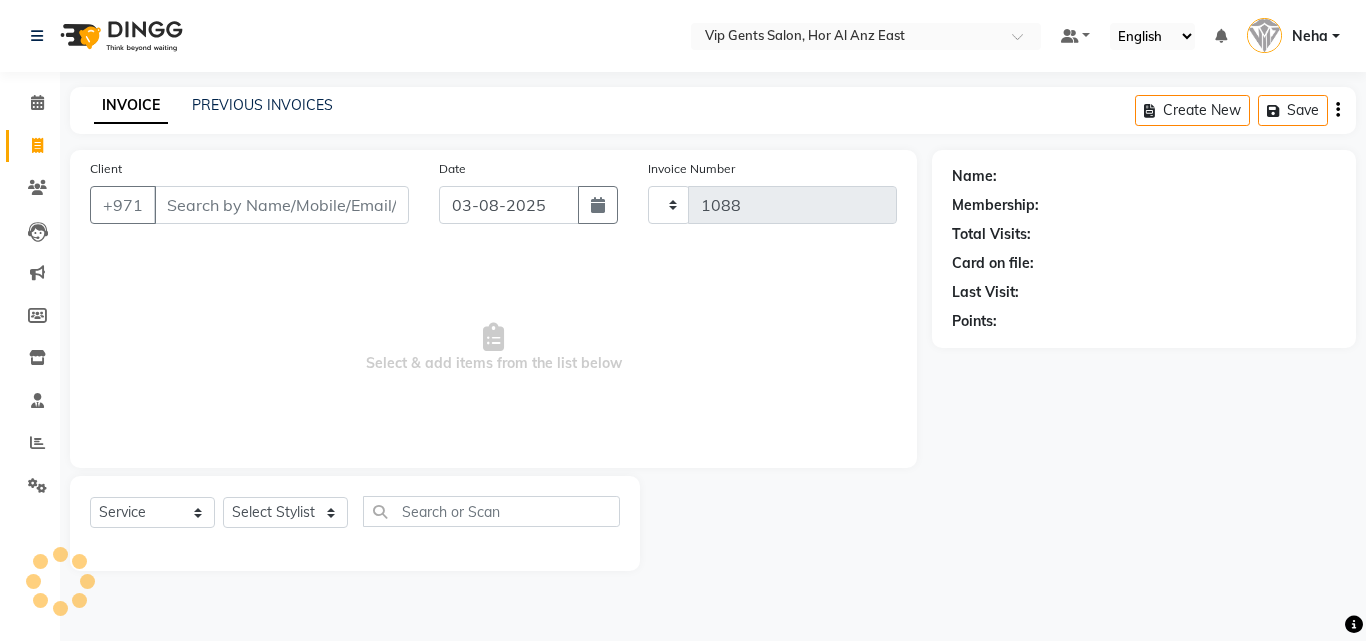 select on "8415" 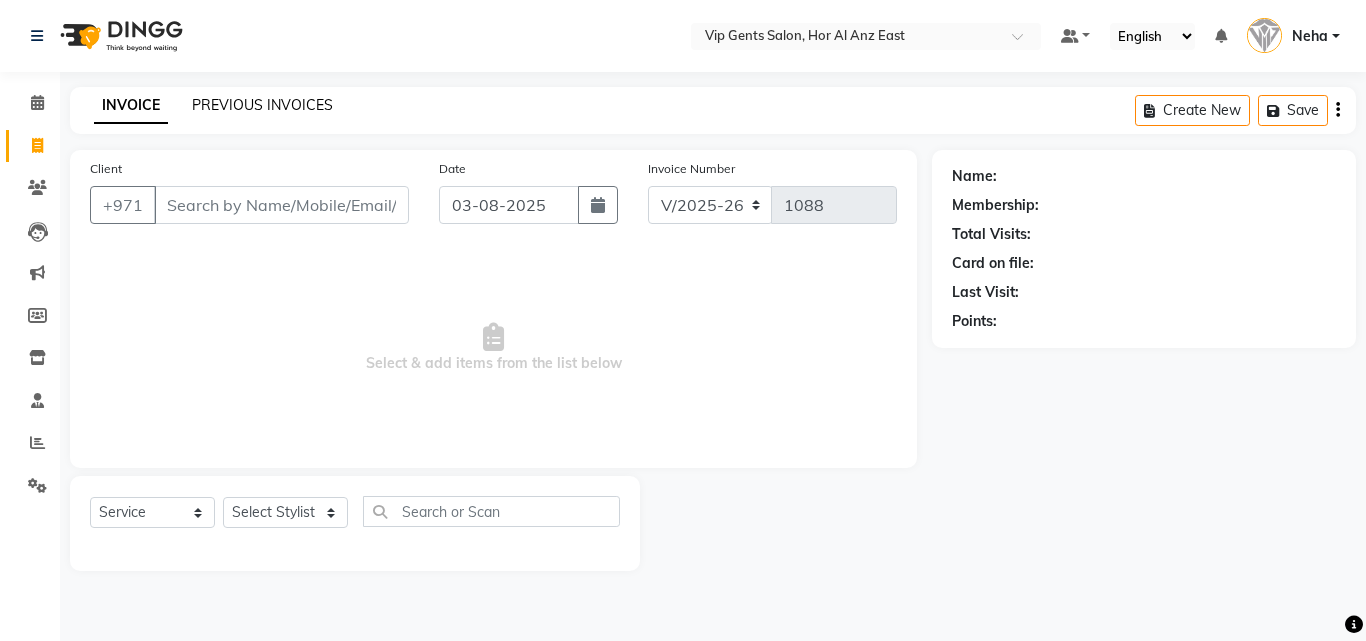 click on "PREVIOUS INVOICES" 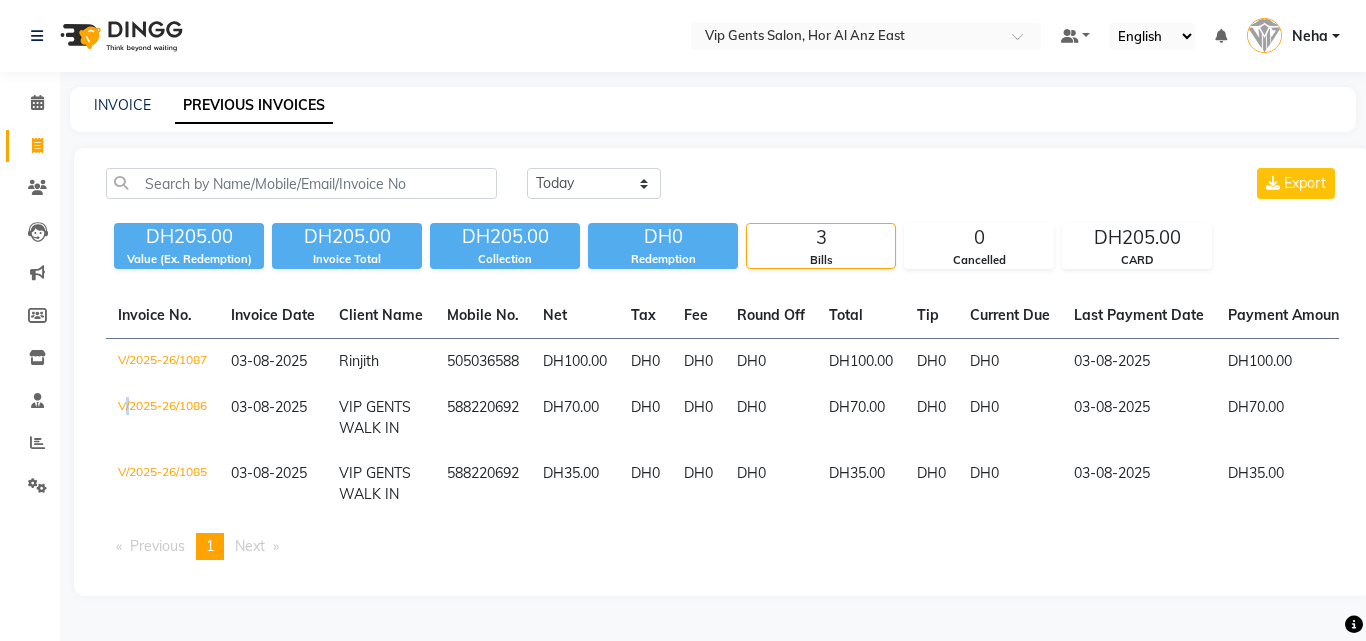 drag, startPoint x: 125, startPoint y: 392, endPoint x: 103, endPoint y: 450, distance: 62.03225 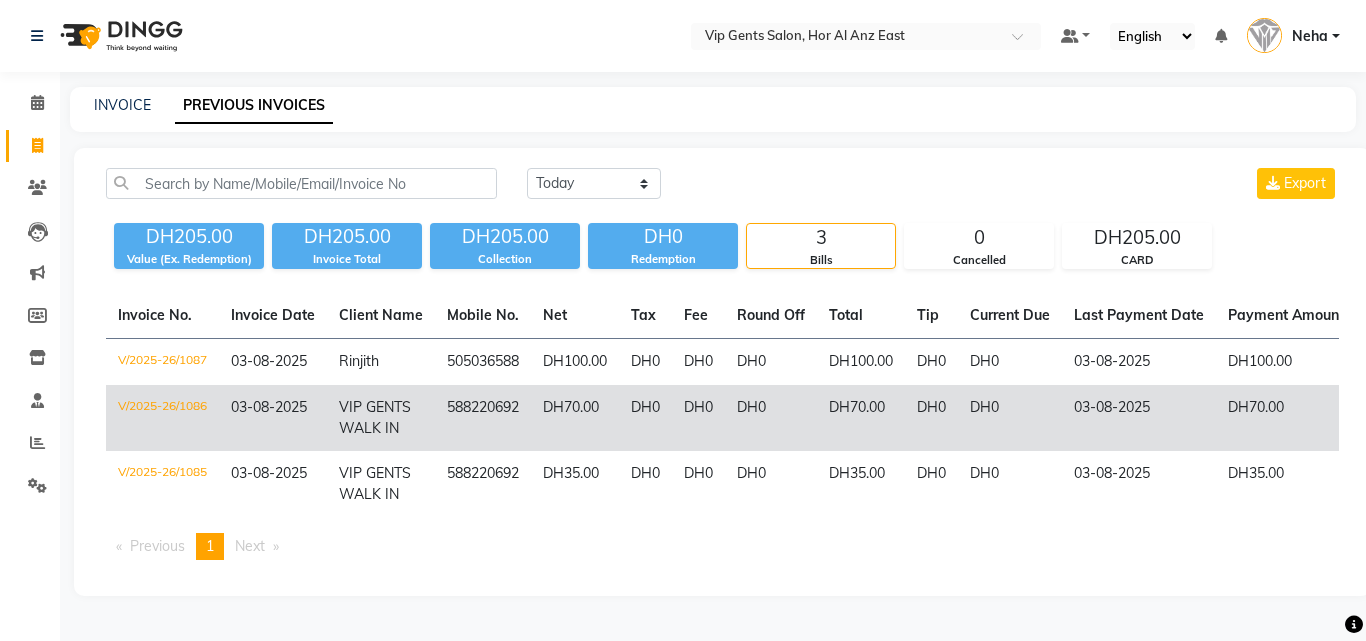 drag, startPoint x: 121, startPoint y: 396, endPoint x: 212, endPoint y: 387, distance: 91.44397 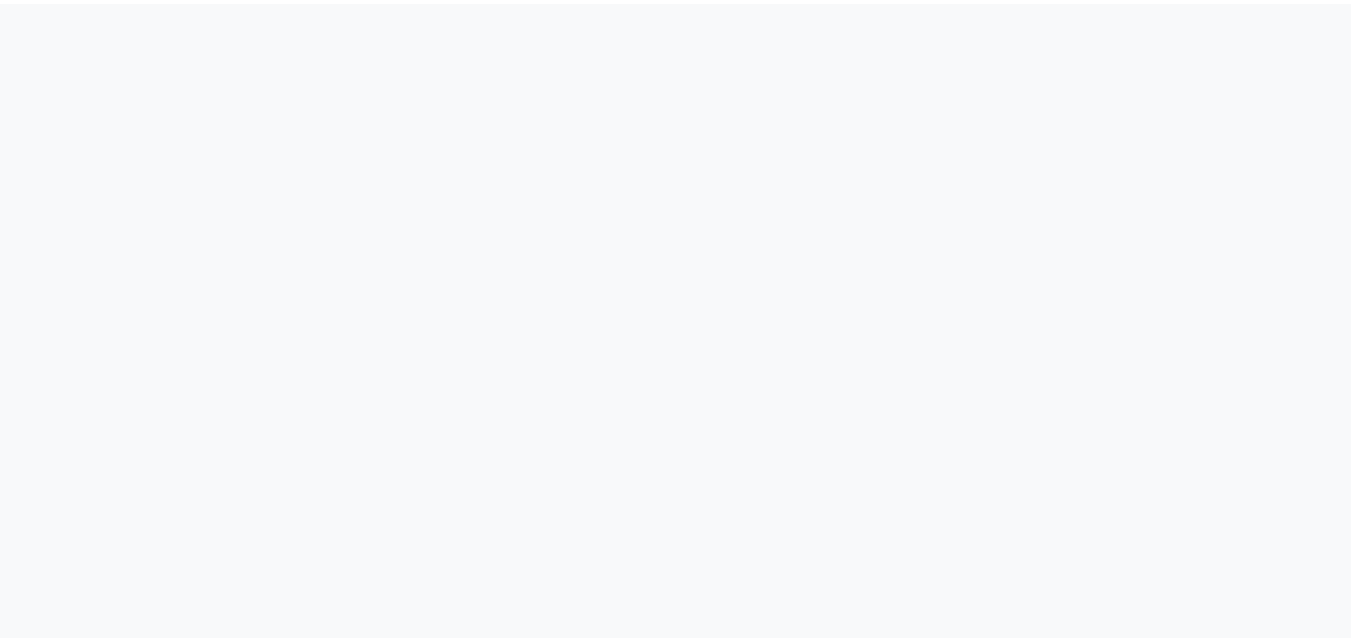 scroll, scrollTop: 0, scrollLeft: 0, axis: both 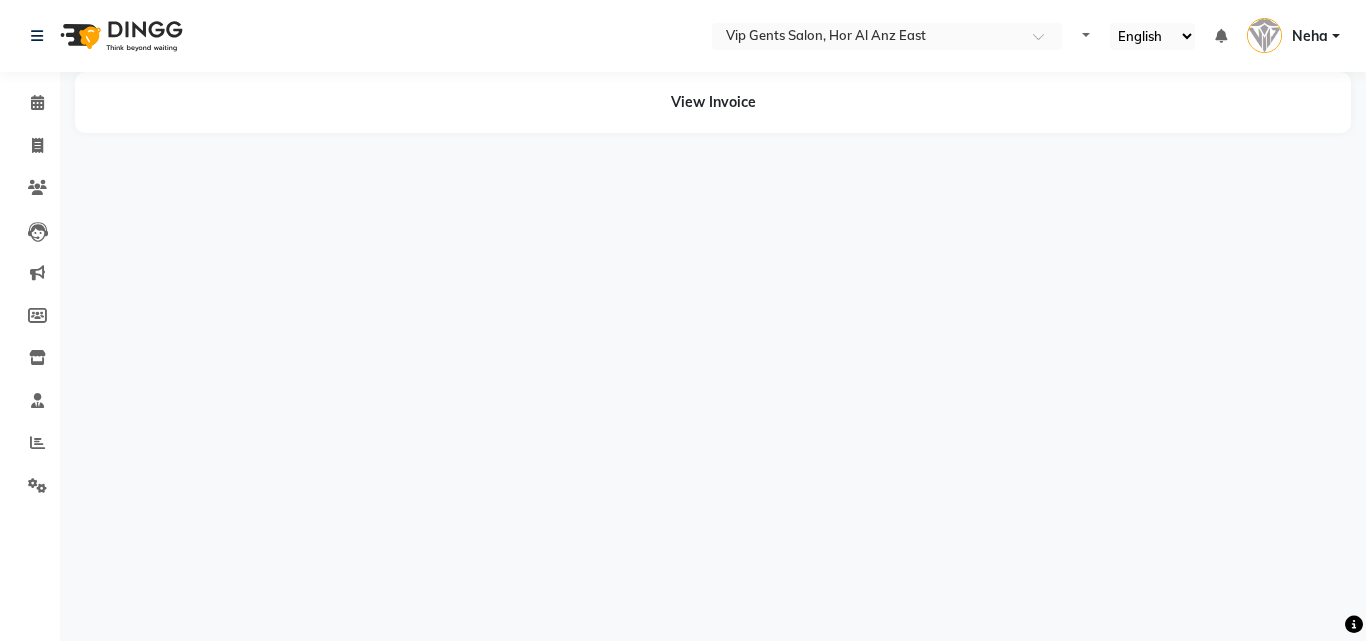 select on "en" 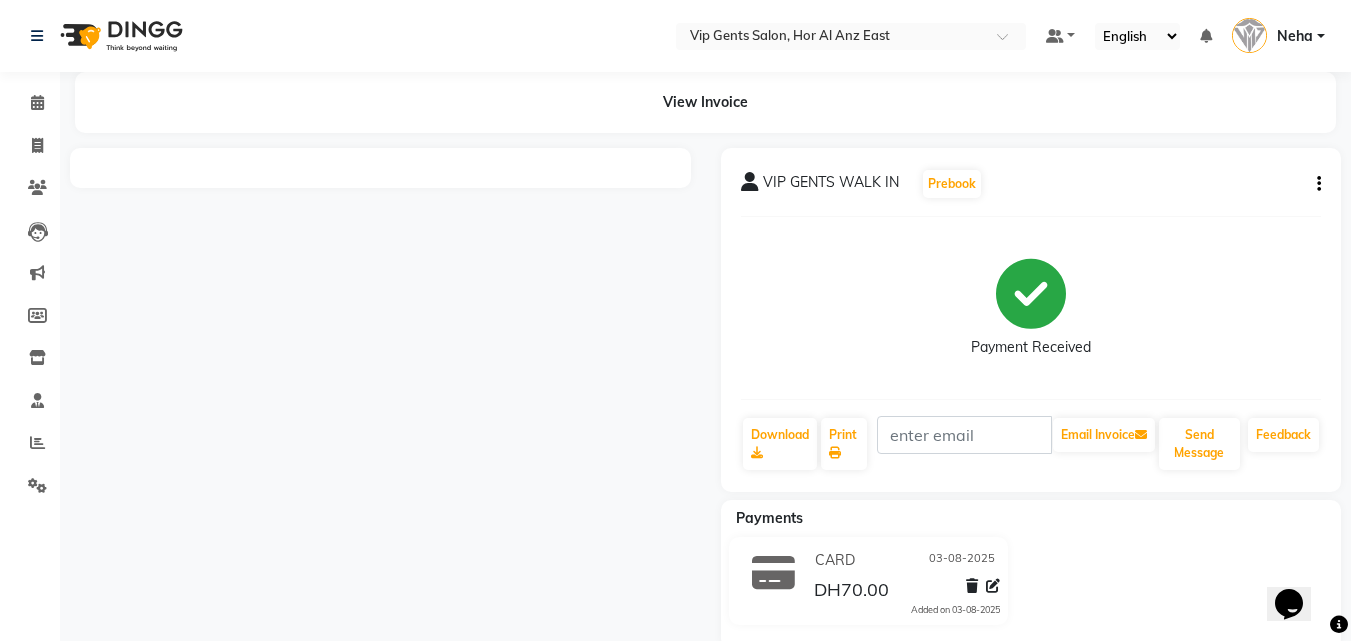 scroll, scrollTop: 0, scrollLeft: 0, axis: both 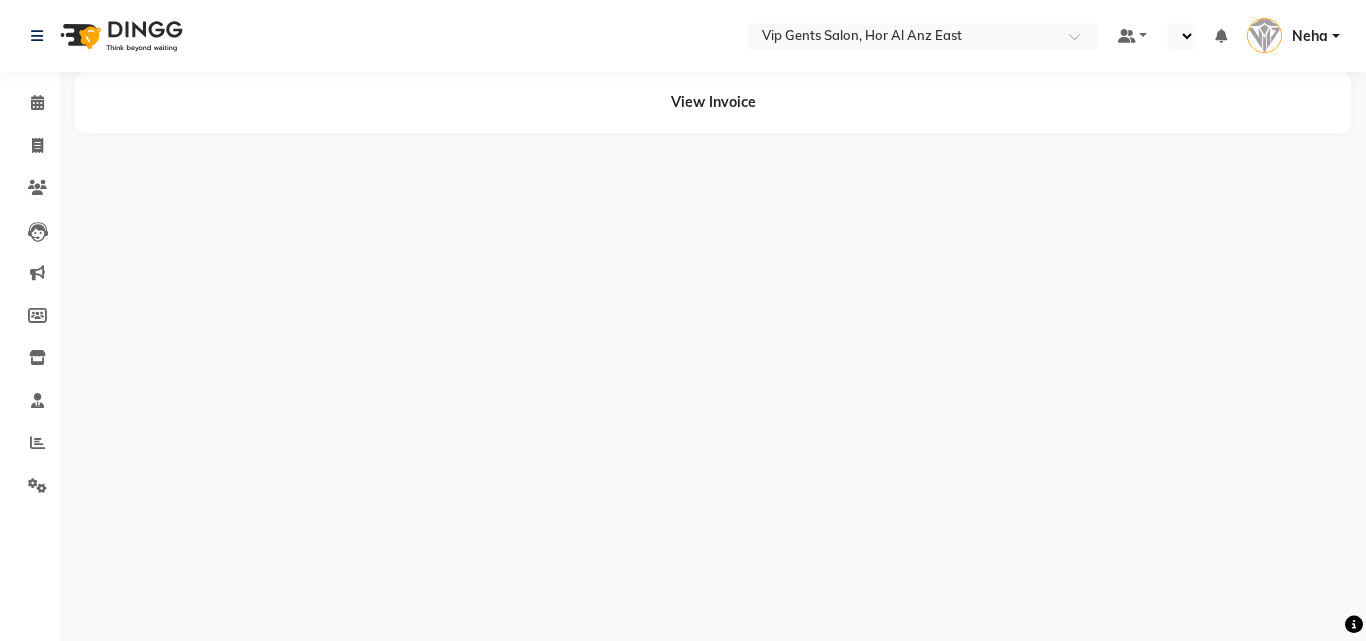 select on "en" 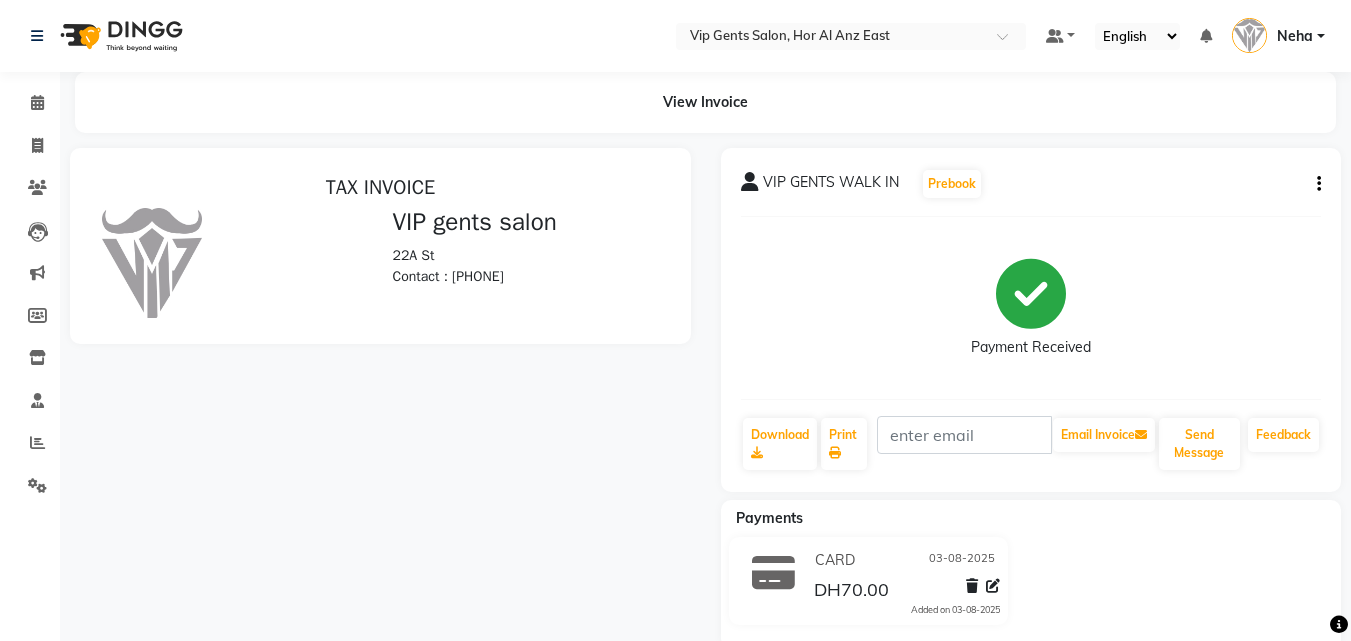 scroll, scrollTop: 0, scrollLeft: 0, axis: both 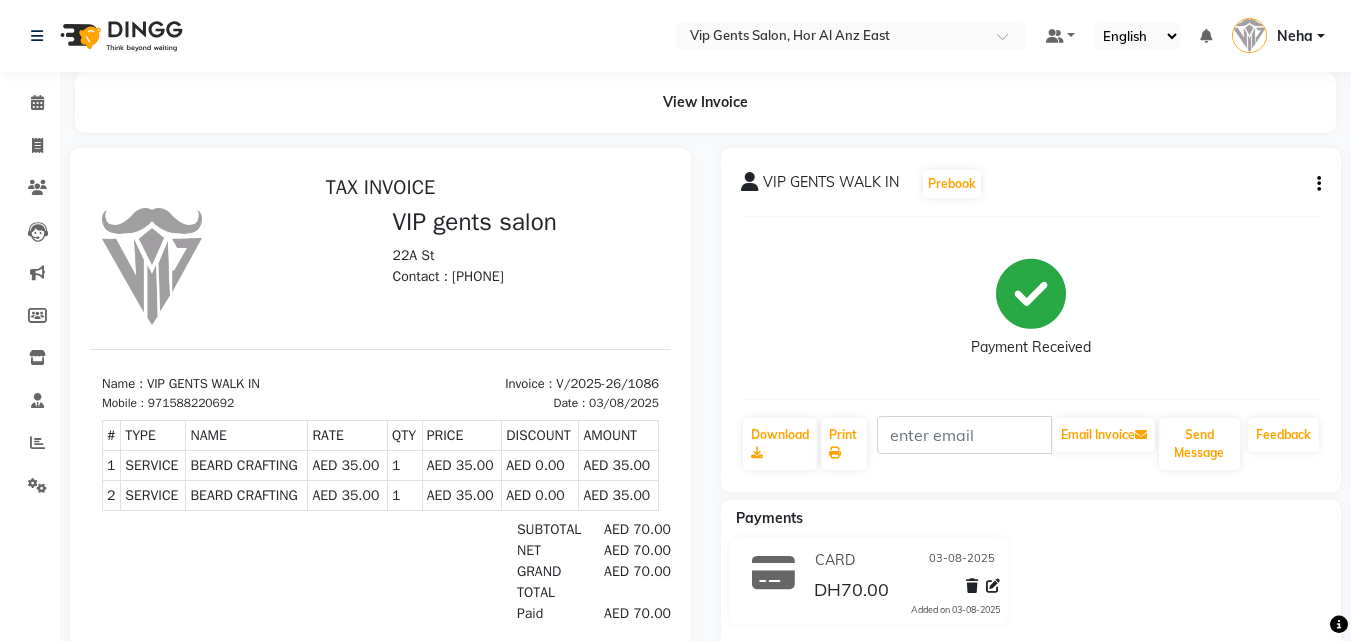 click on "22A St" at bounding box center (526, 255) 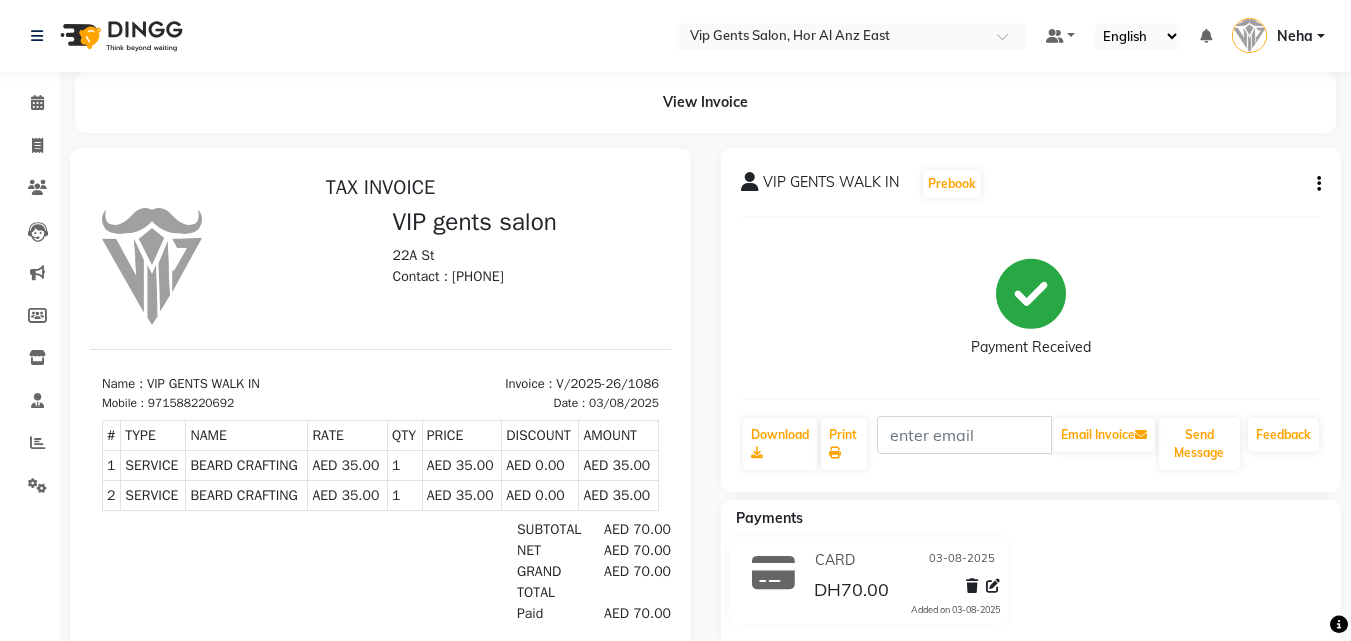 click on "VIP gents salon" at bounding box center (526, 222) 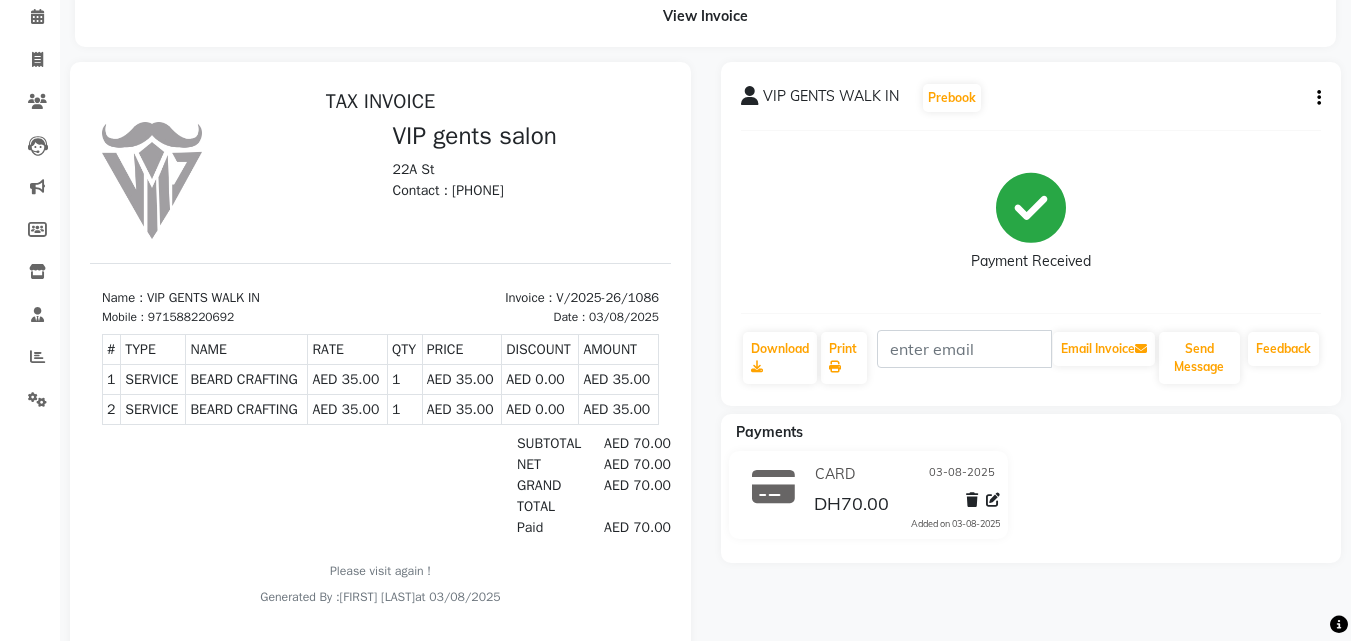 scroll, scrollTop: 156, scrollLeft: 0, axis: vertical 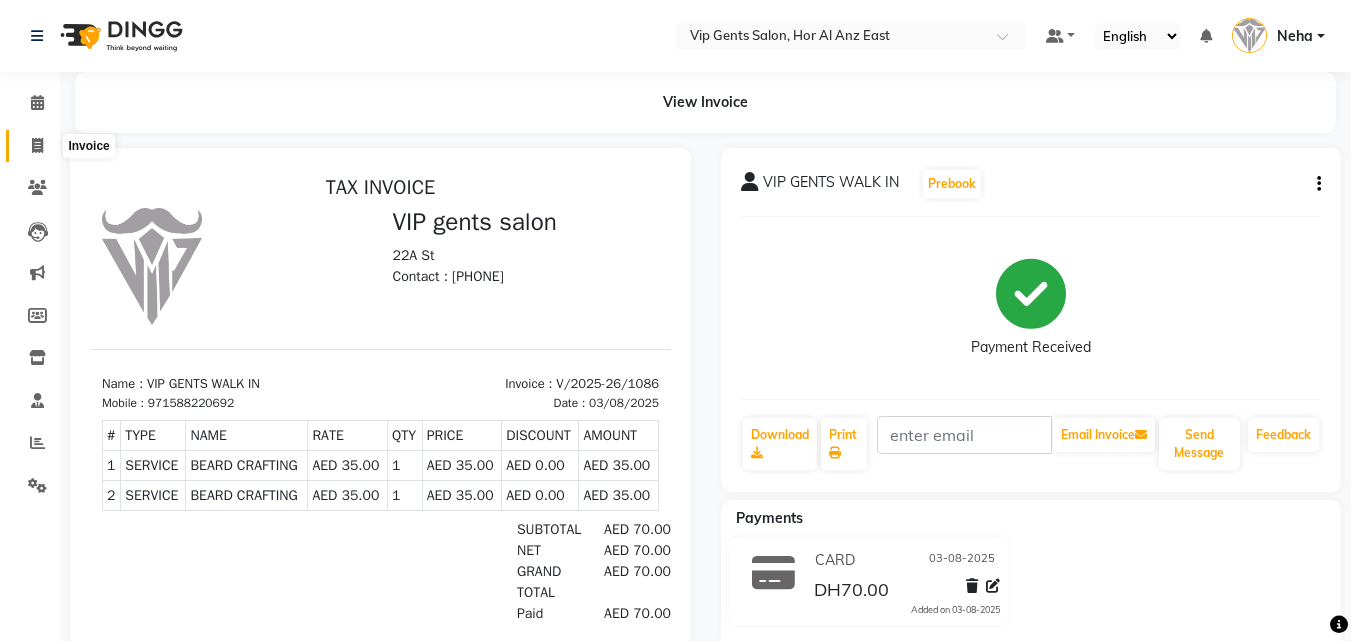 click 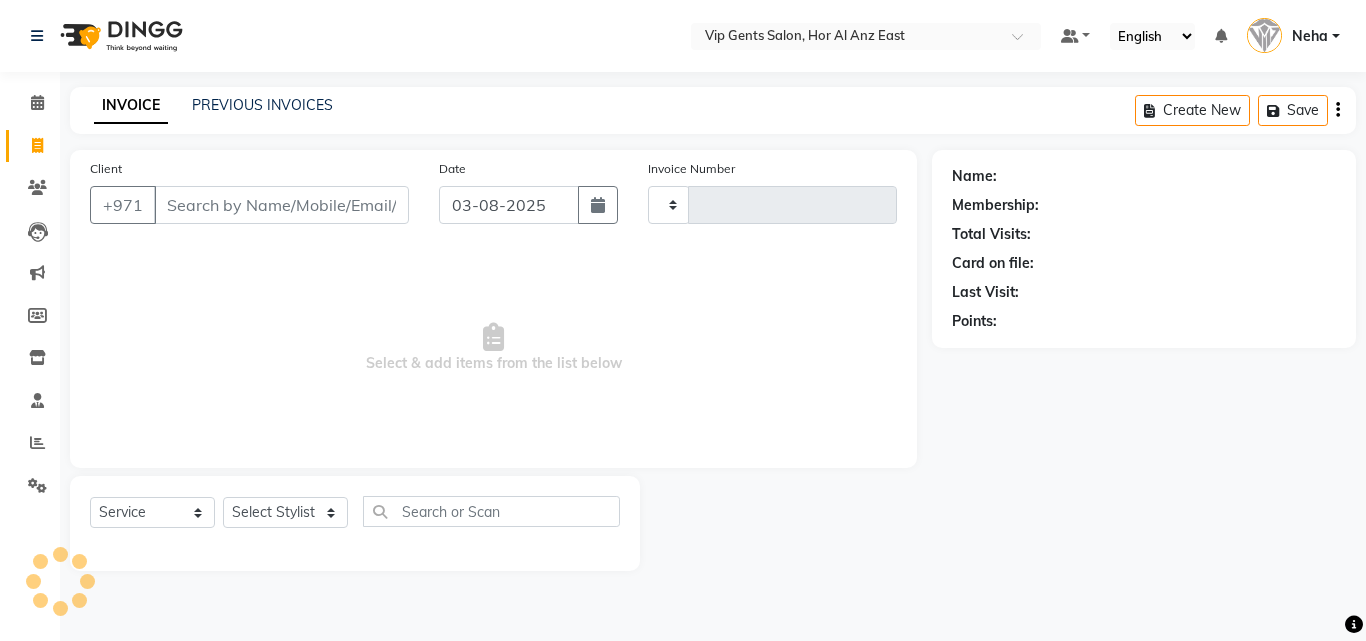 type on "1088" 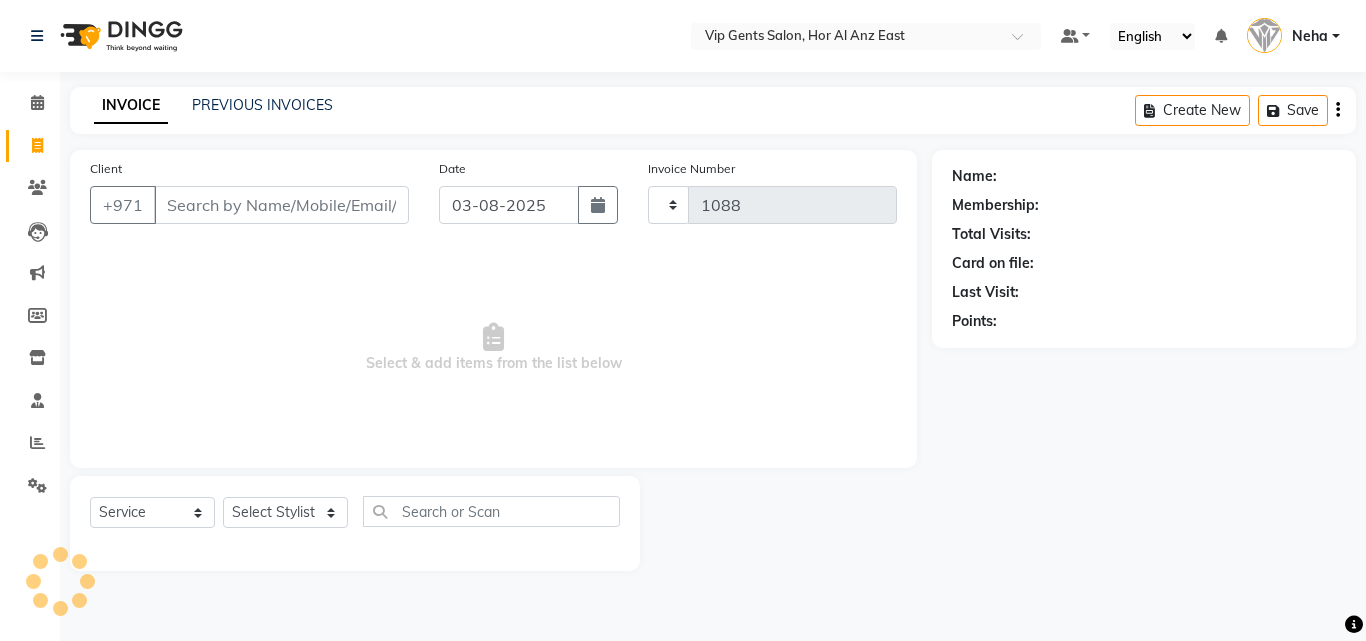 select on "8415" 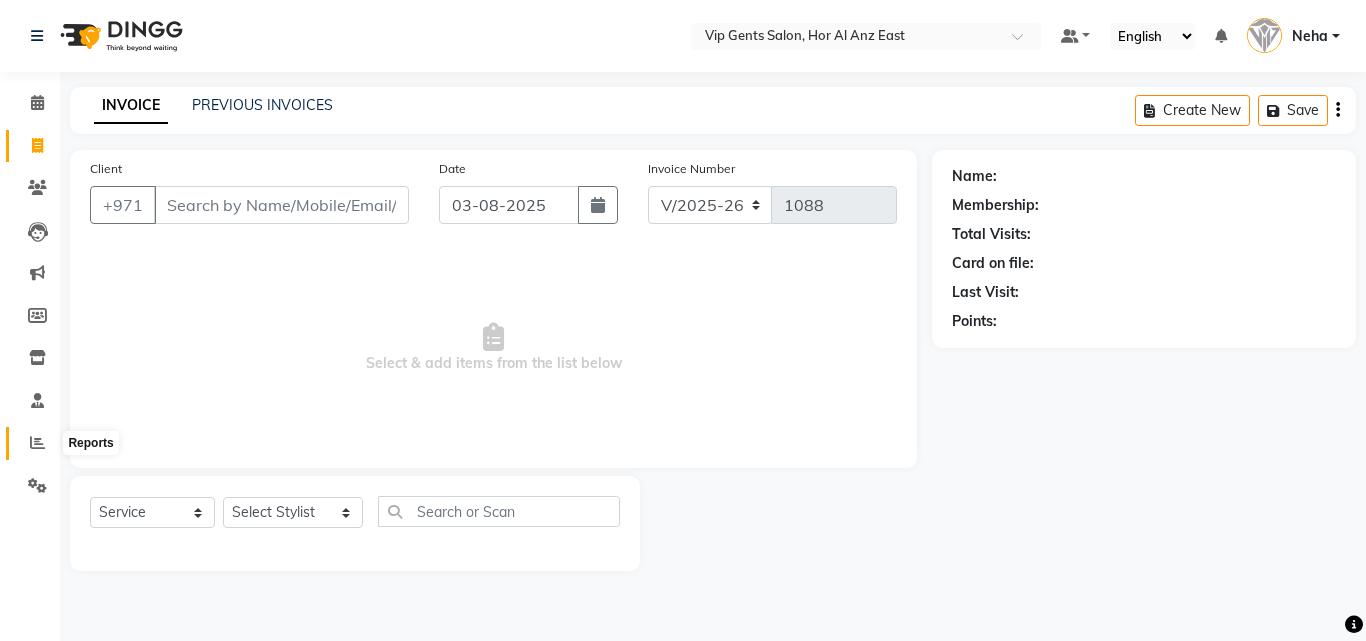 click 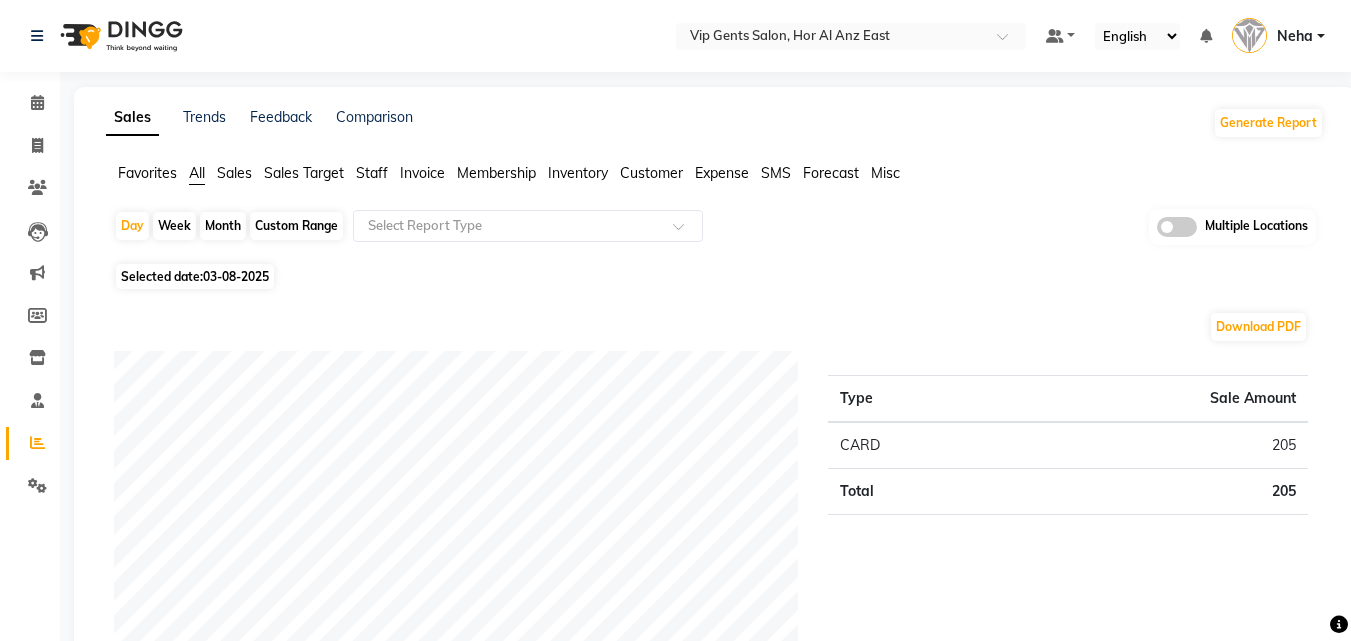 click on "Staff" 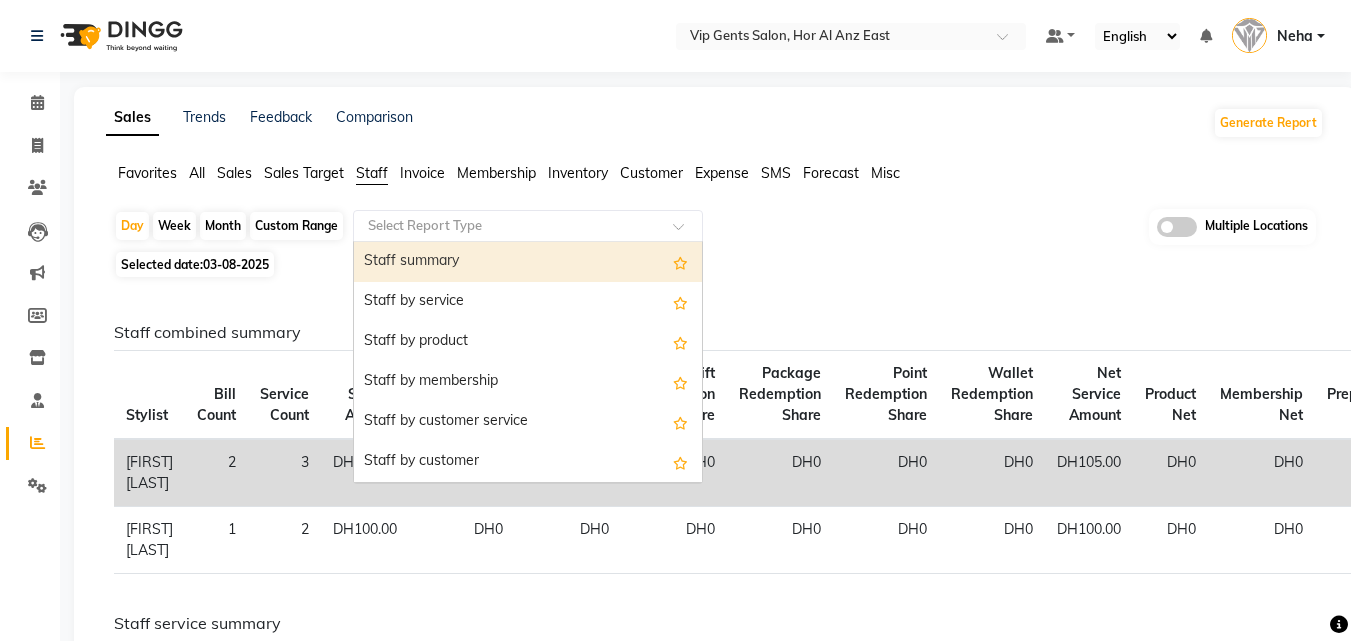 click 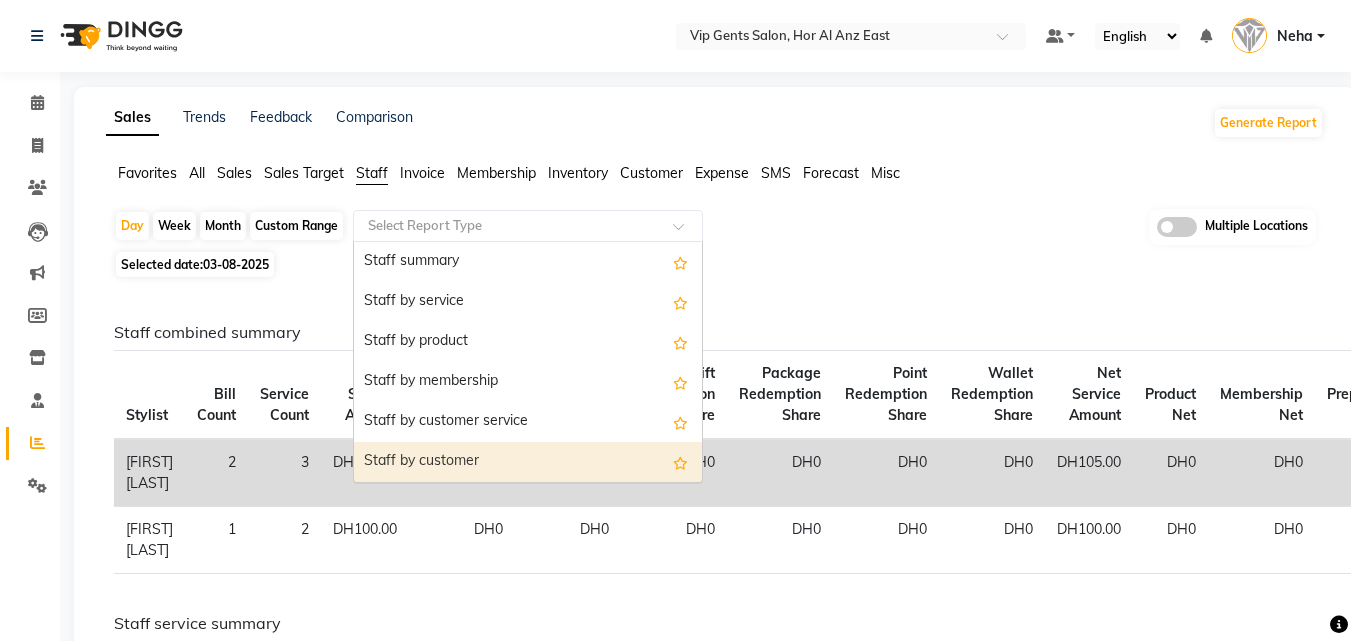 click on "Staff by customer" at bounding box center [528, 462] 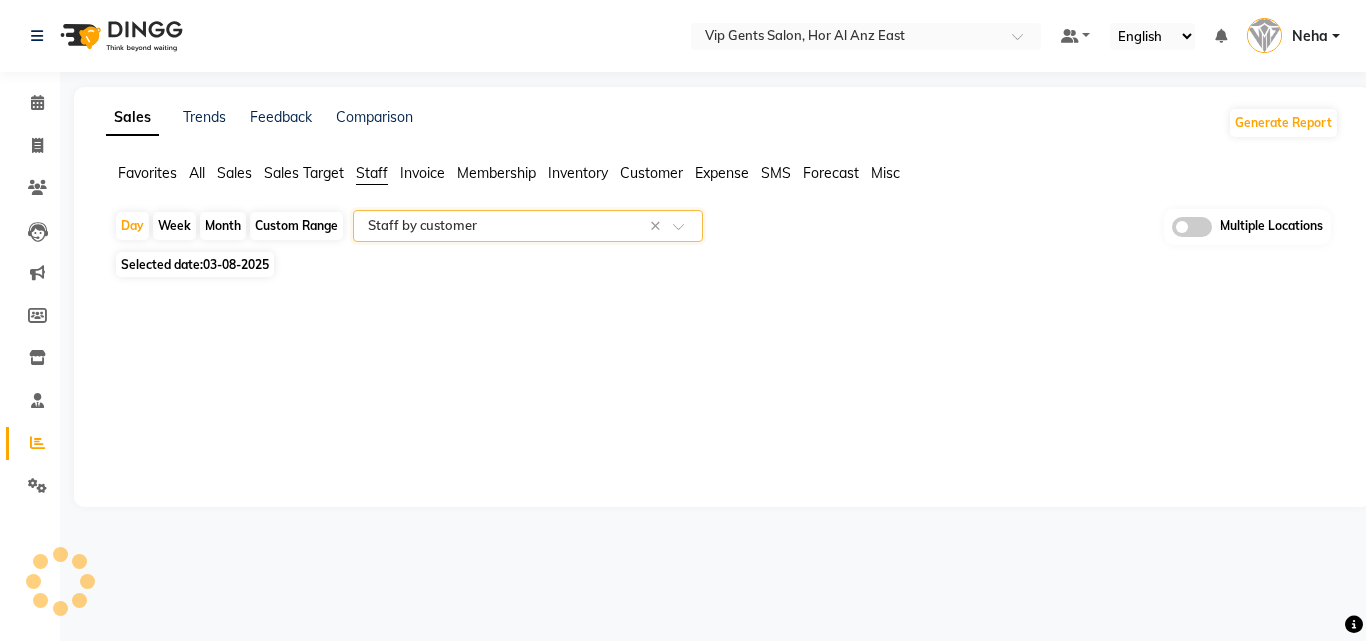 select on "full_report" 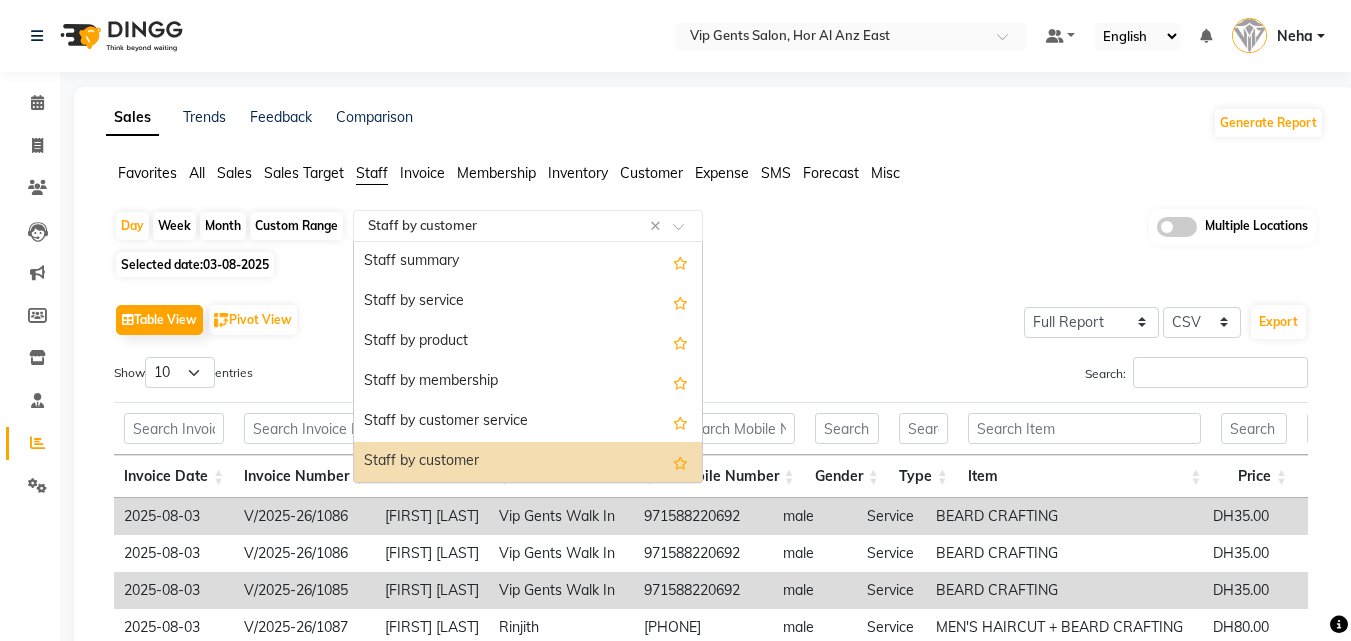 scroll, scrollTop: 40, scrollLeft: 0, axis: vertical 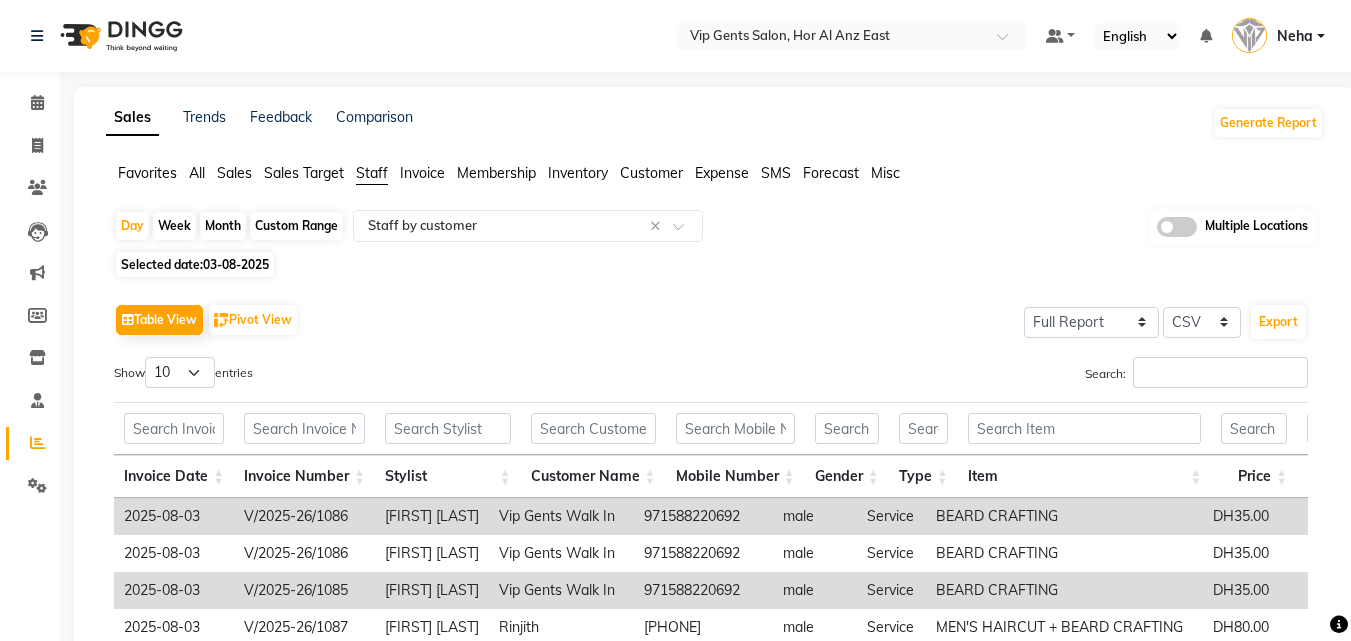 click on "Multiple Locations" 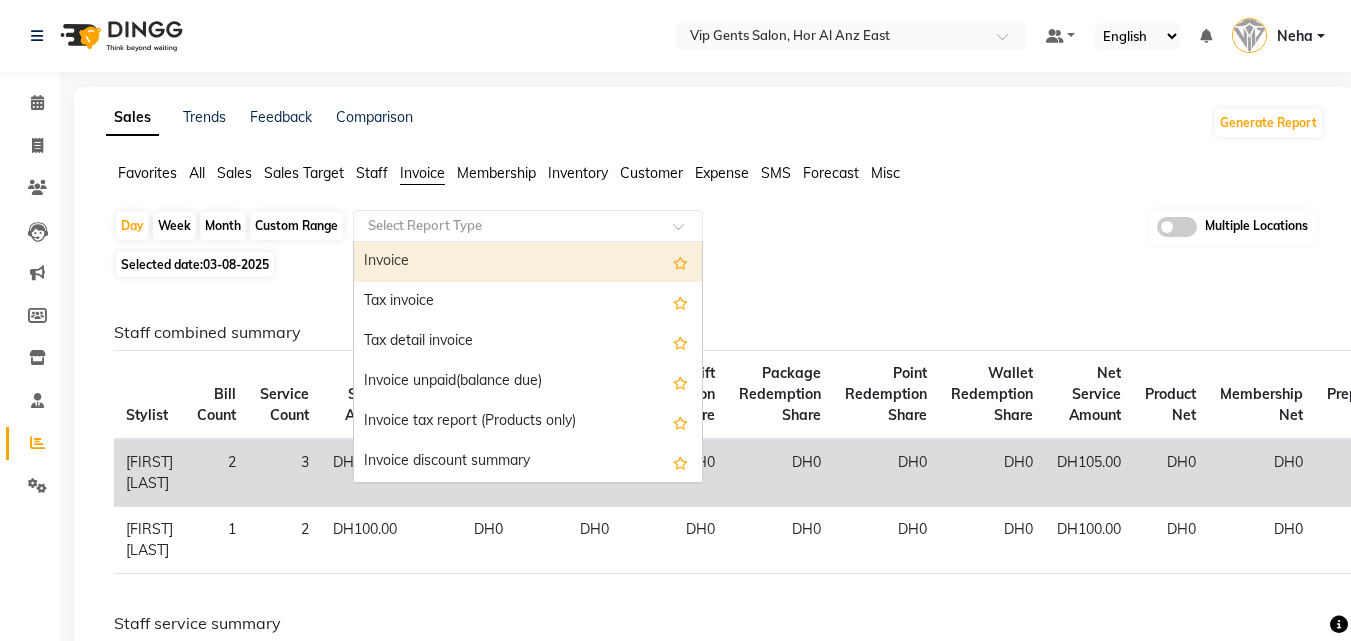 click 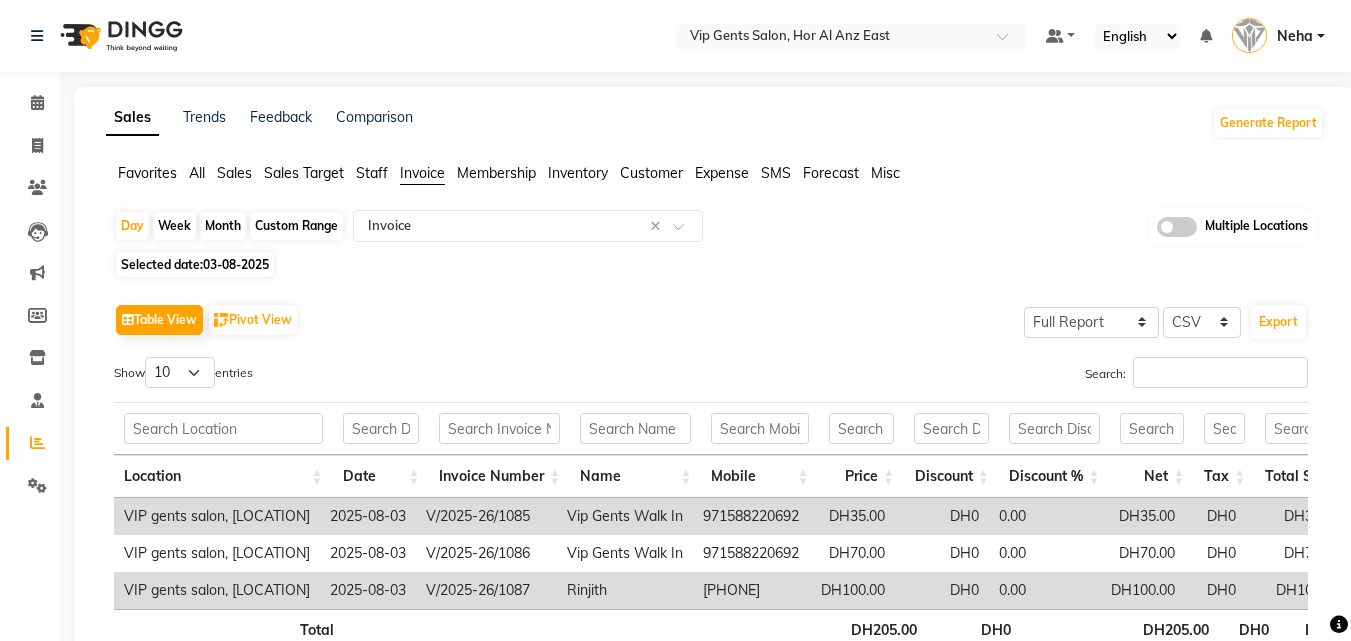 click on "Selected date:  03-08-2025" 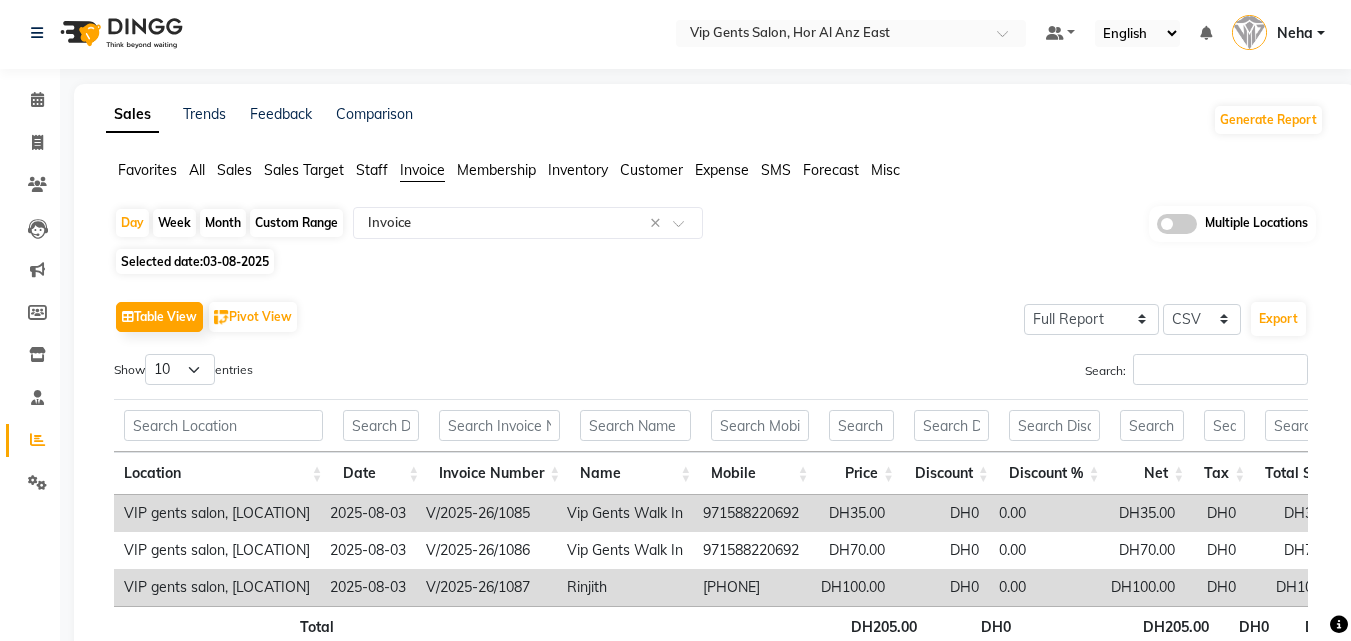 scroll, scrollTop: 0, scrollLeft: 0, axis: both 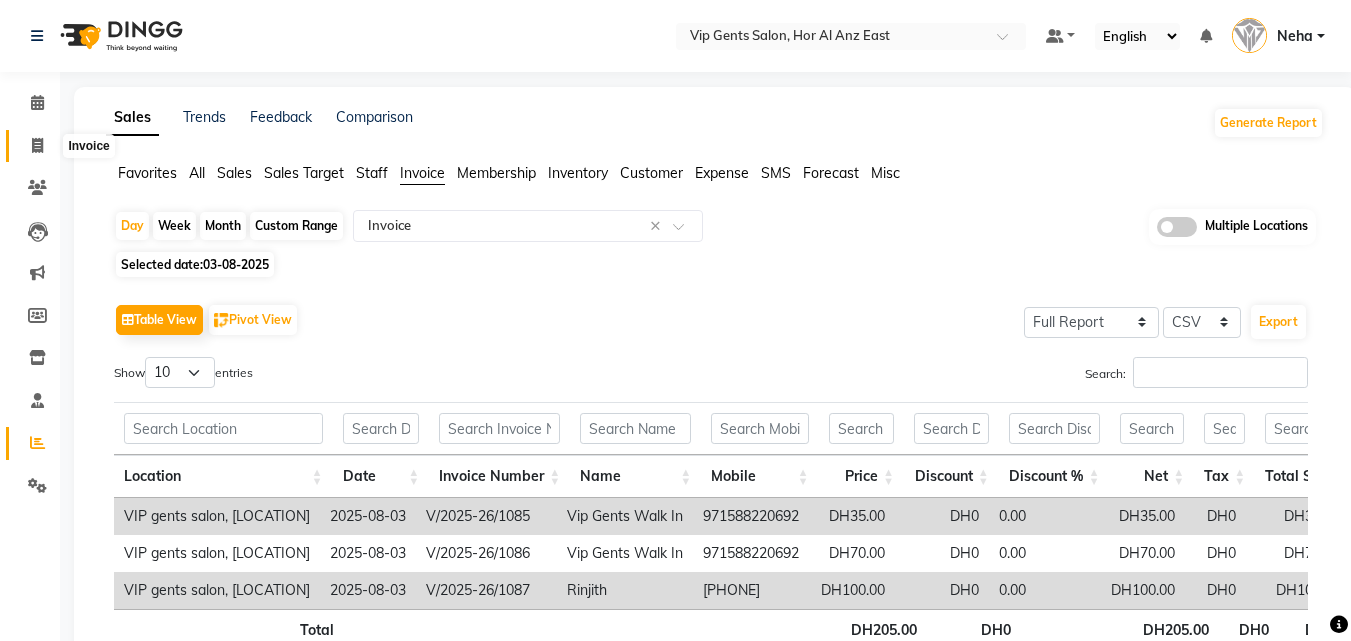 click 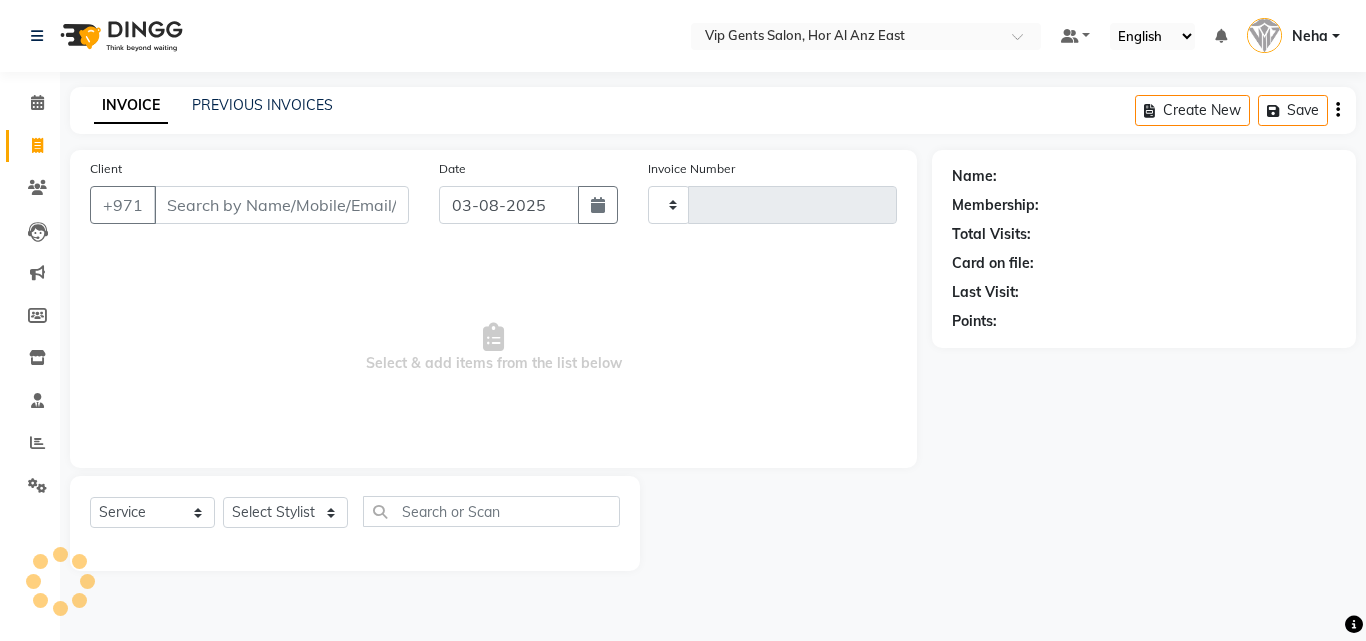 type on "1088" 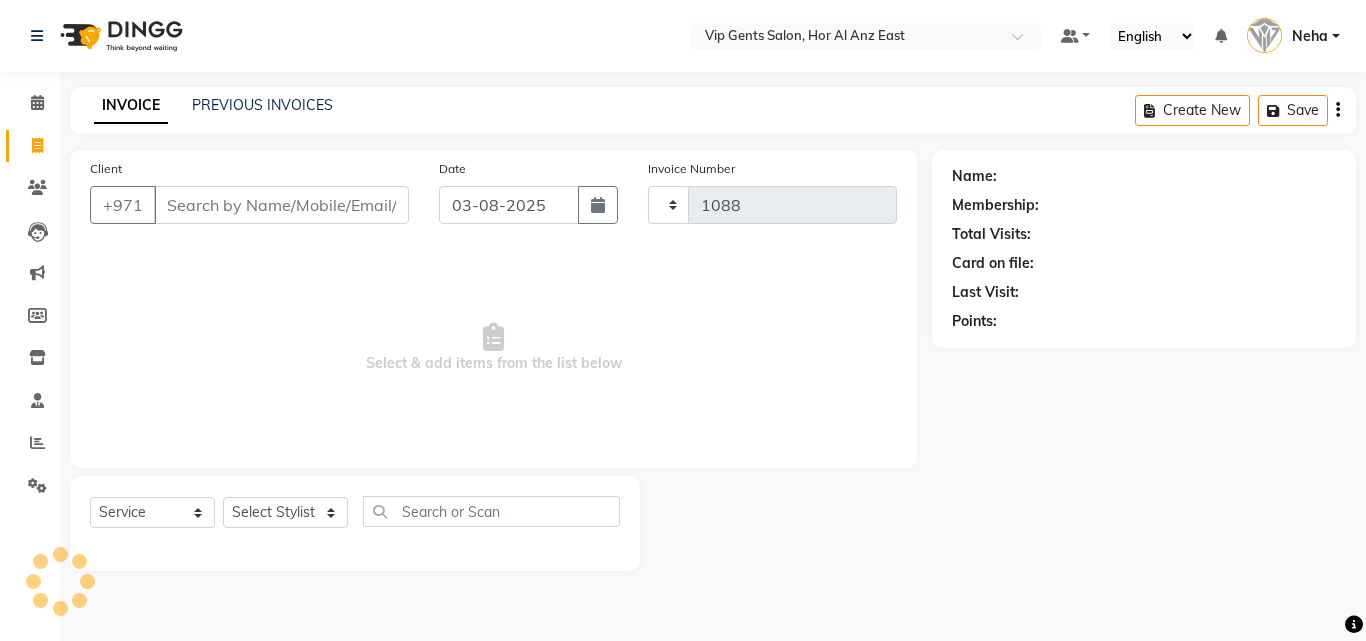 select on "8415" 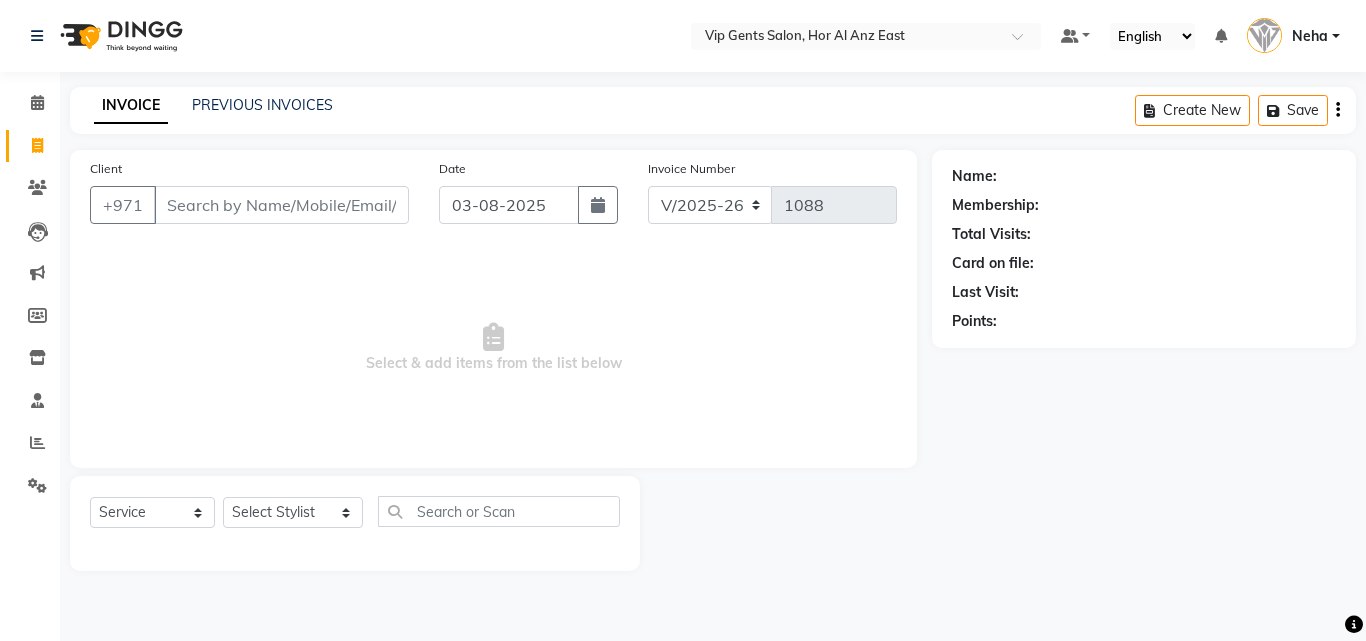 click 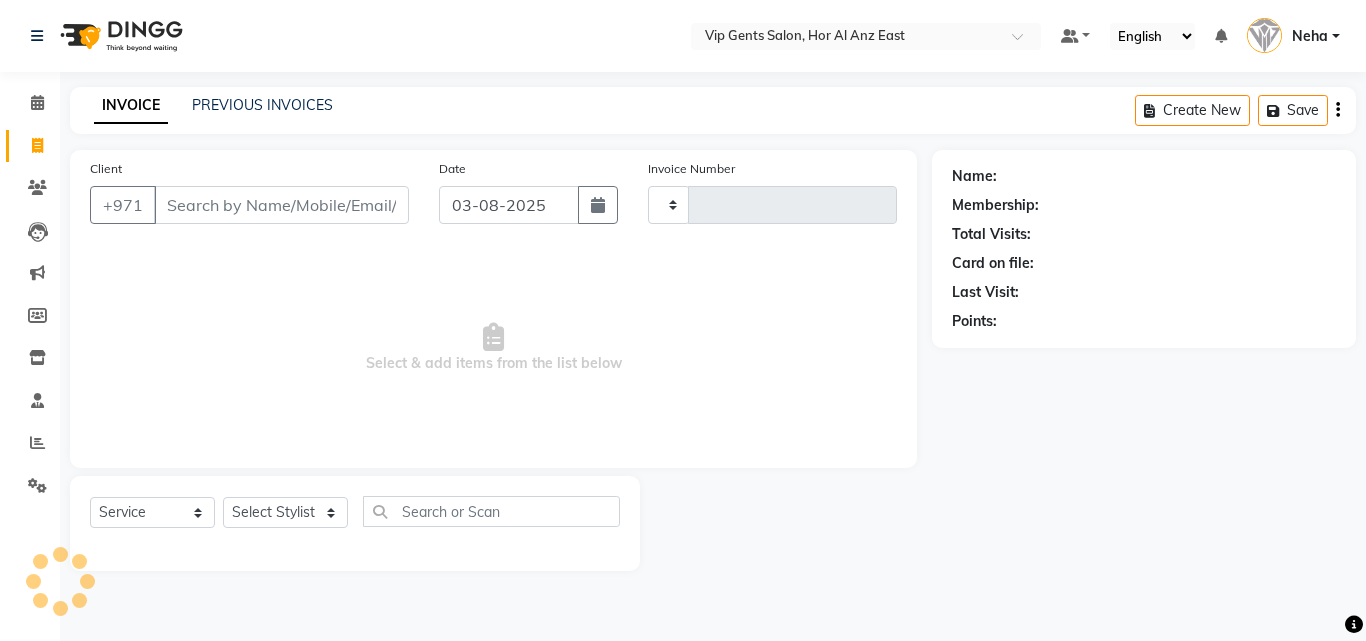 type on "1088" 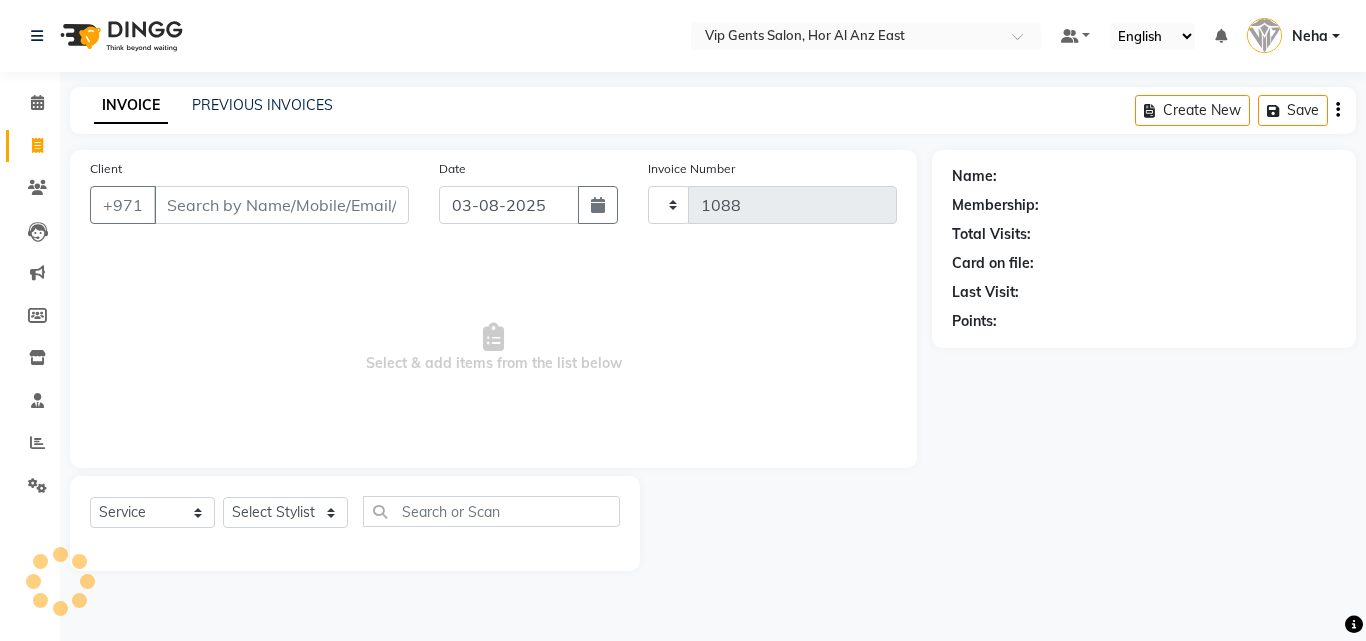 select on "8415" 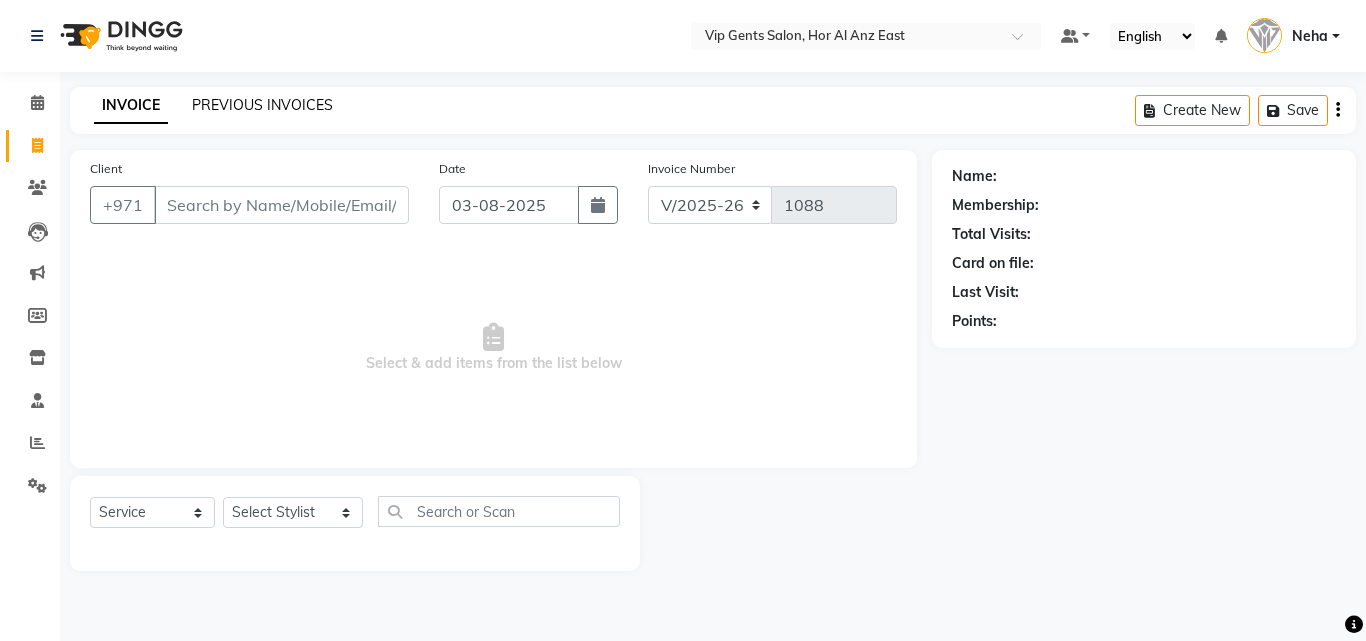 click on "PREVIOUS INVOICES" 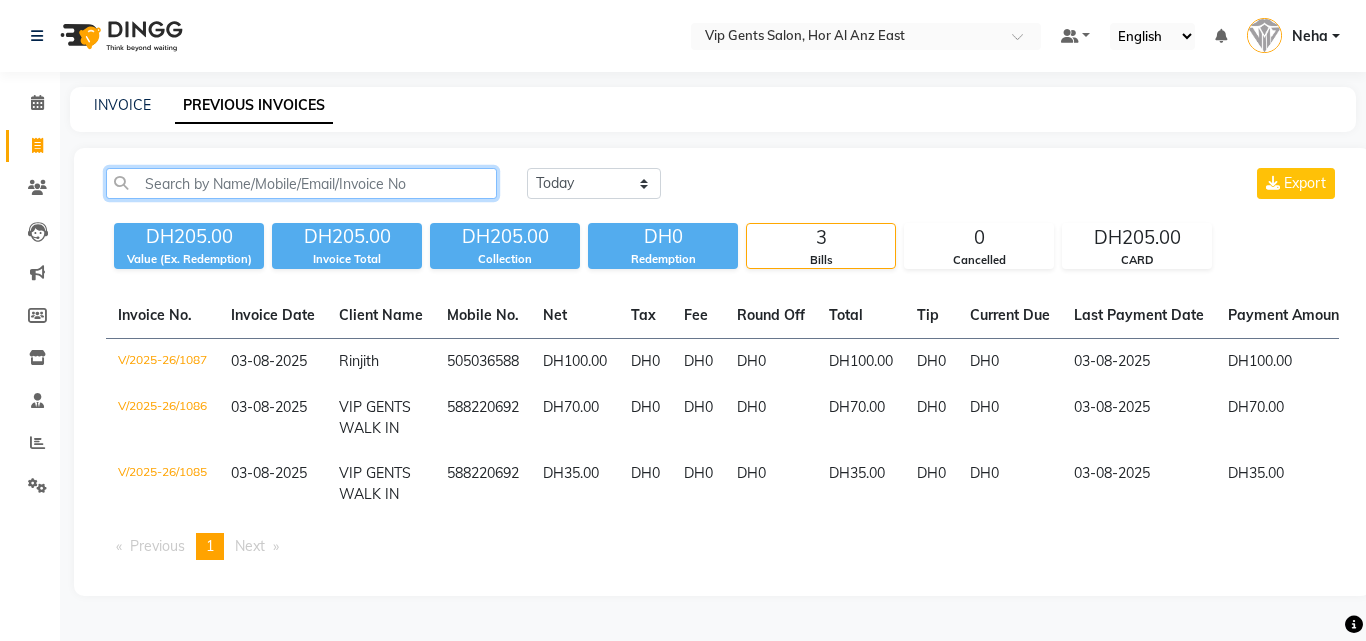 click 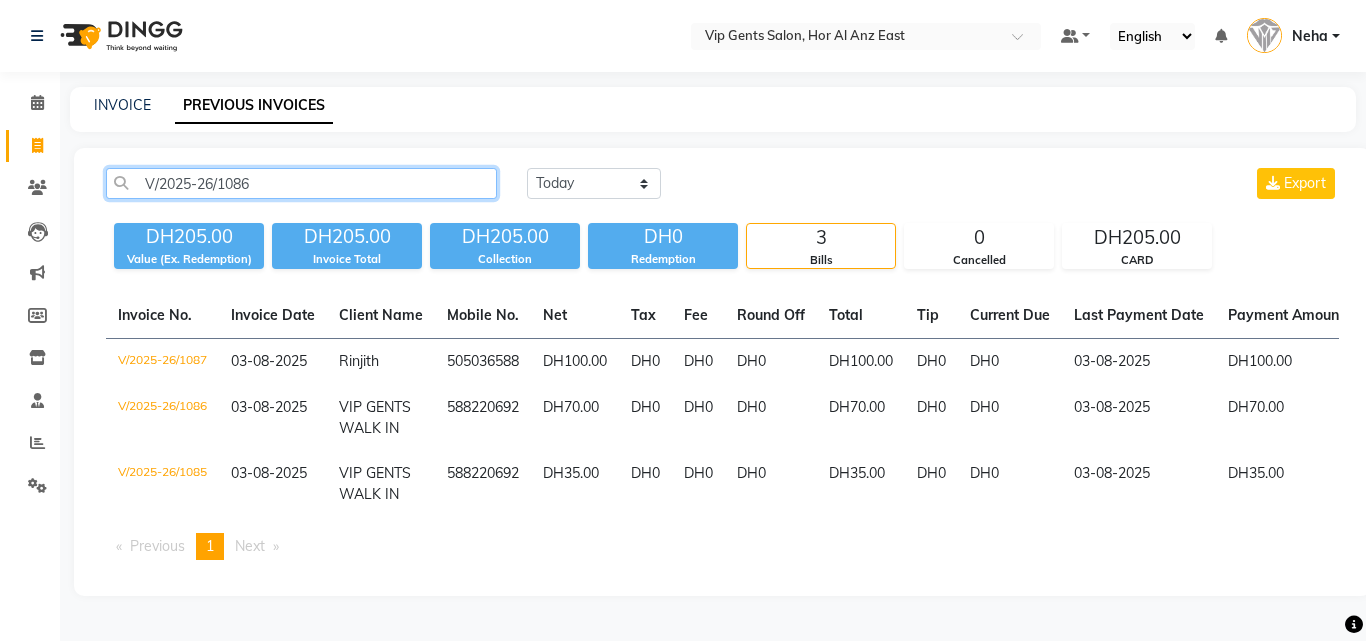 click on "V/2025-26/1086" 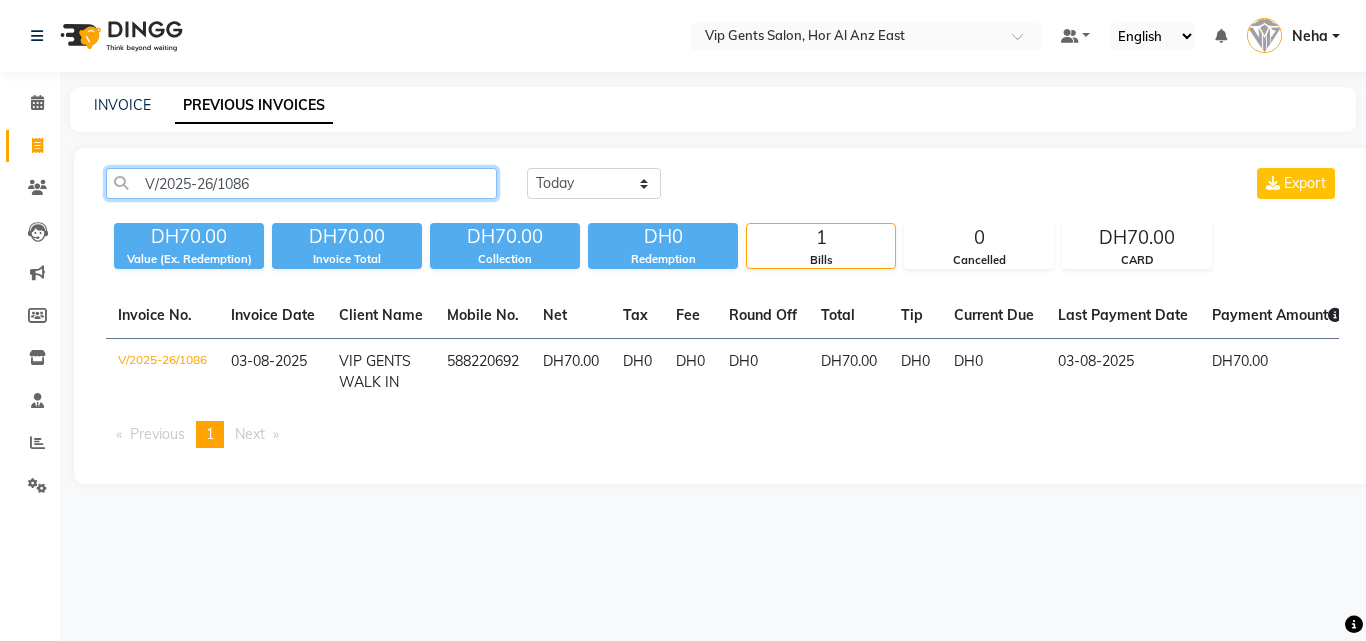 type on "V/2025-26/1086" 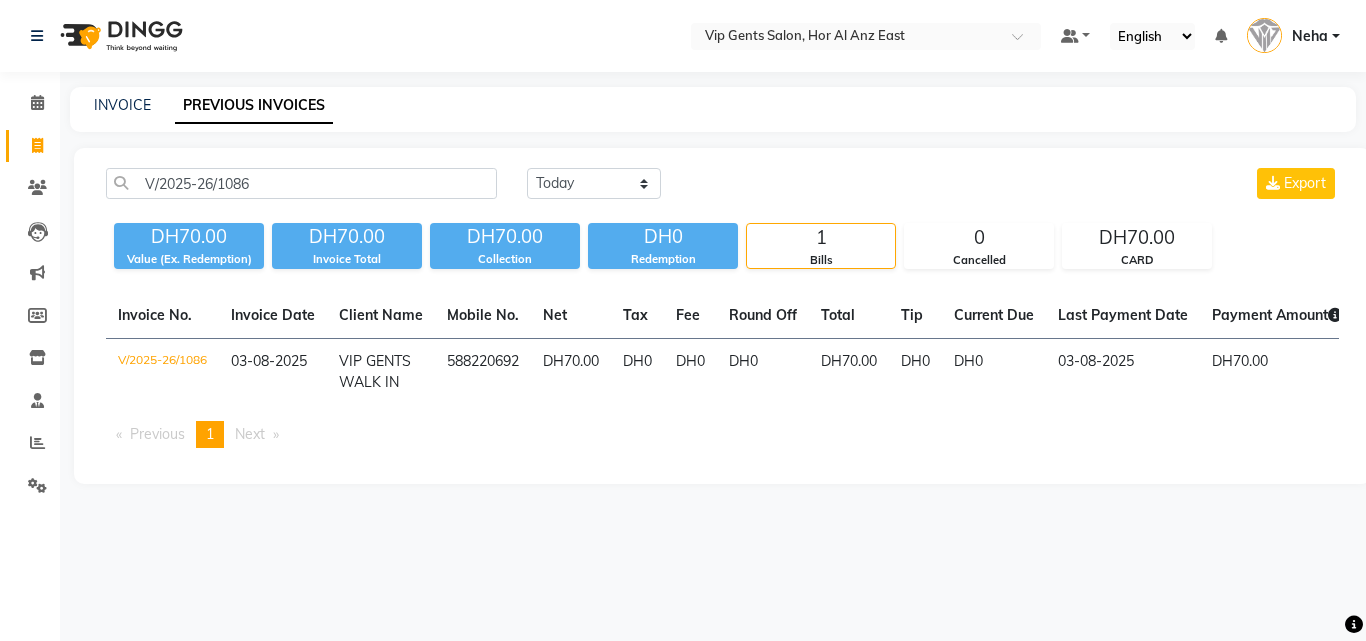 drag, startPoint x: 503, startPoint y: 226, endPoint x: 454, endPoint y: 456, distance: 235.16165 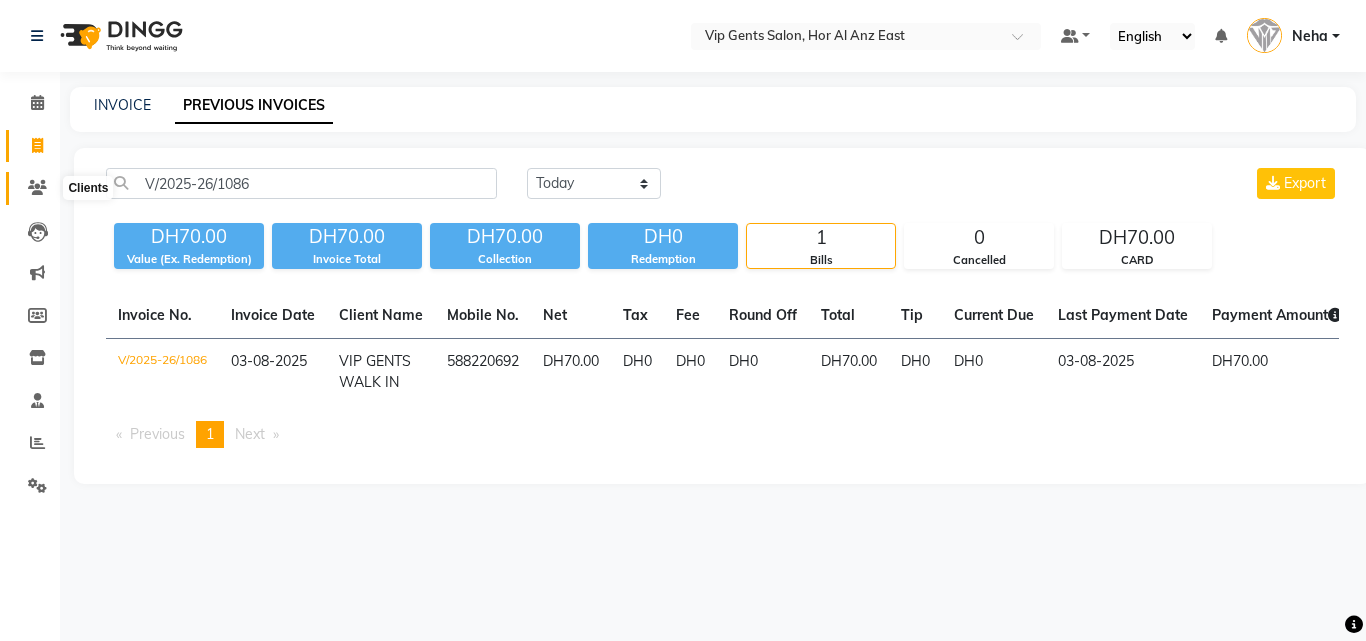 click 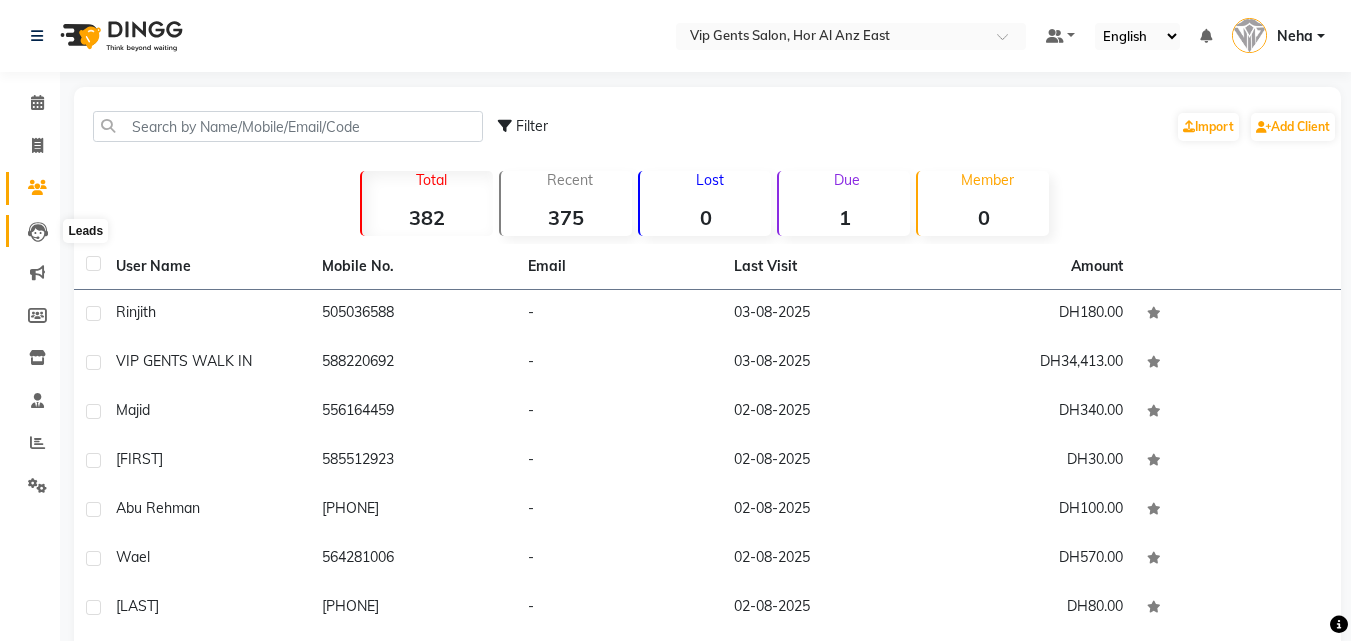 click 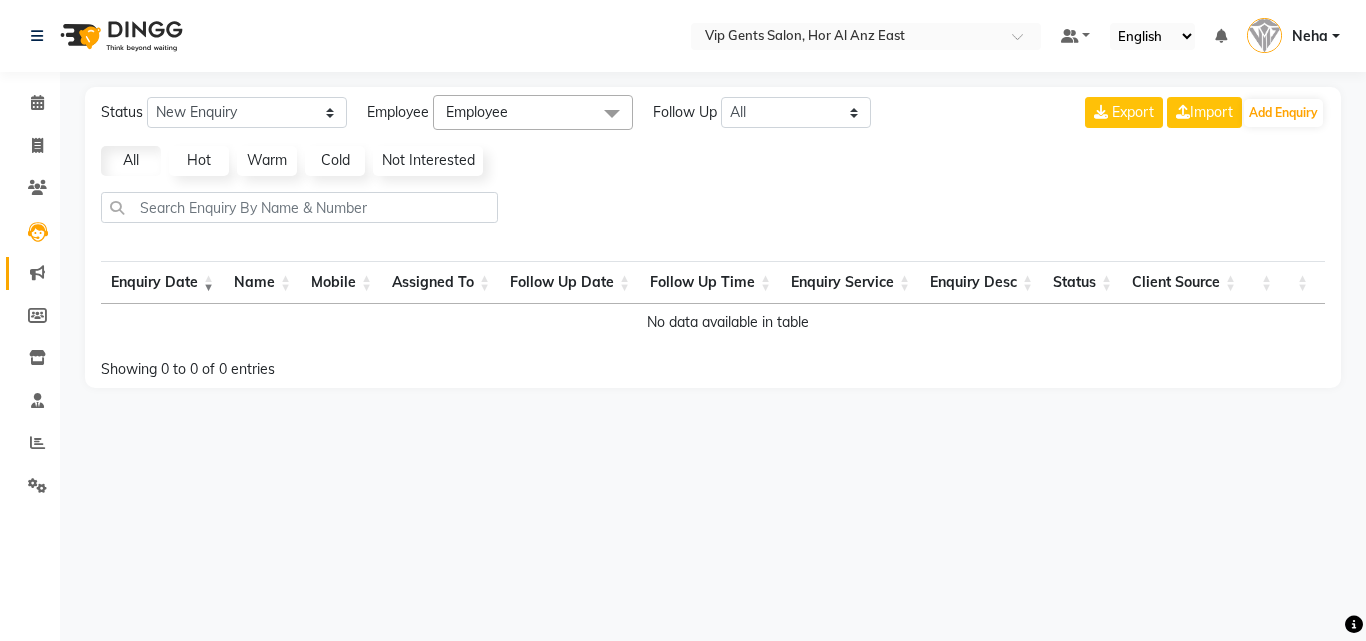 click on "Marketing" 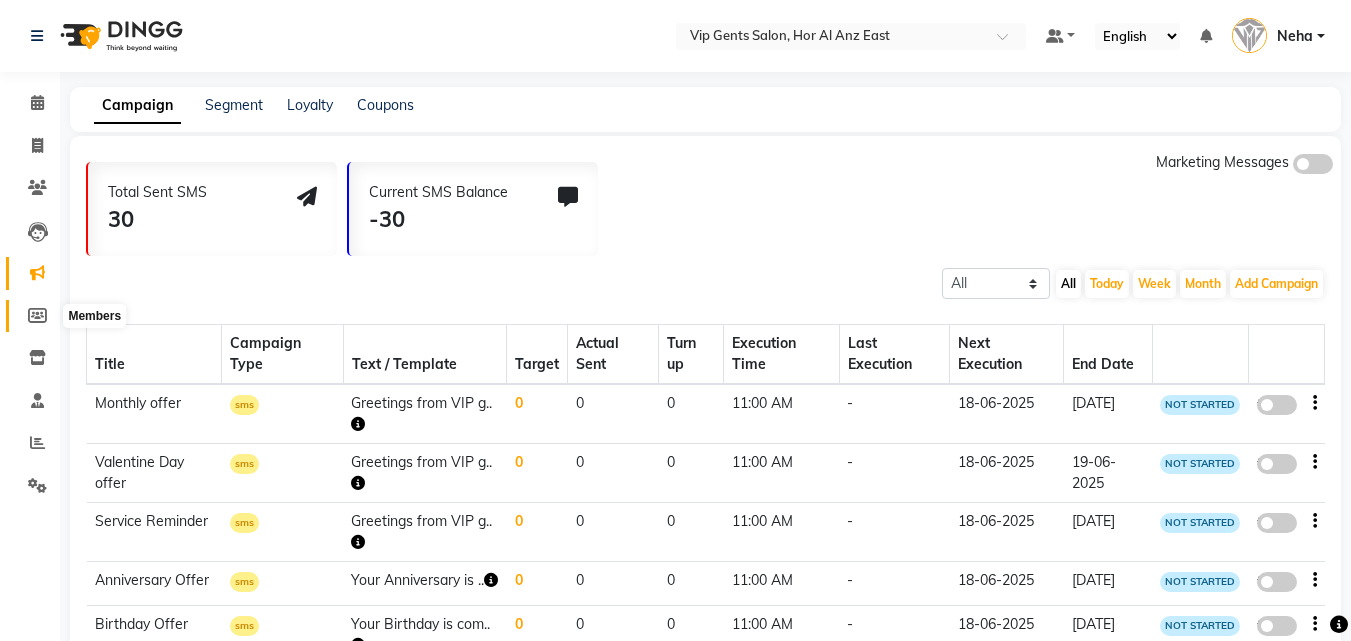 click 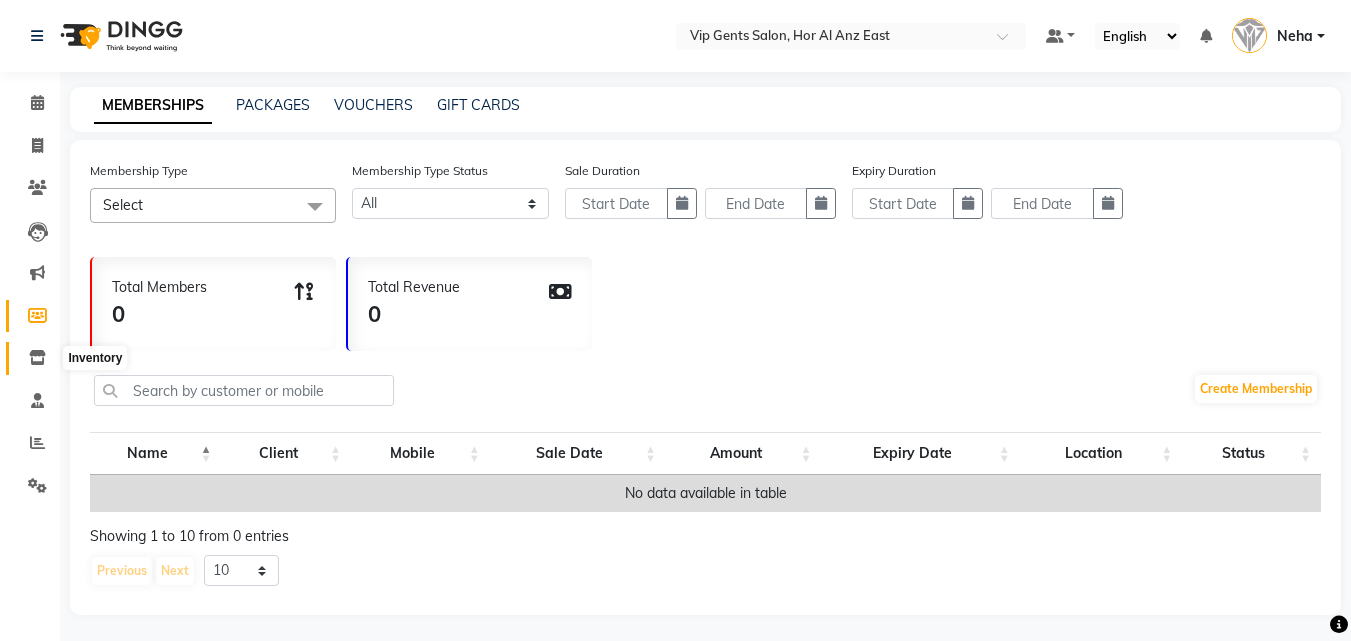 click 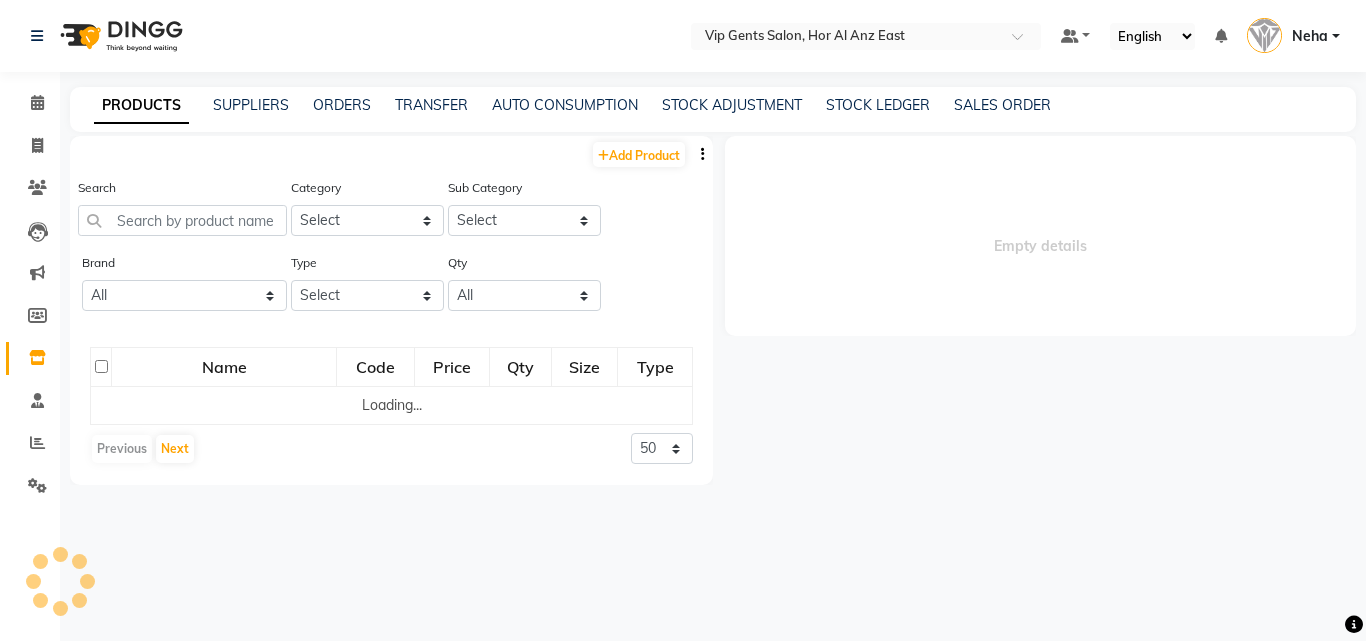 select 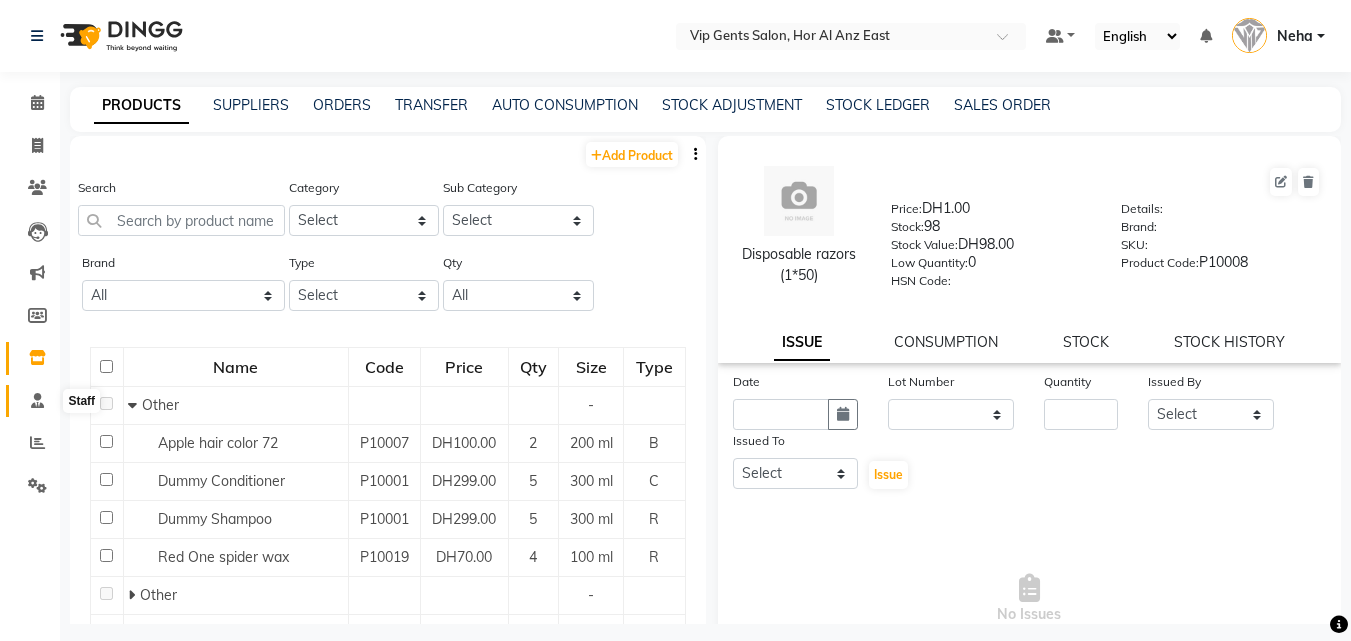 click 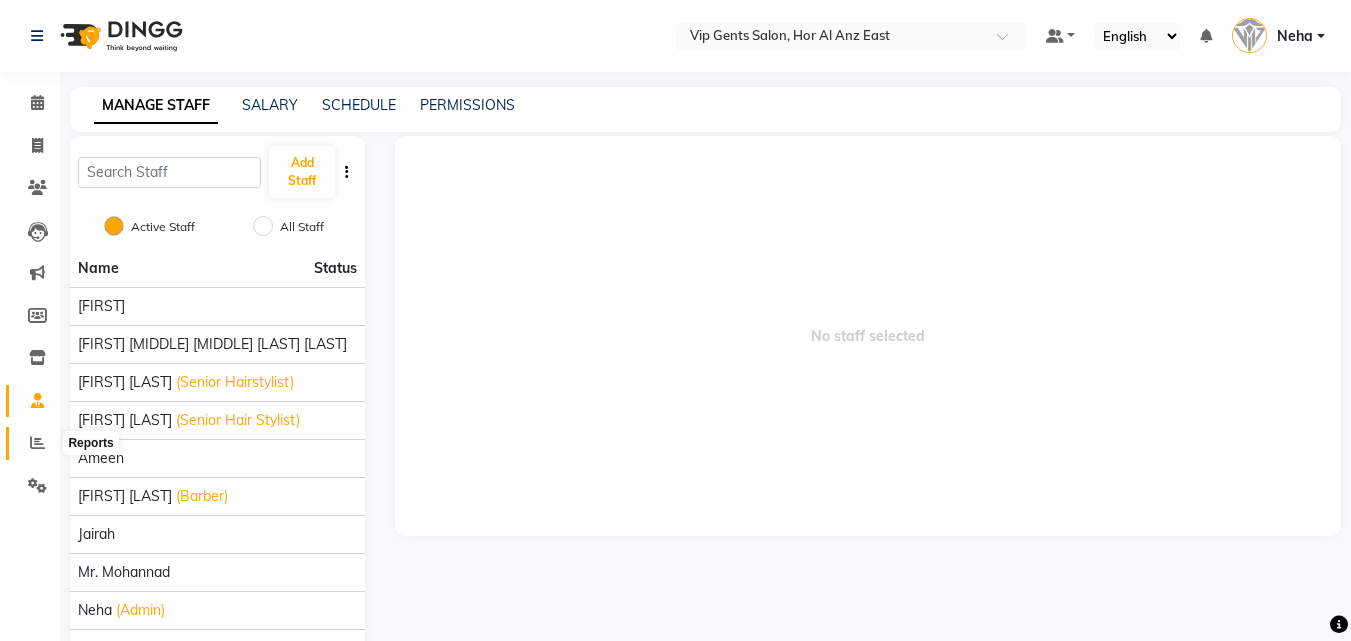 click 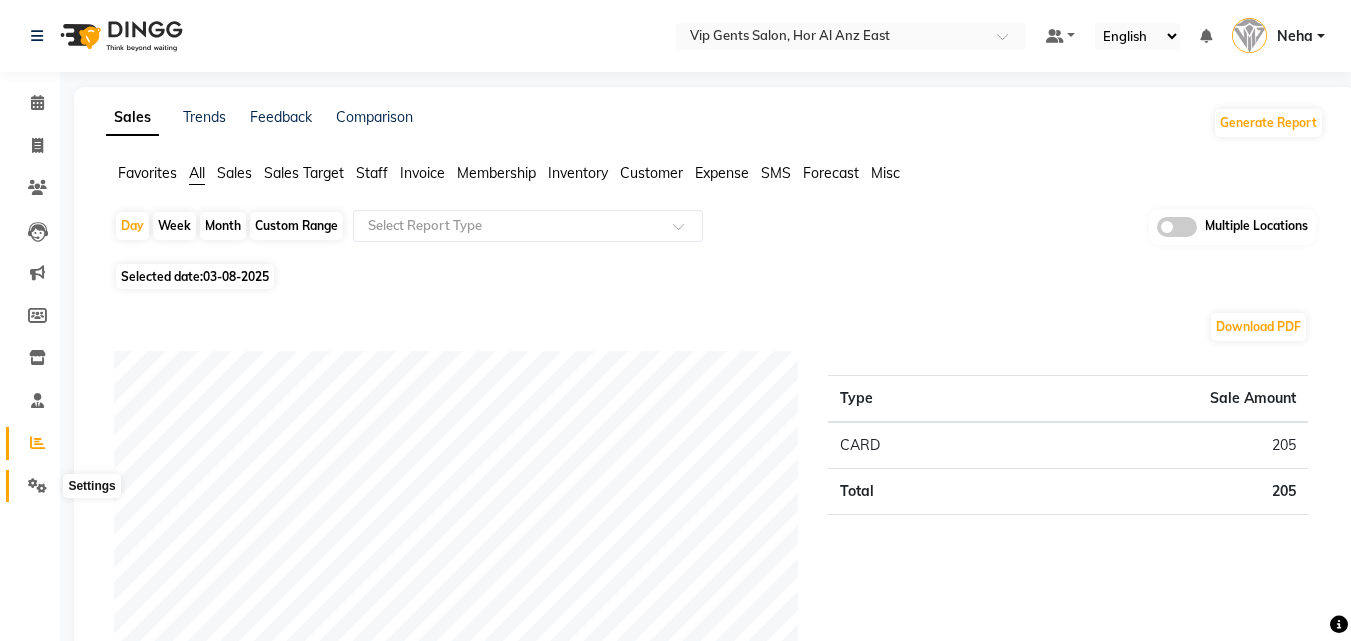 click 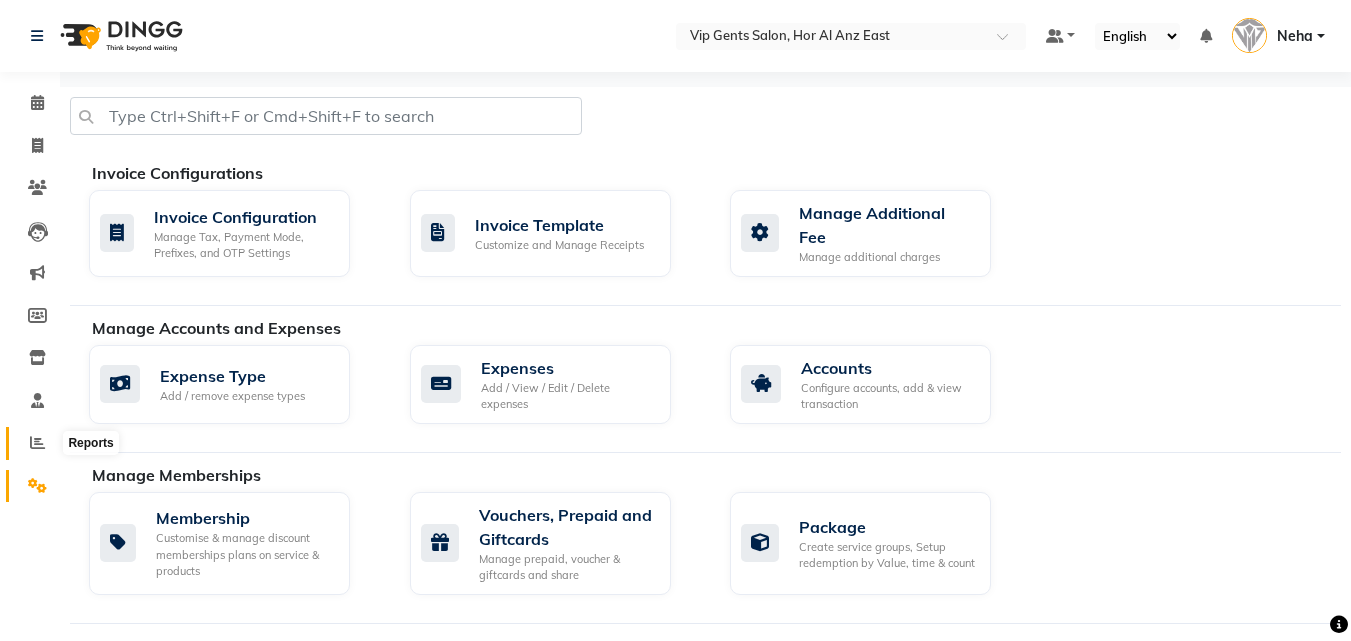 click 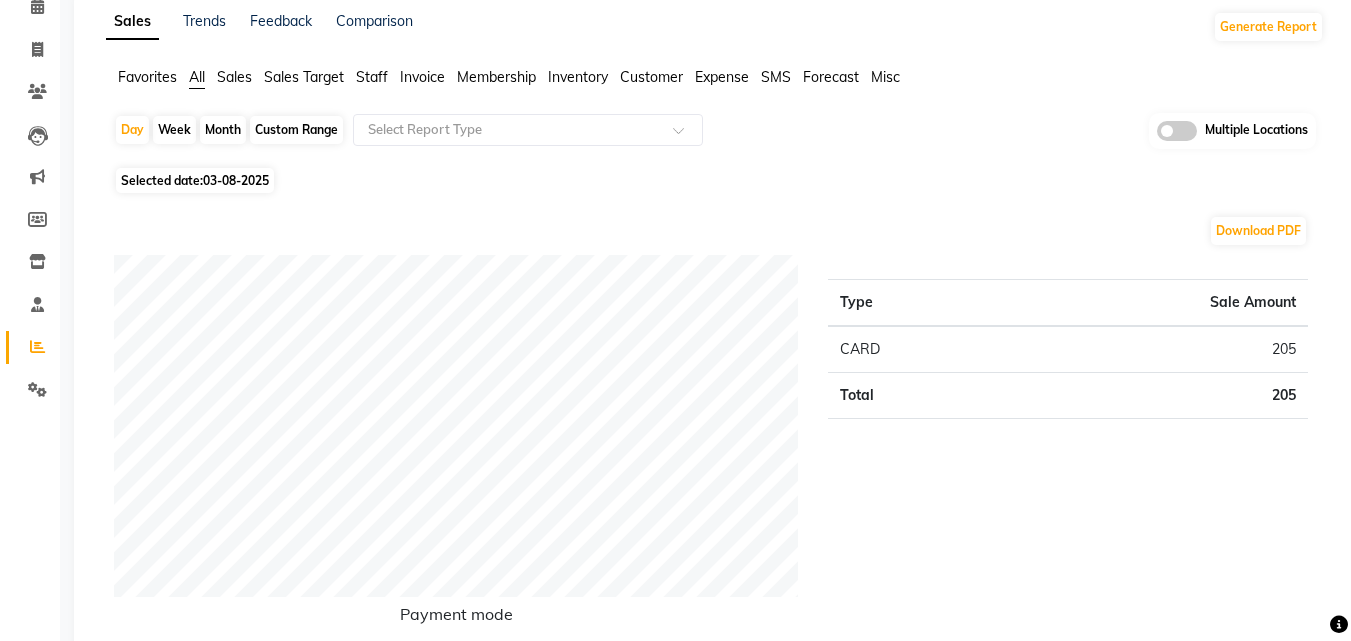 scroll, scrollTop: 0, scrollLeft: 0, axis: both 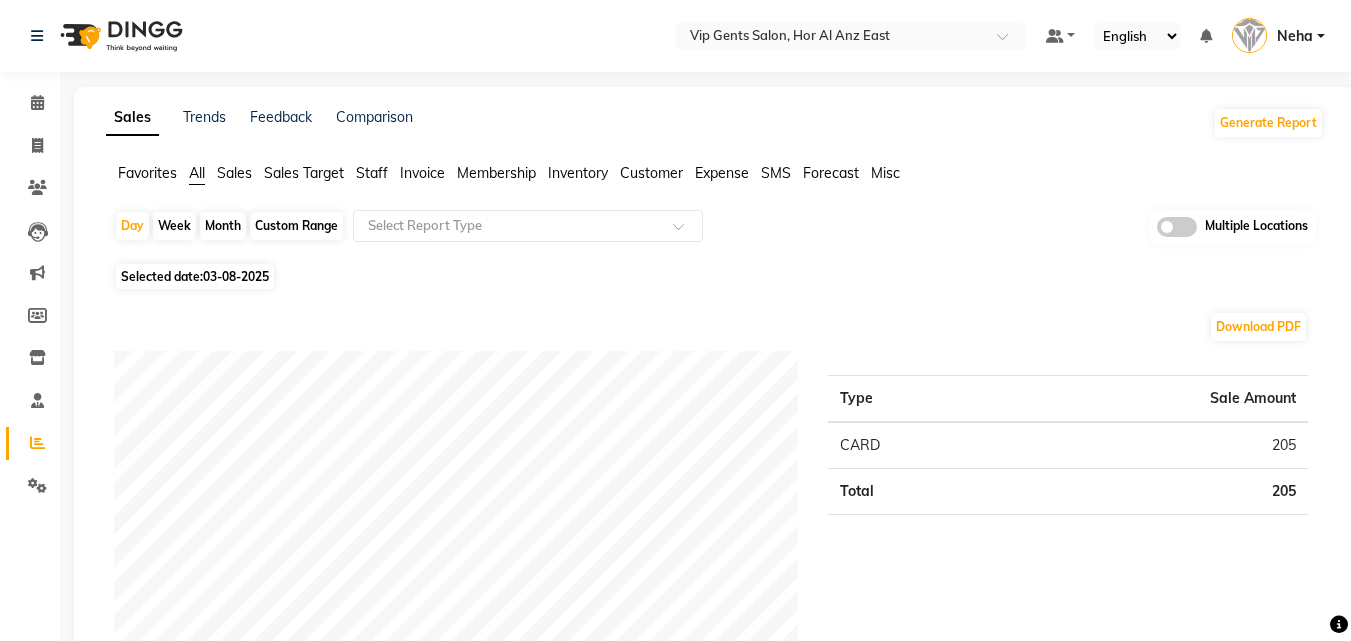 click on "Invoice" 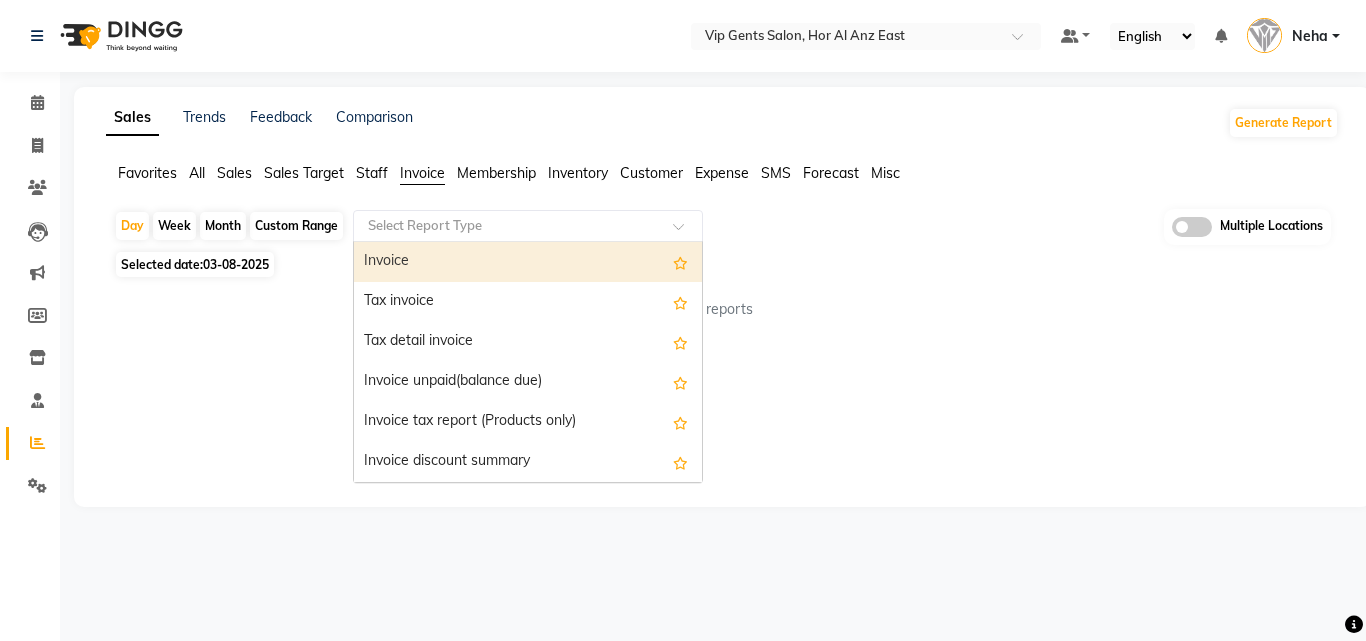 click 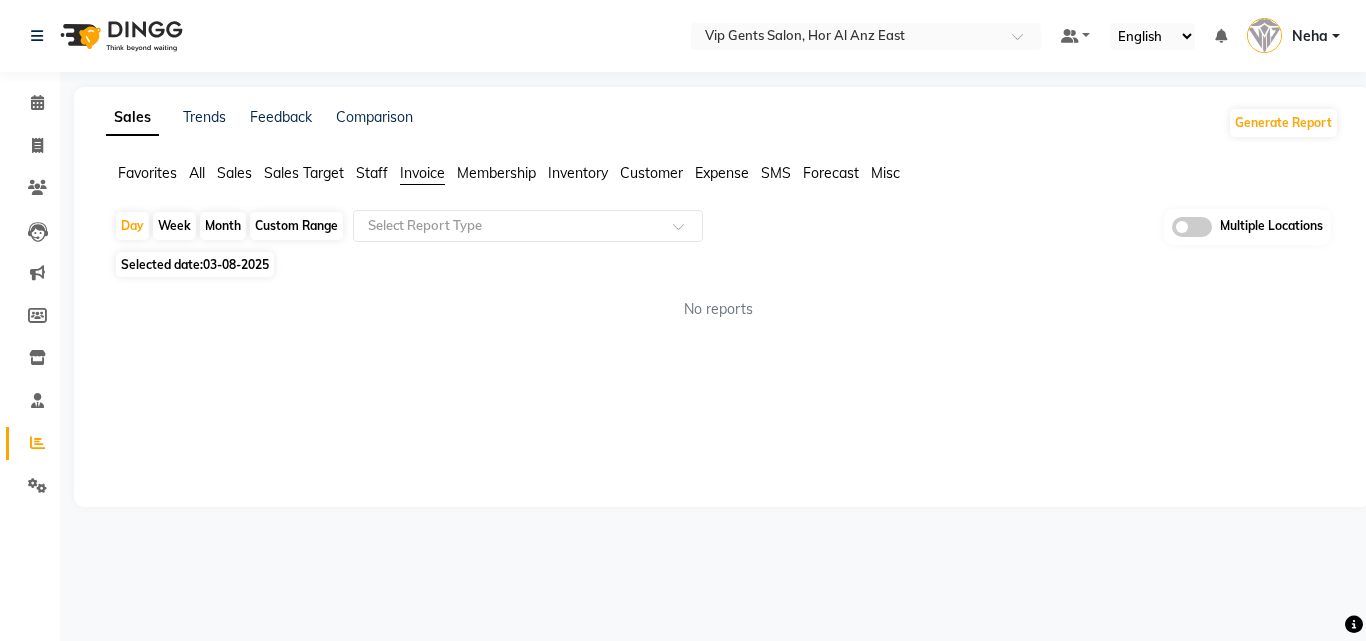 click on "Staff" 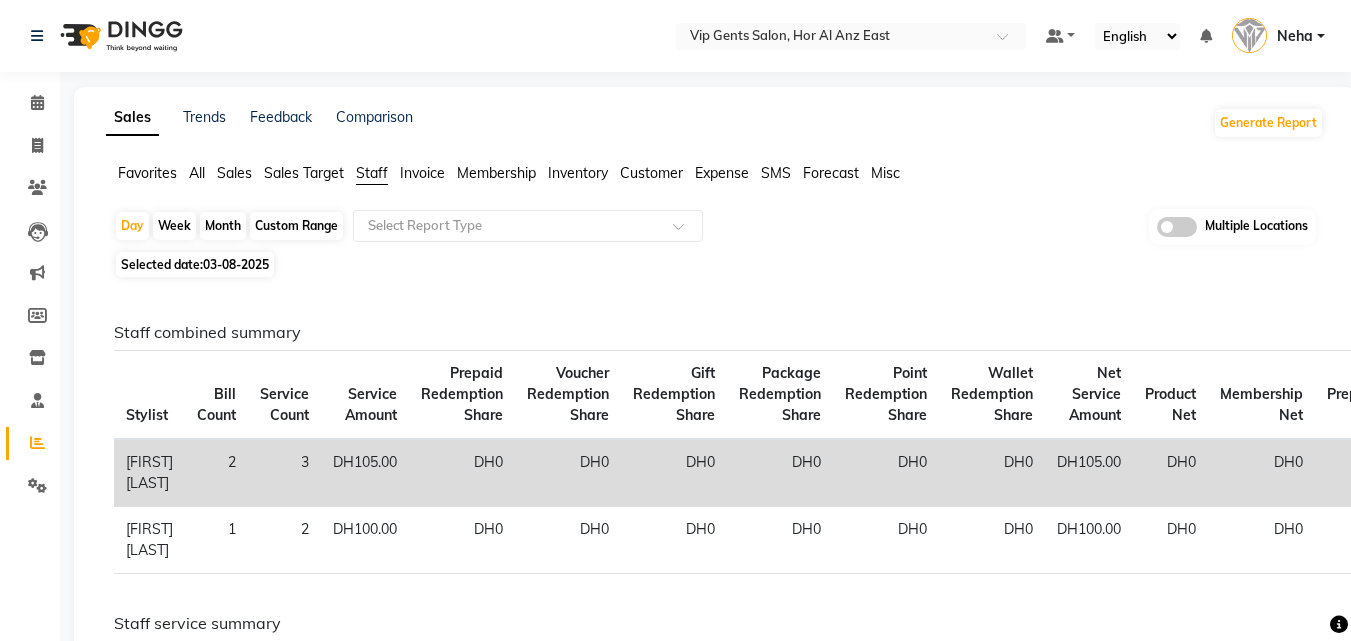click on "Allauddin Anwar Ali" 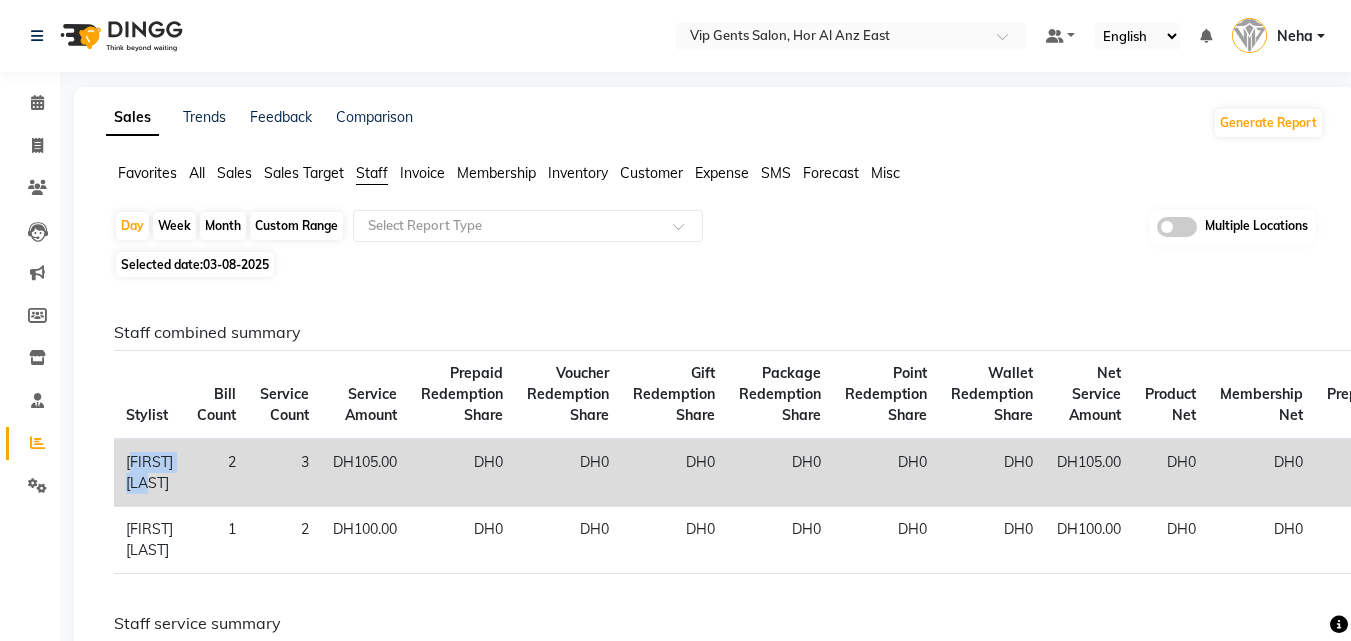 click on "Allauddin Anwar Ali" 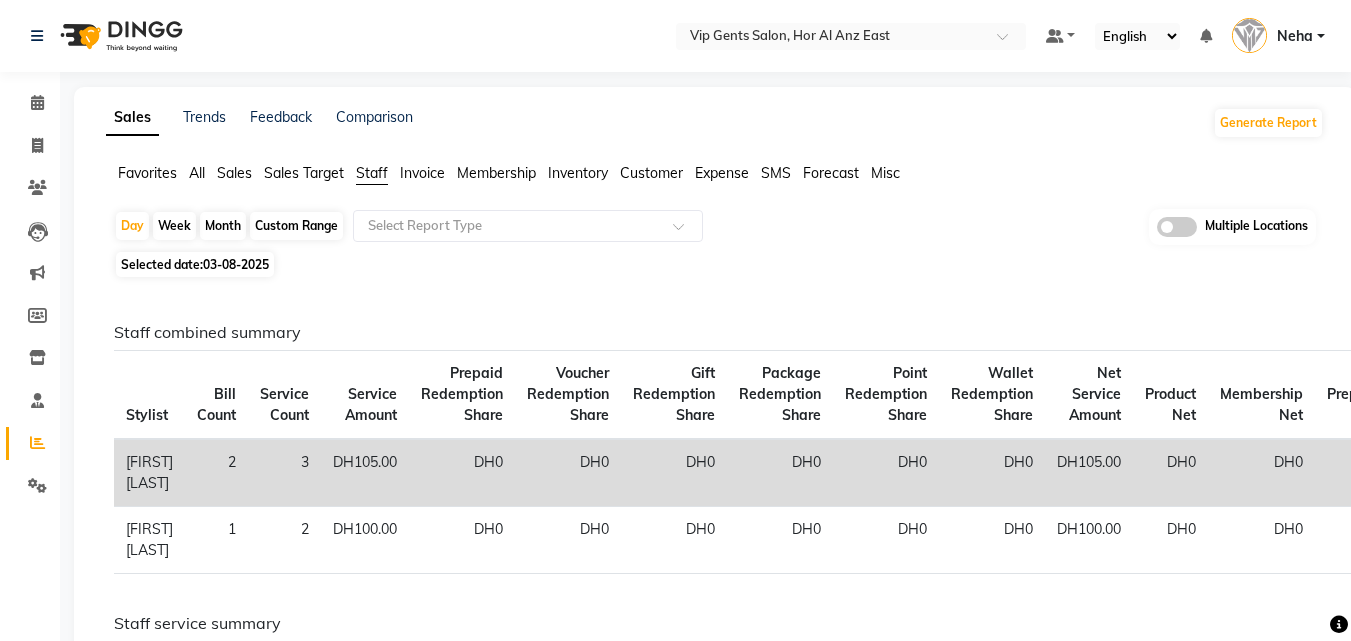 click on "All" 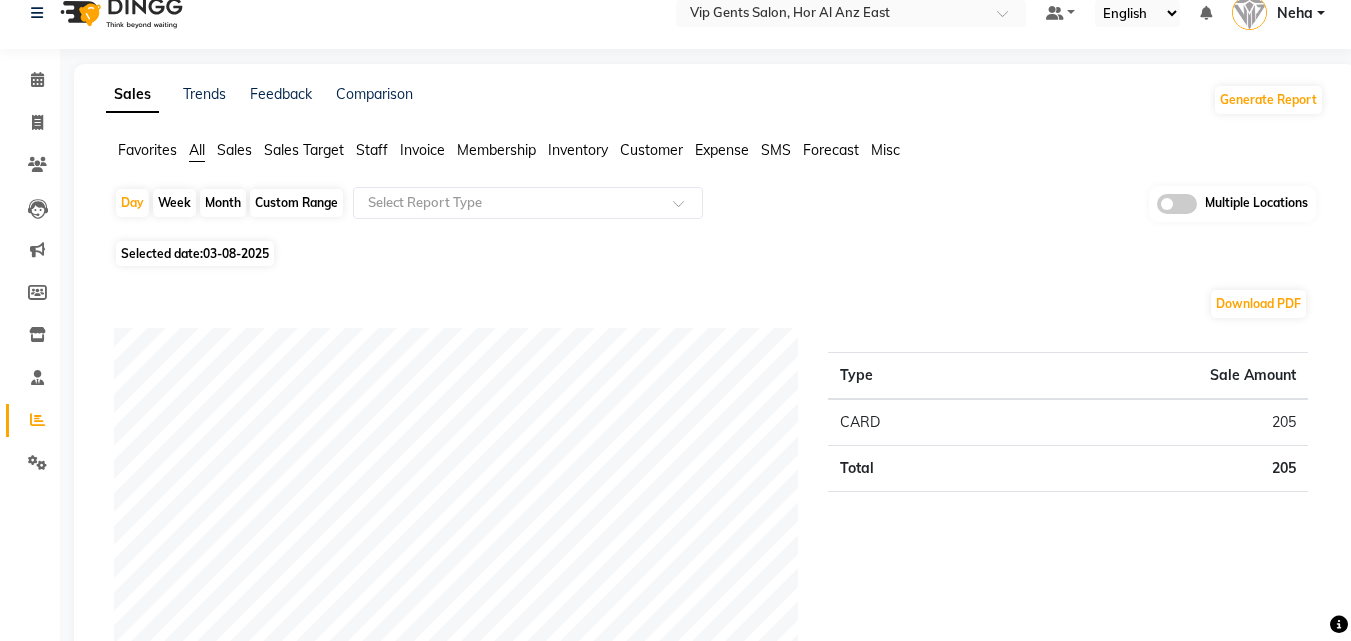 scroll, scrollTop: 0, scrollLeft: 0, axis: both 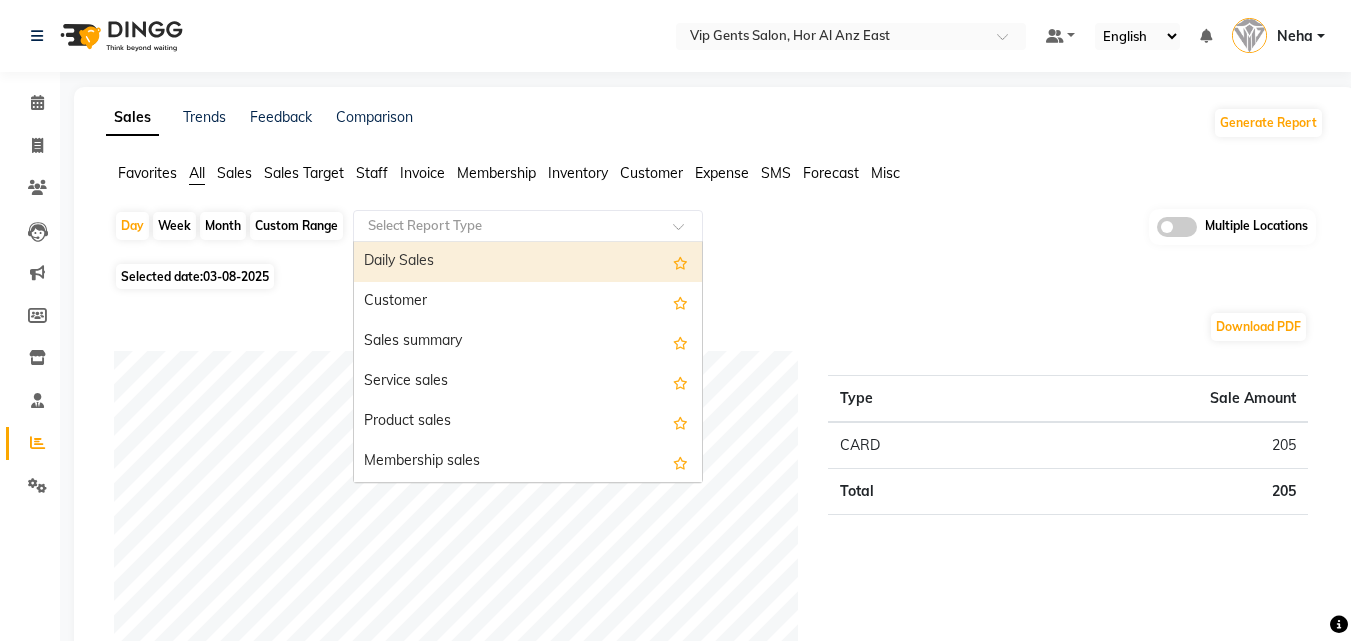 click 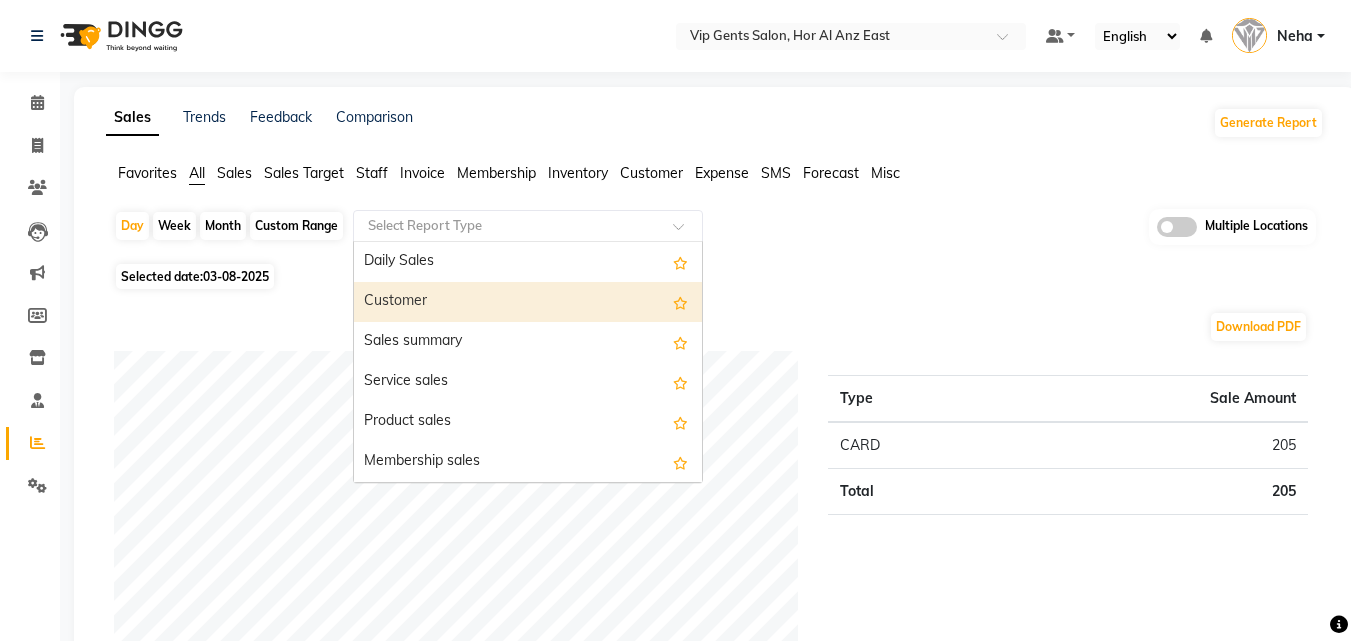 click on "Customer" at bounding box center (528, 302) 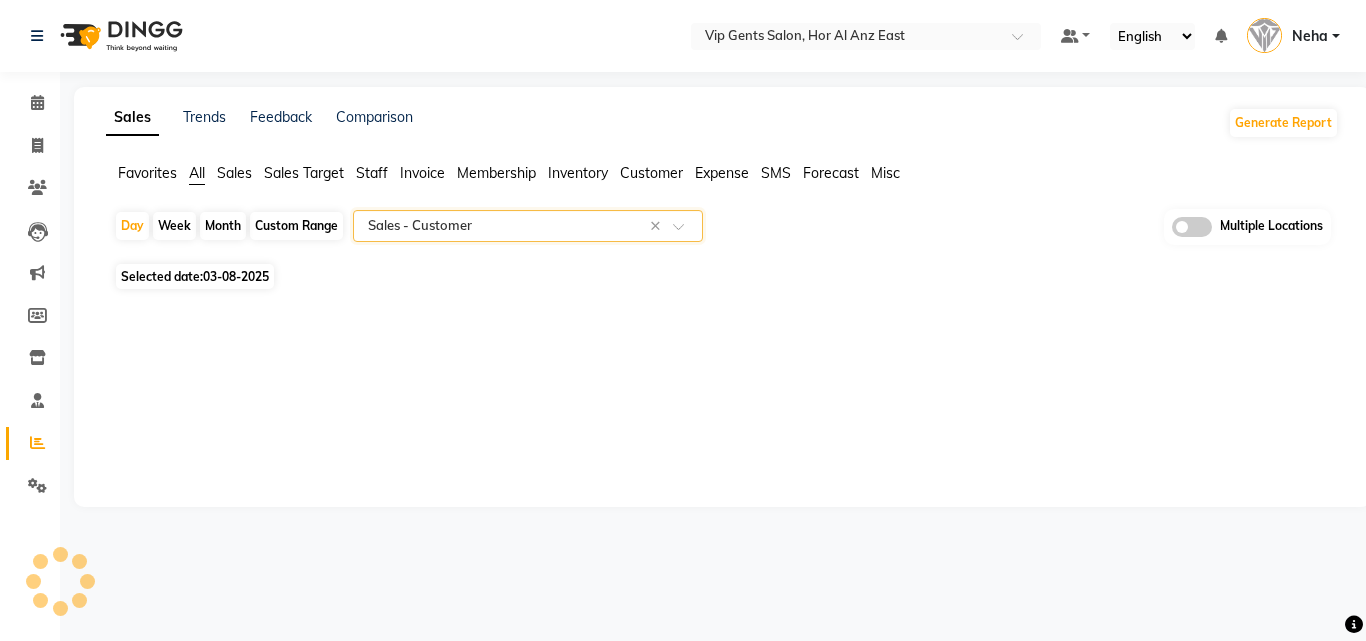 select on "full_report" 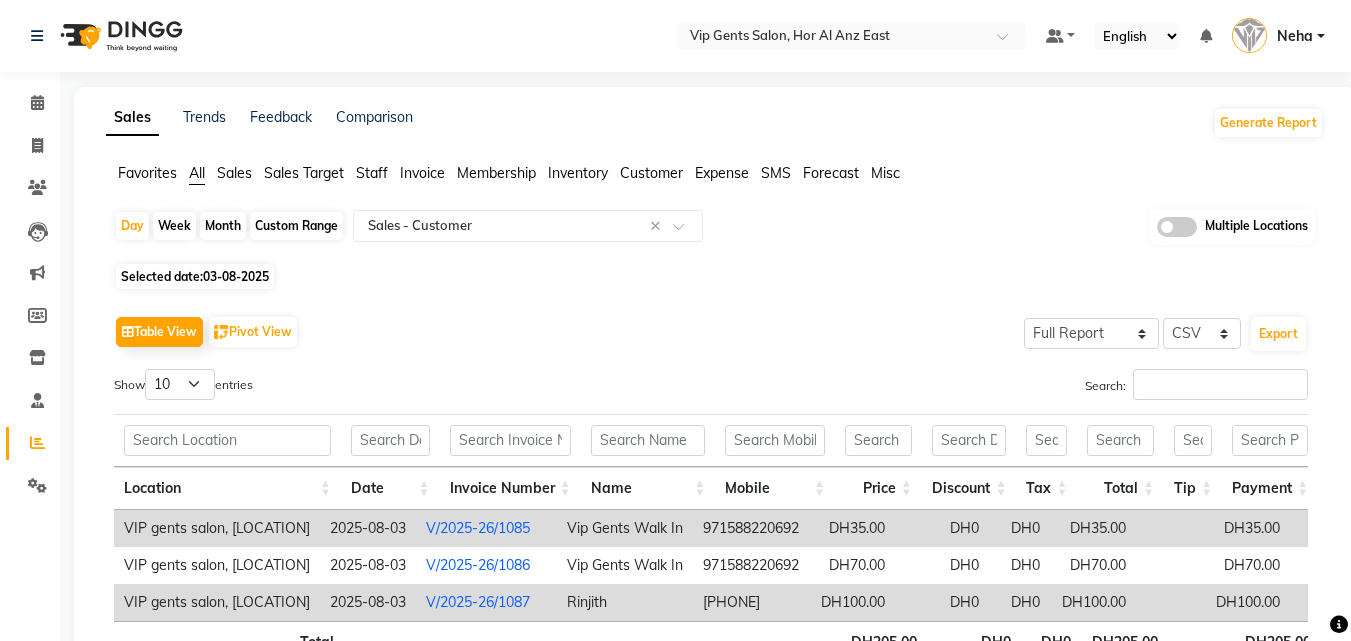 click on "Table View   Pivot View  Select Full Report Filtered Report Select CSV PDF  Export  Show  10 25 50 100  entries Search: Location Date Invoice Number Name Mobile Price Discount Tax Total Tip Payment Redemption Payment Mode Location Date Invoice Number Name Mobile Price Discount Tax Total Tip Payment Redemption Payment Mode Total DH205.00 DH0 DH0 DH205.00 DH205.00 DH0 VIP gents salon, Hor Al Anz East 2025-08-03 V/2025-26/1085 Vip Gents Walk In  971588220692 DH35.00 DH0 DH0 DH35.00 DH35.00 DH0 CARD( DH35 ) VIP gents salon, Hor Al Anz East 2025-08-03 V/2025-26/1086 Vip Gents Walk In  971588220692 DH70.00 DH0 DH0 DH70.00 DH70.00 DH0 CARD( DH70 ) VIP gents salon, Hor Al Anz East 2025-08-03 V/2025-26/1087 Rinjith  971505036588 DH100.00 DH0 DH0 DH100.00 DH100.00 DH0 CARD( DH100 ) Total DH205.00 DH0 DH0 DH205.00 DH205.00 DH0 Showing 1 to 3 of 3 entries First Previous 1 Next Last" 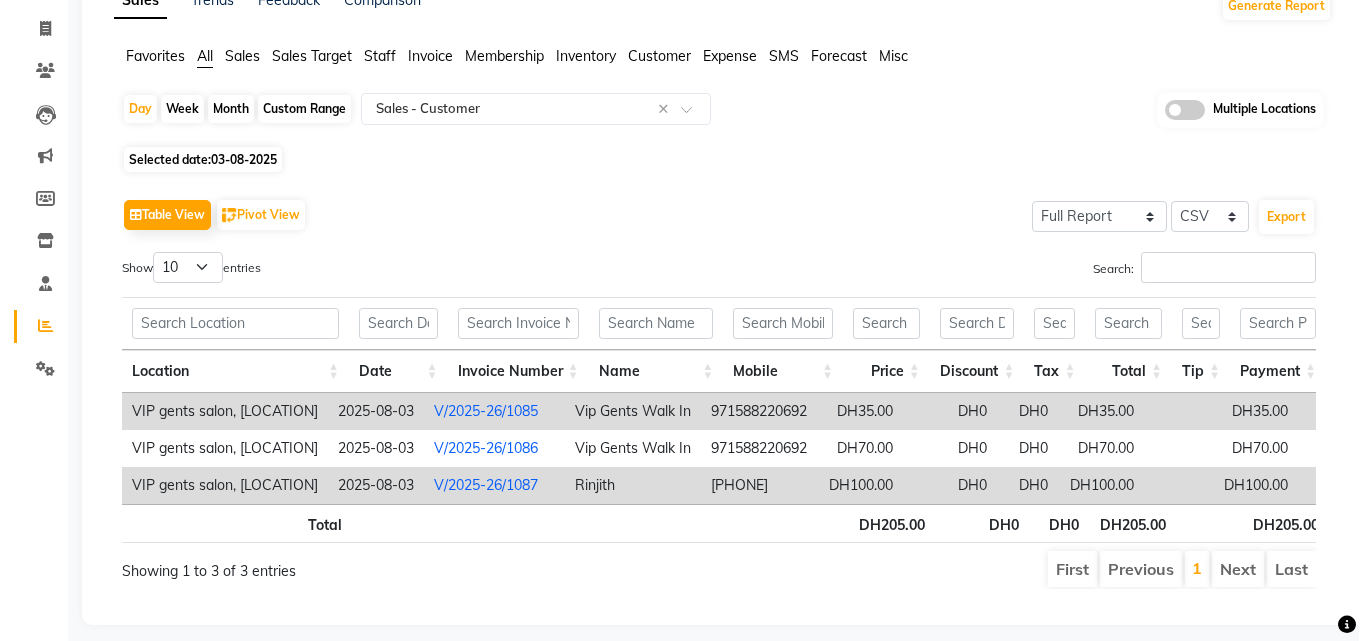 scroll, scrollTop: 120, scrollLeft: 0, axis: vertical 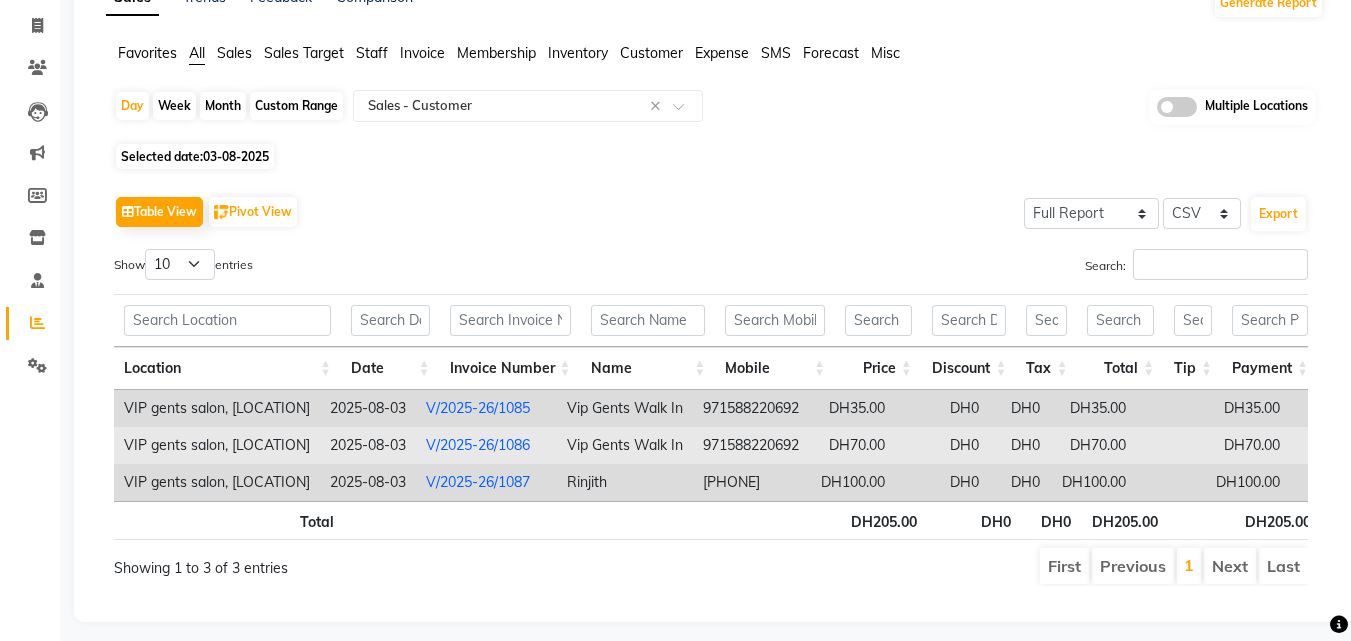 click on "V/2025-26/1086" at bounding box center [478, 445] 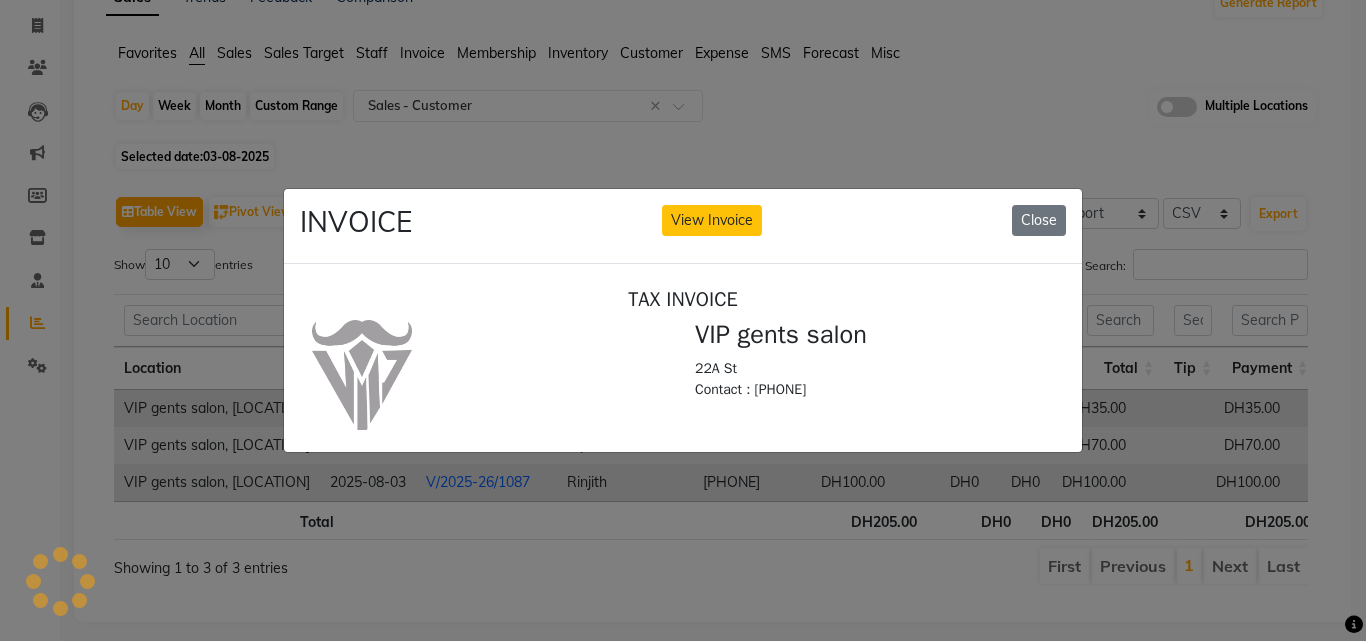 scroll, scrollTop: 0, scrollLeft: 0, axis: both 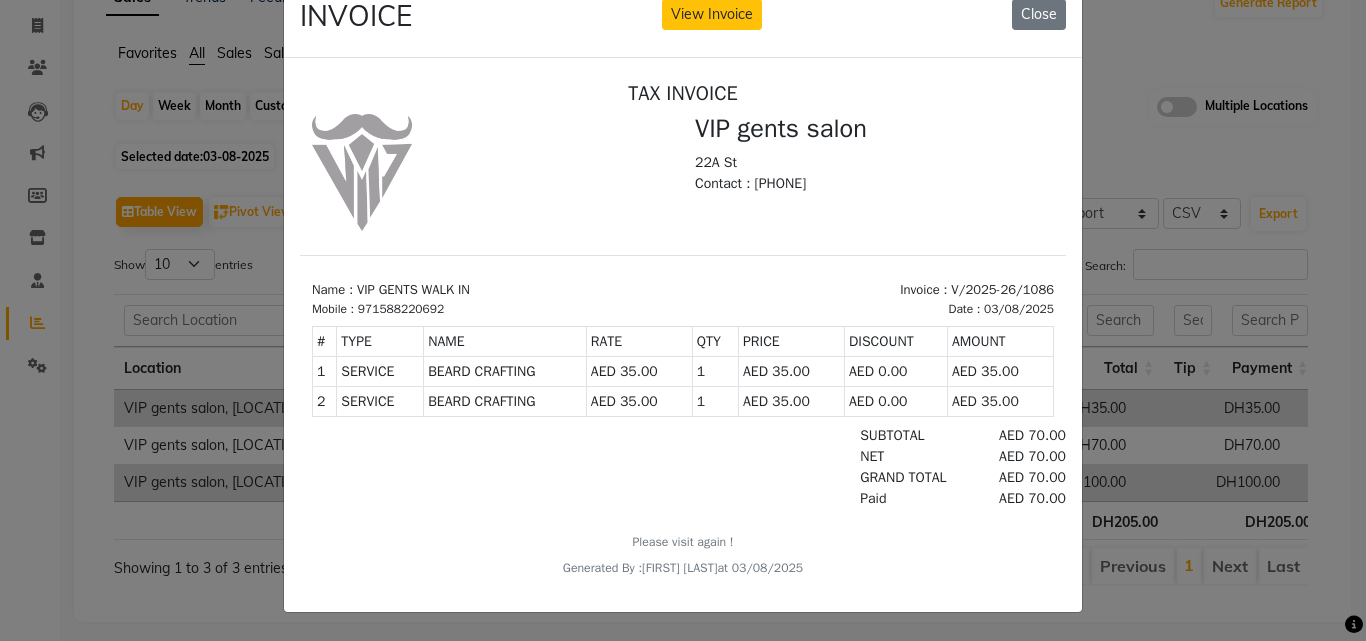 drag, startPoint x: 1050, startPoint y: 570, endPoint x: 745, endPoint y: 508, distance: 311.23785 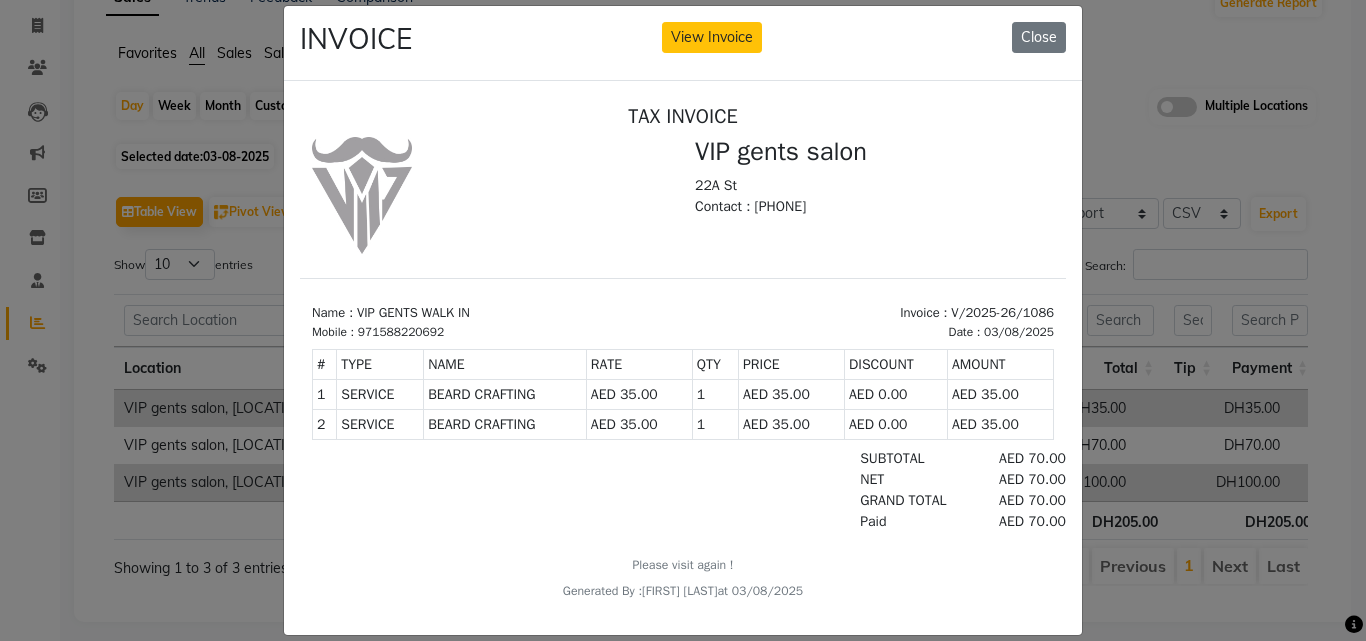 scroll, scrollTop: 21, scrollLeft: 0, axis: vertical 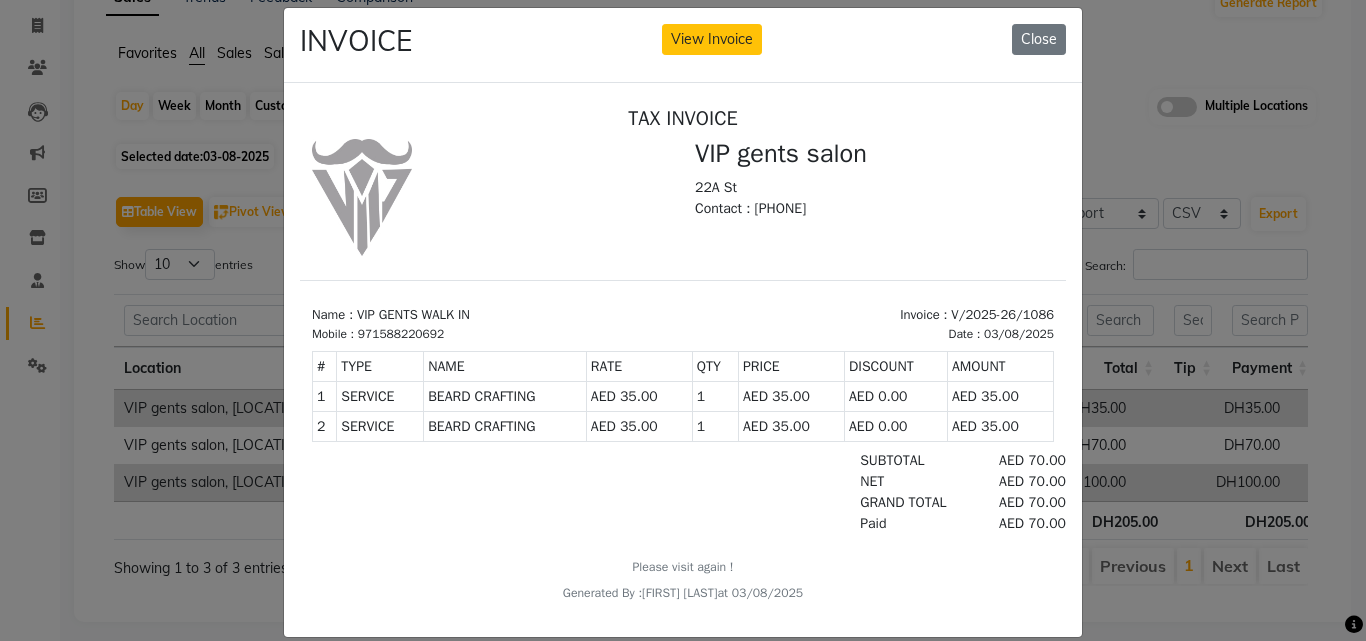 click on "AED 35.00" at bounding box center [792, 425] 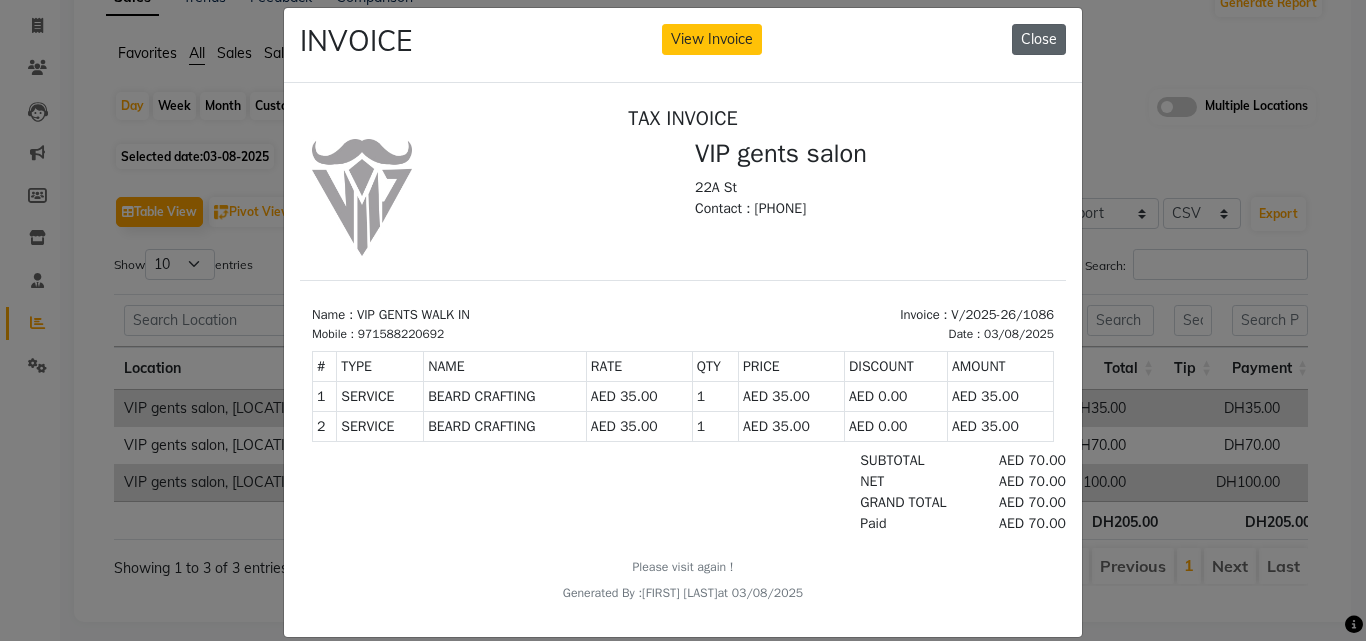 click on "Close" 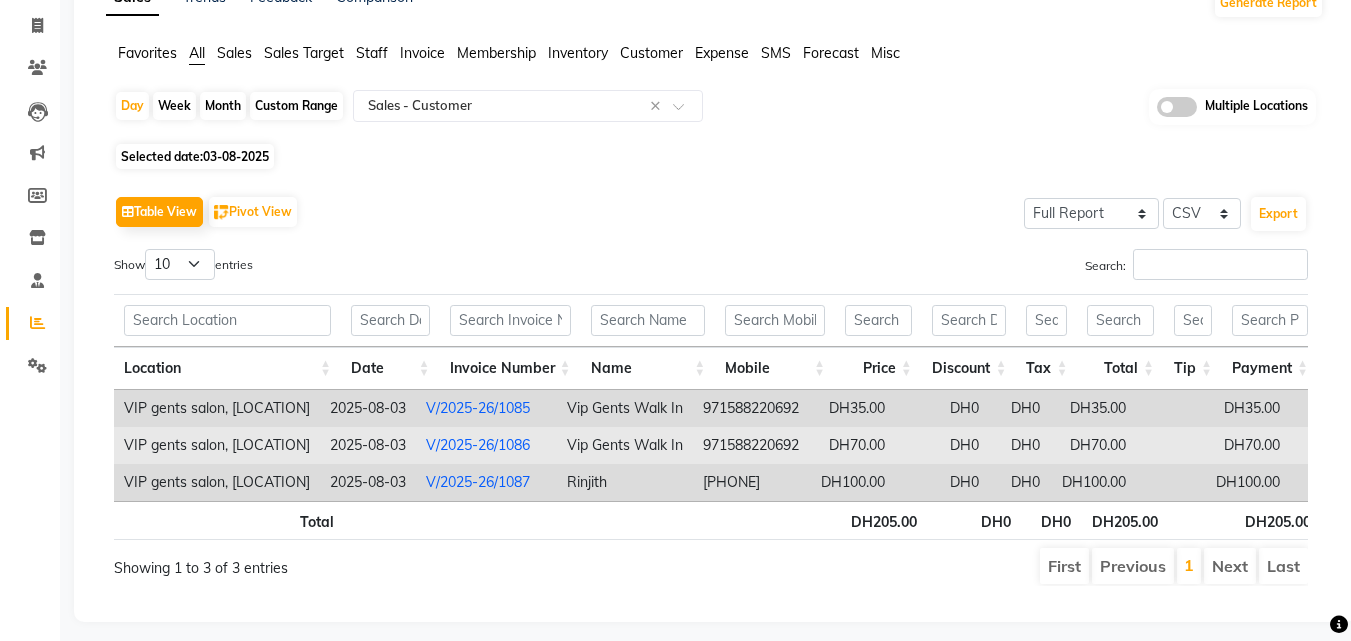 click on "DH70.00" at bounding box center [852, 445] 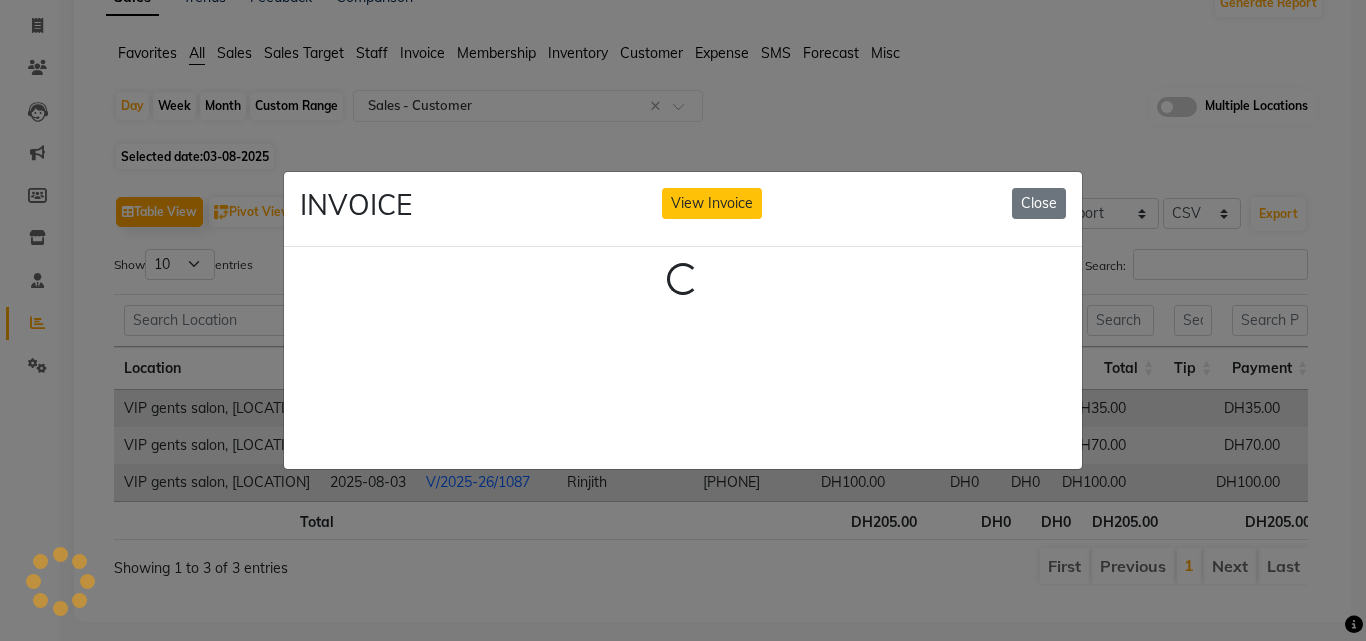 click at bounding box center [683, 375] 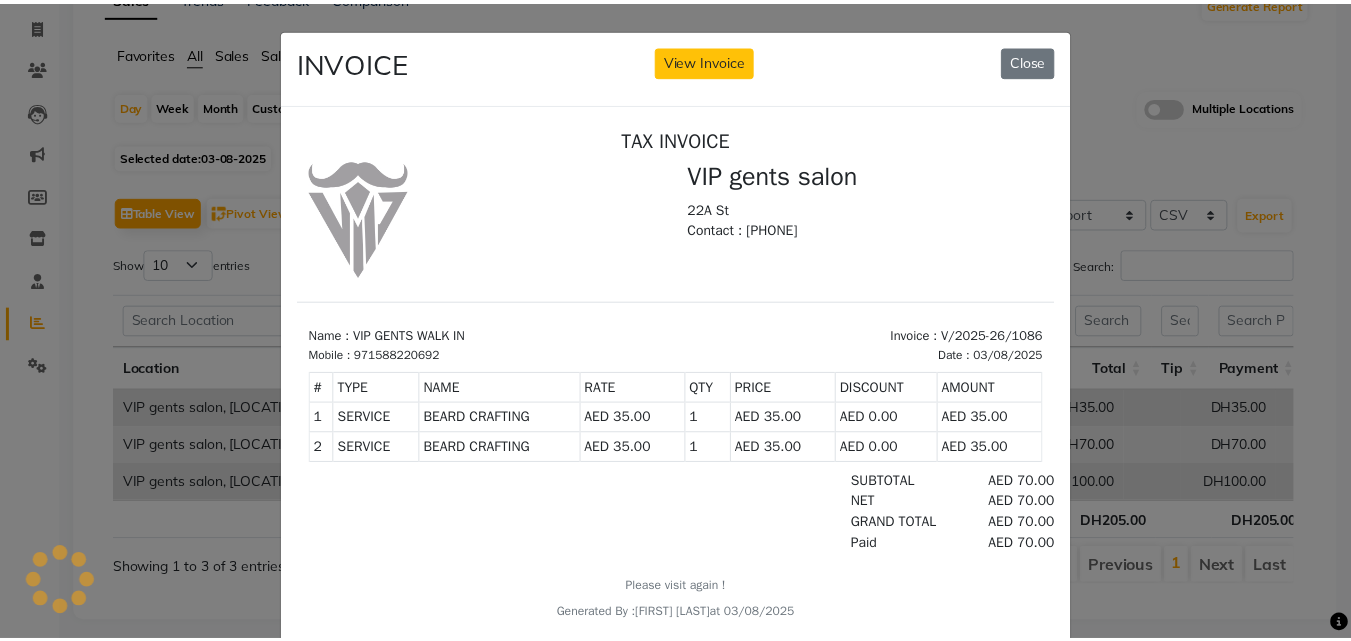 scroll, scrollTop: 0, scrollLeft: 0, axis: both 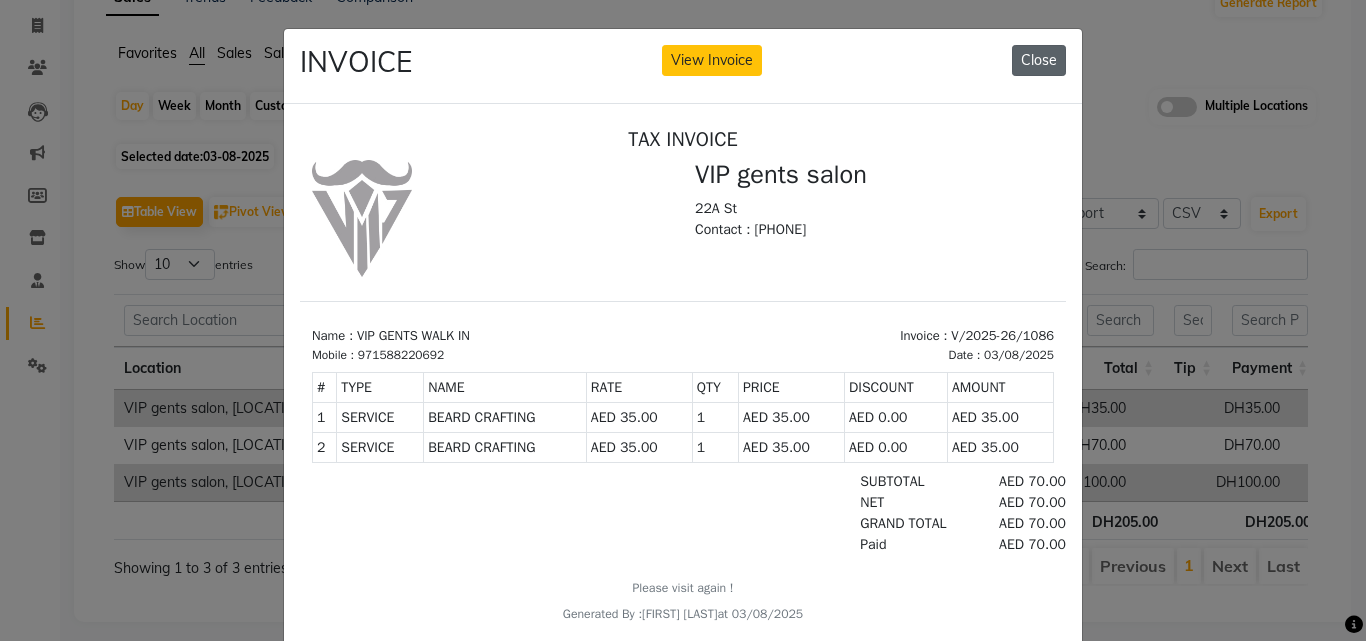 click on "Close" 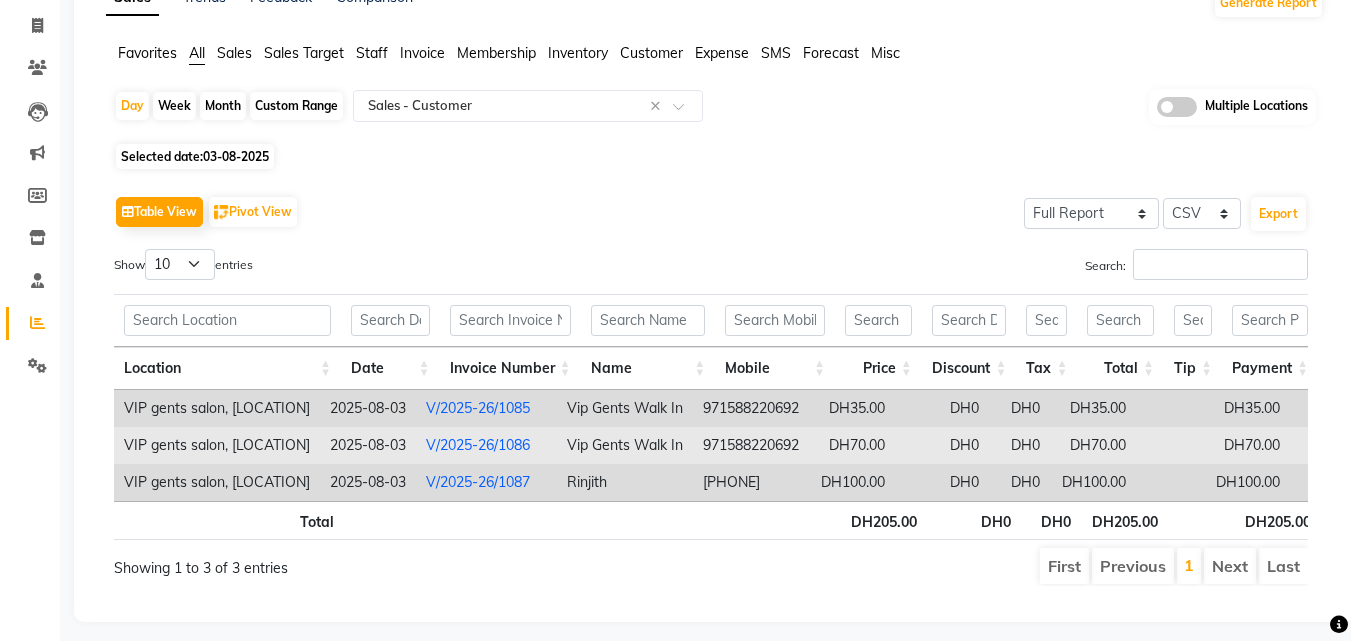 click on "DH70.00" at bounding box center (1093, 445) 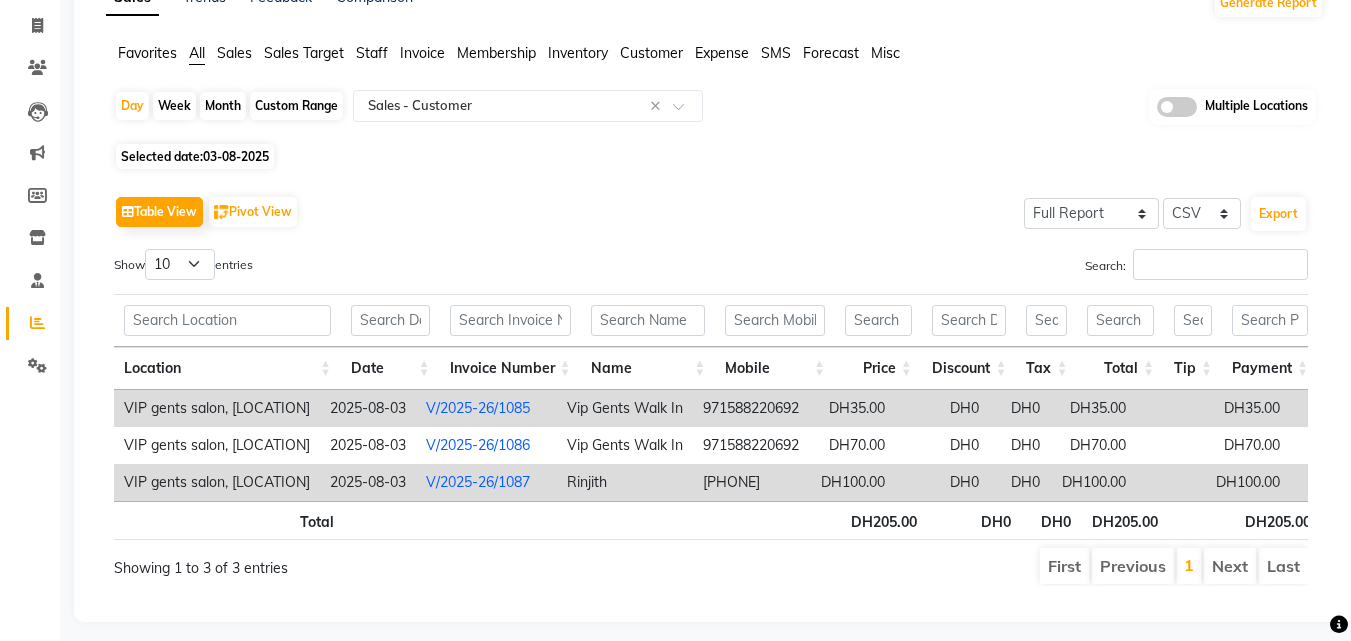 scroll, scrollTop: 0, scrollLeft: 106, axis: horizontal 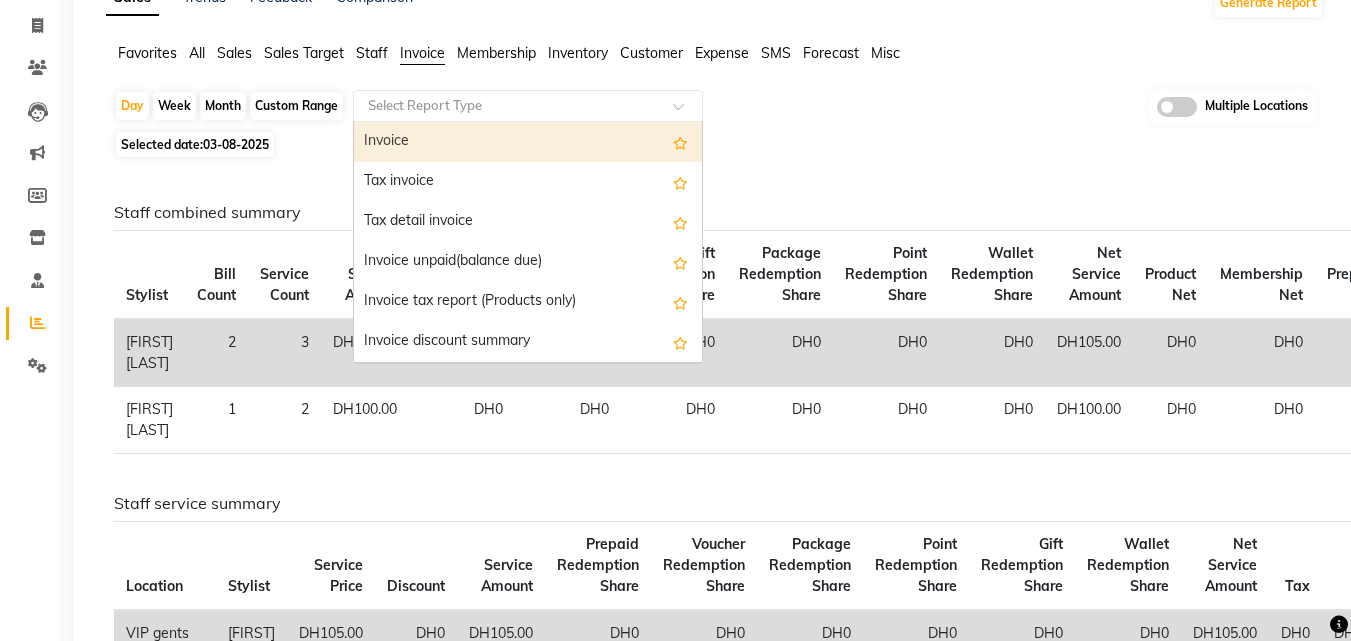 click 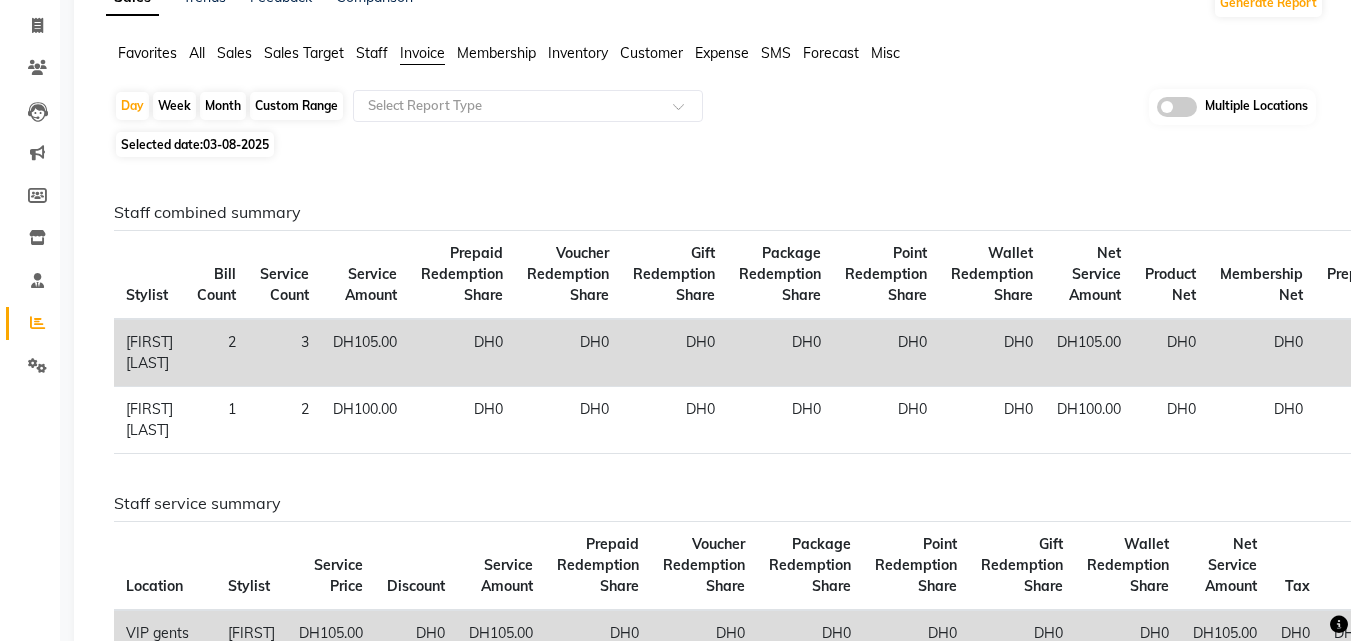 click on "Favorites All Sales Sales Target Staff Invoice Membership Inventory Customer Expense SMS Forecast Misc" 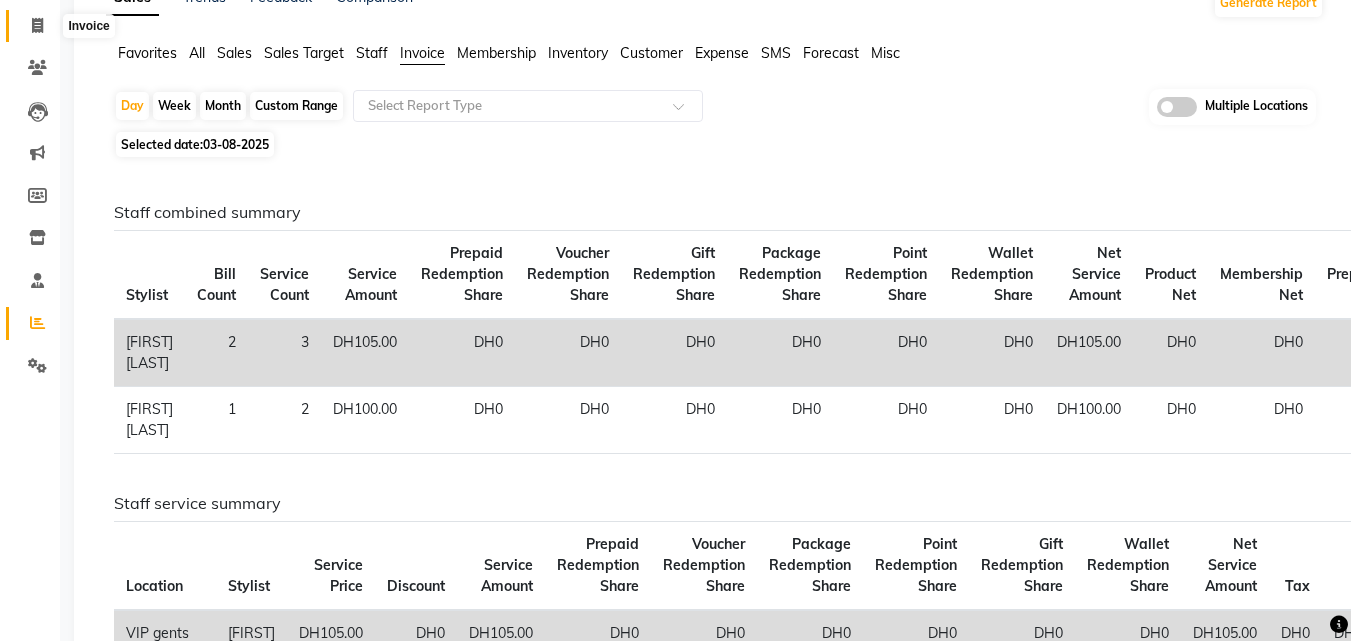 click 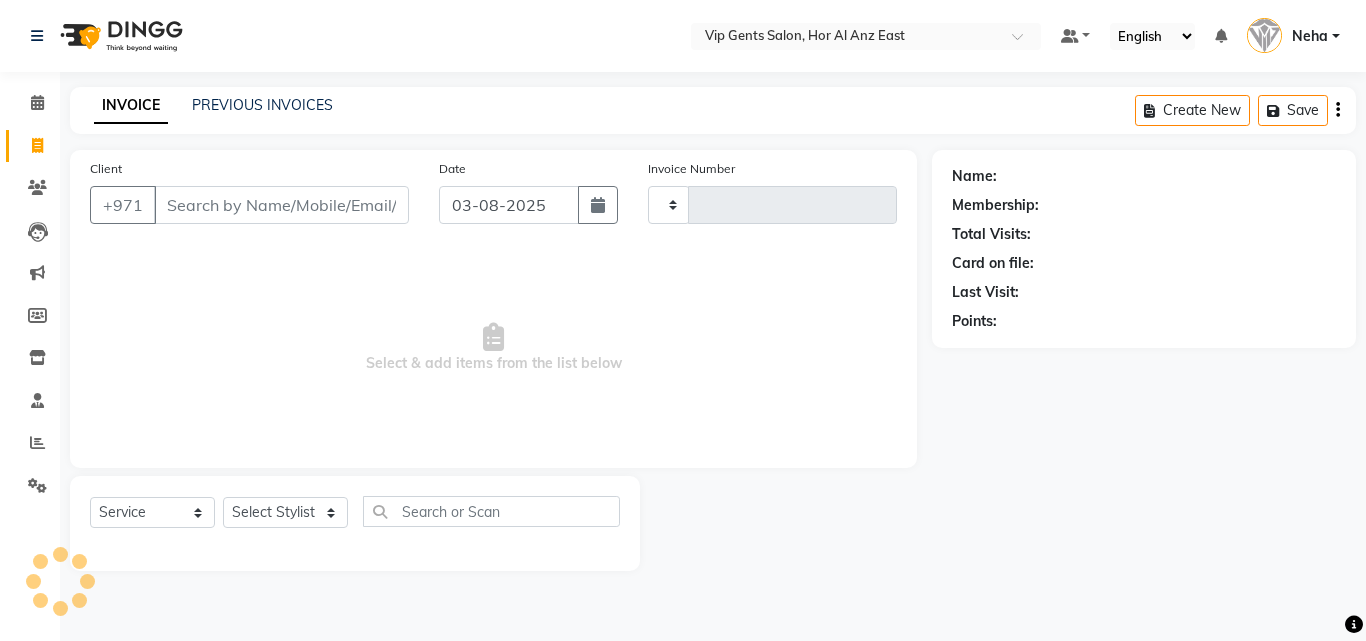 type on "1088" 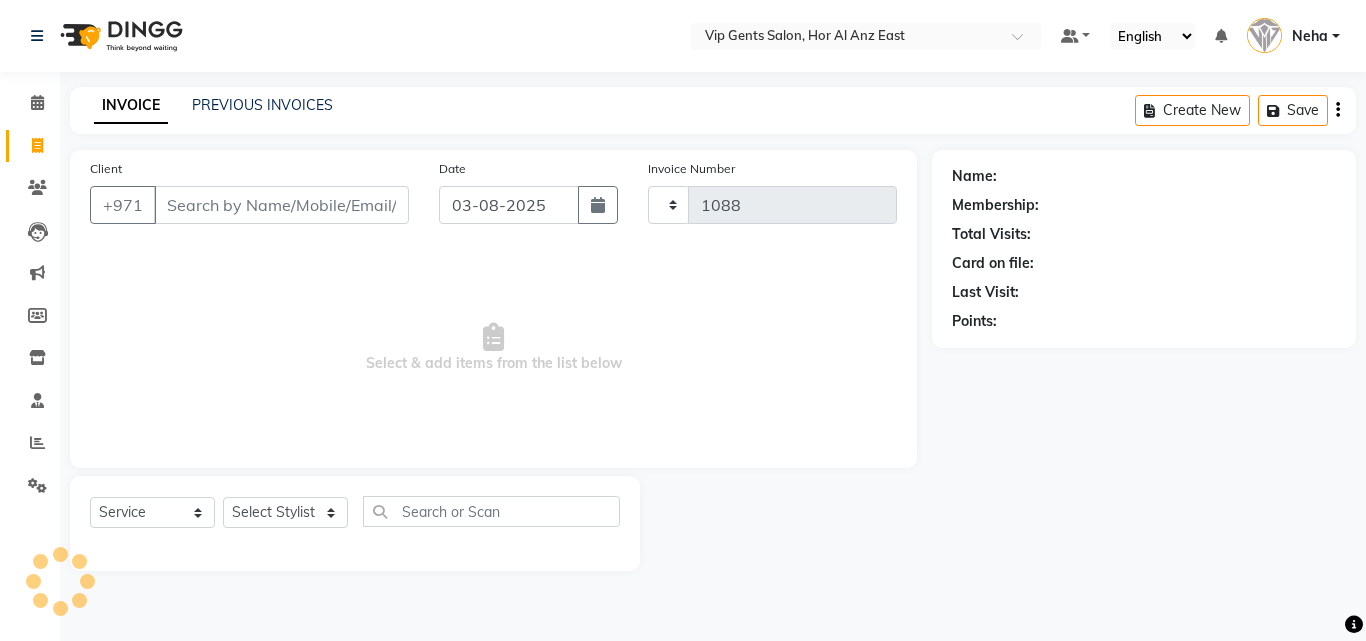 select on "8415" 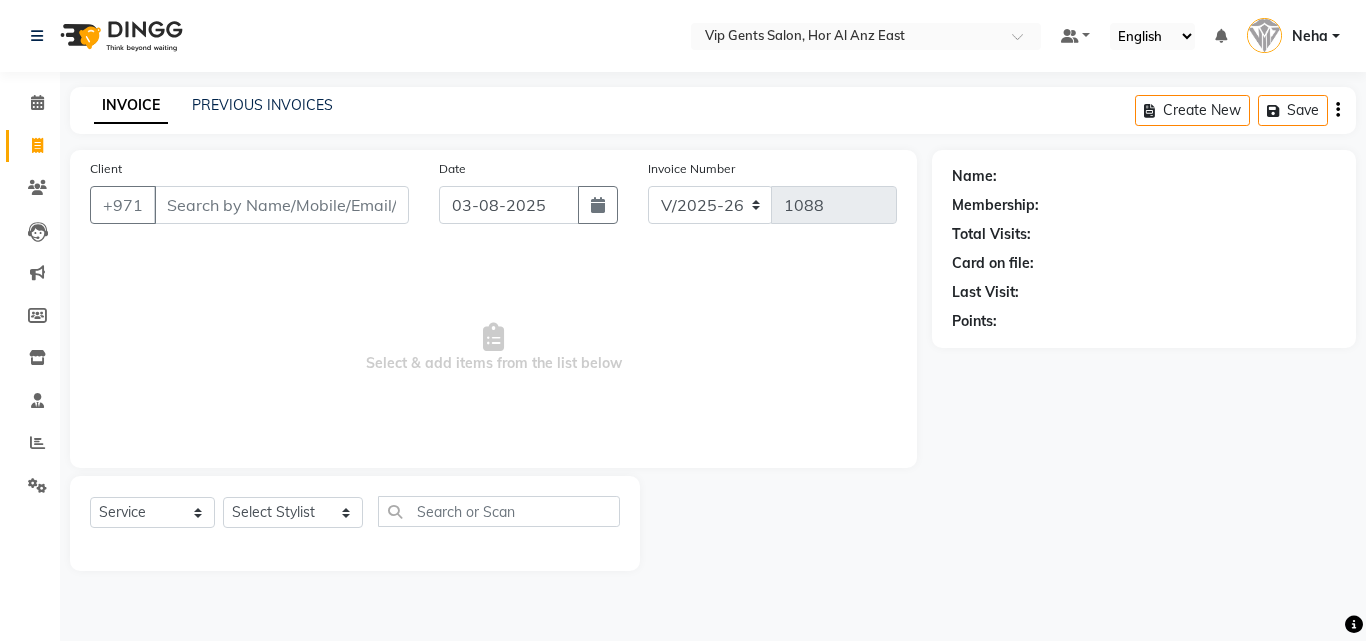 click on "Client" at bounding box center (281, 205) 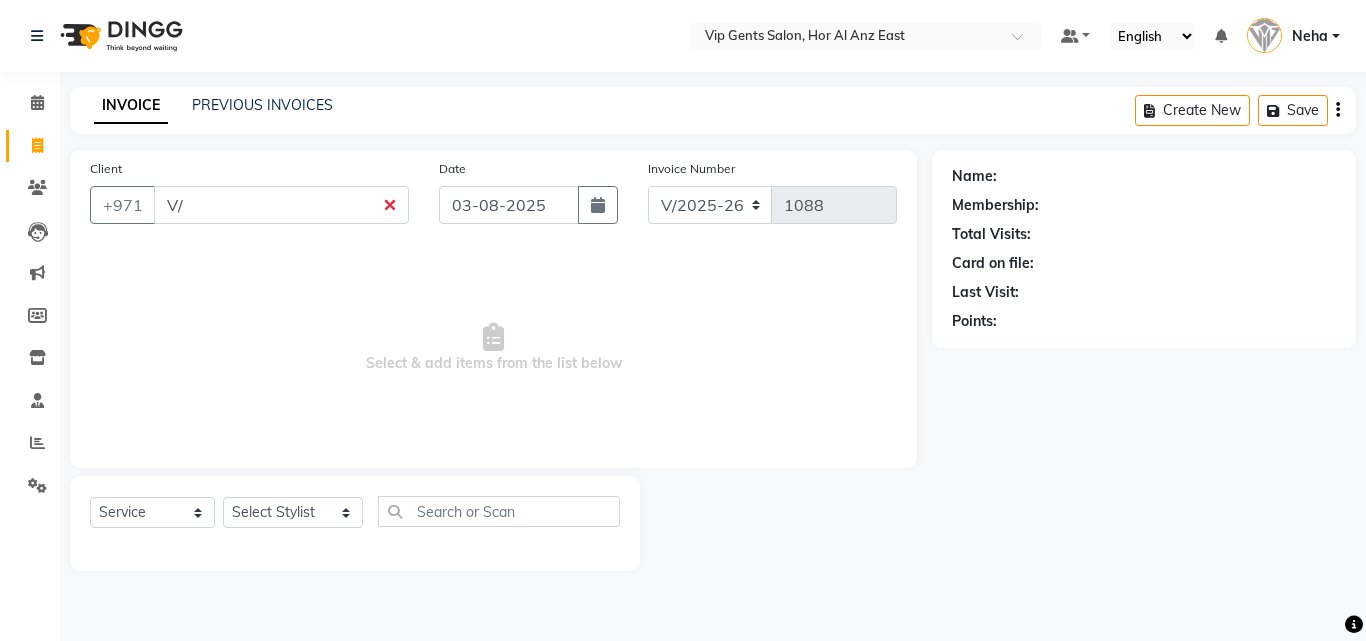 type on "V" 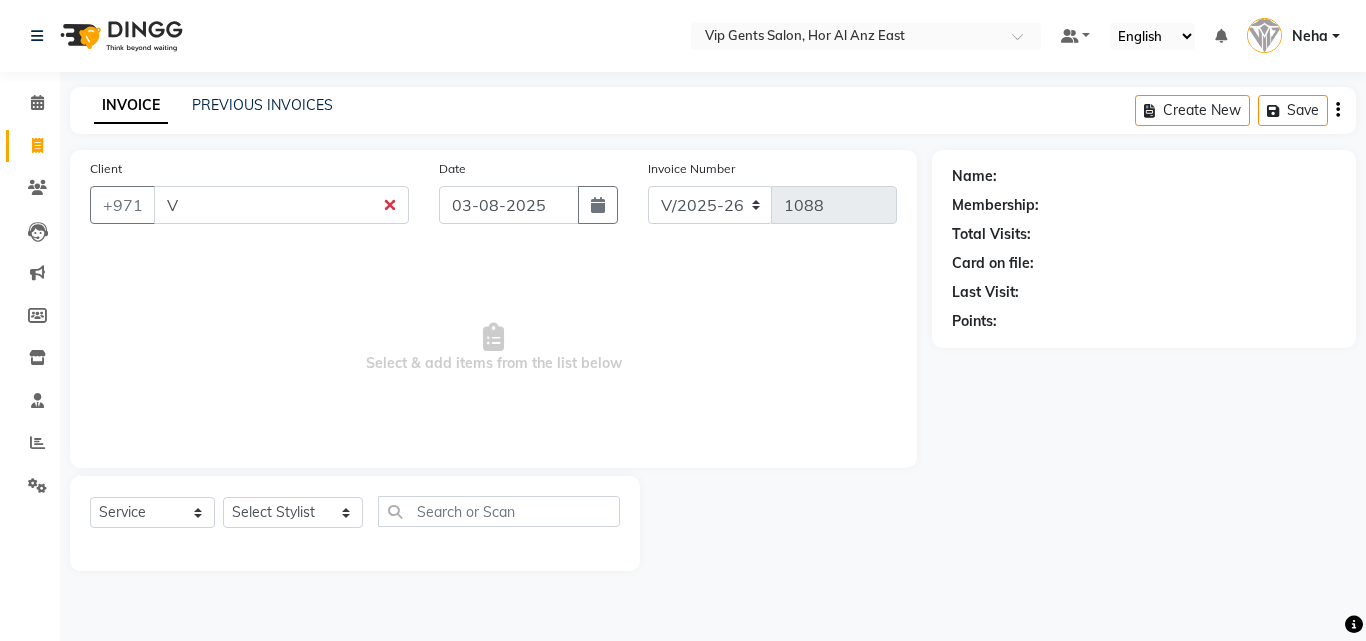 type 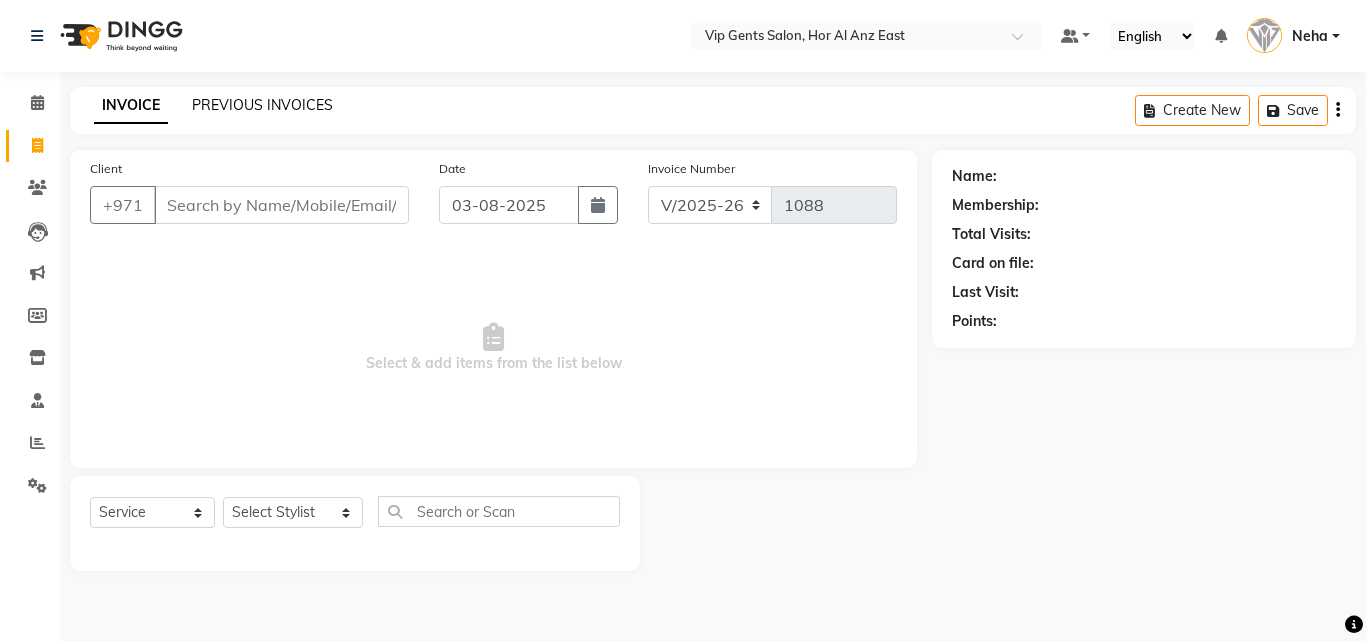 click on "PREVIOUS INVOICES" 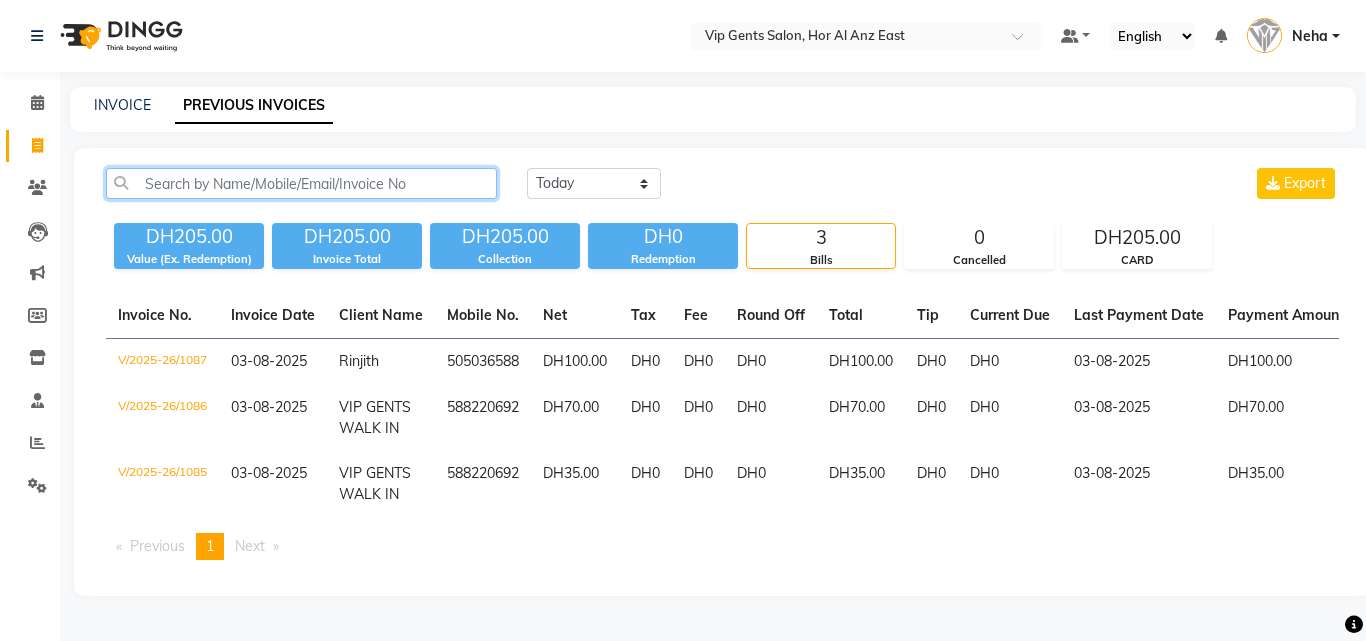 click 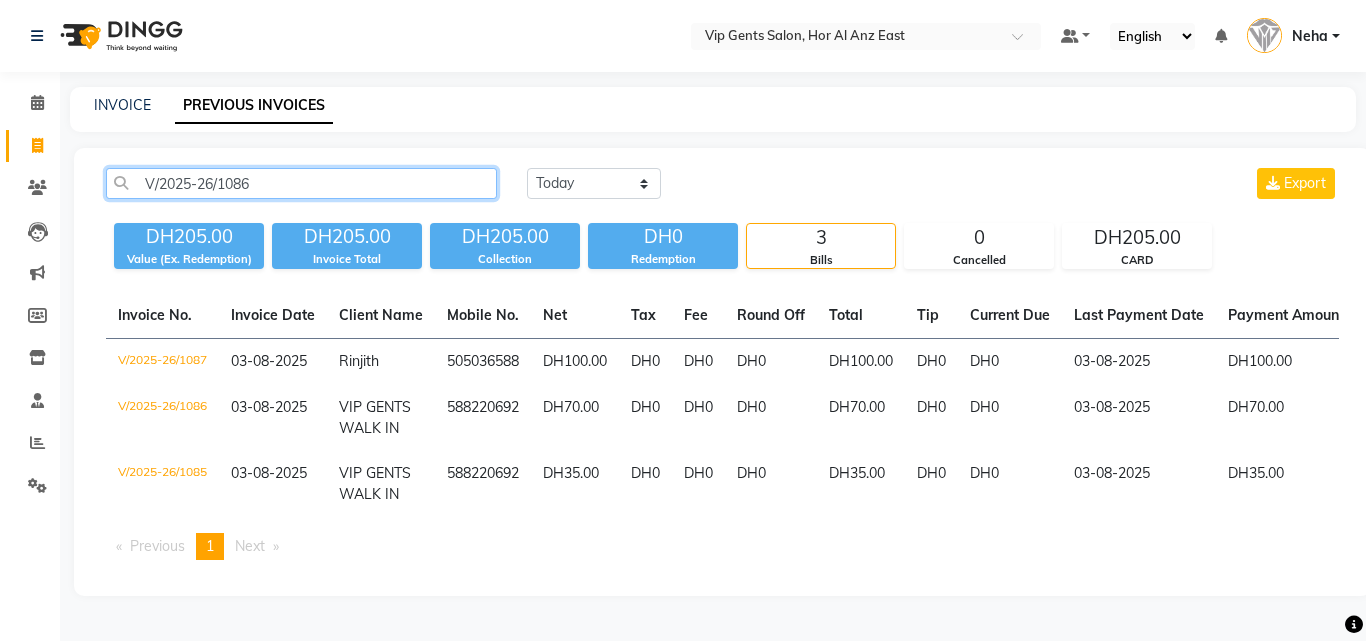 click on "V/2025-26/1086" 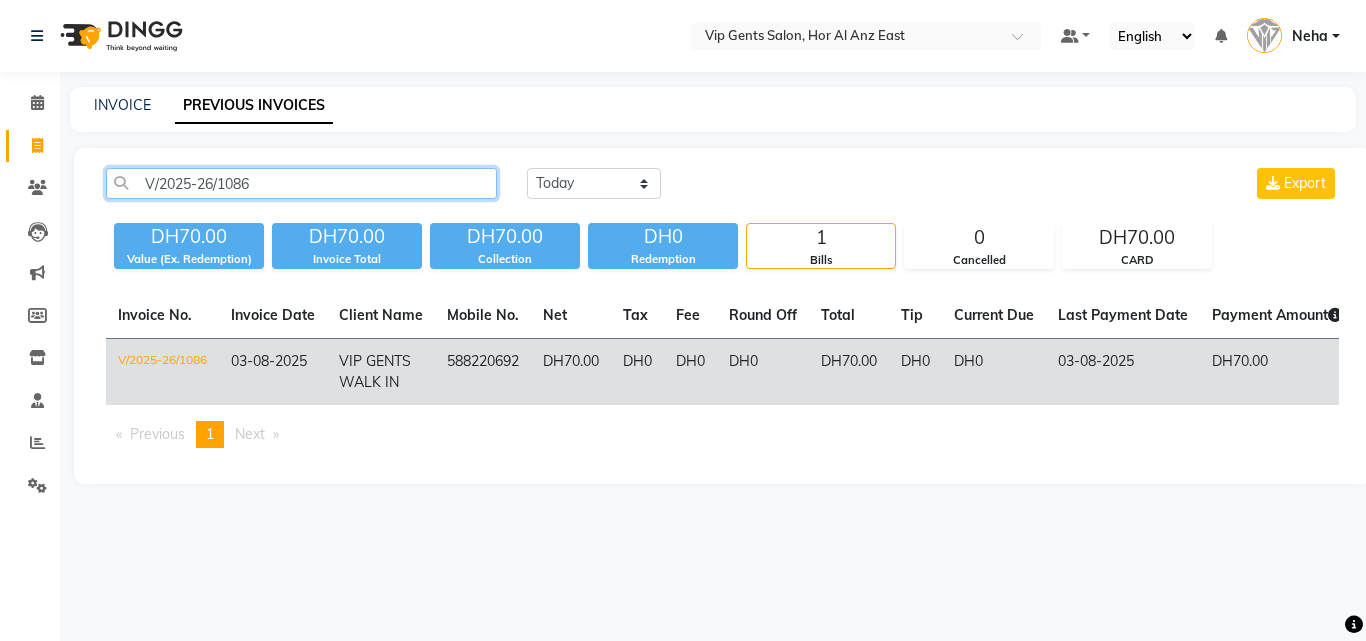 type on "V/2025-26/1086" 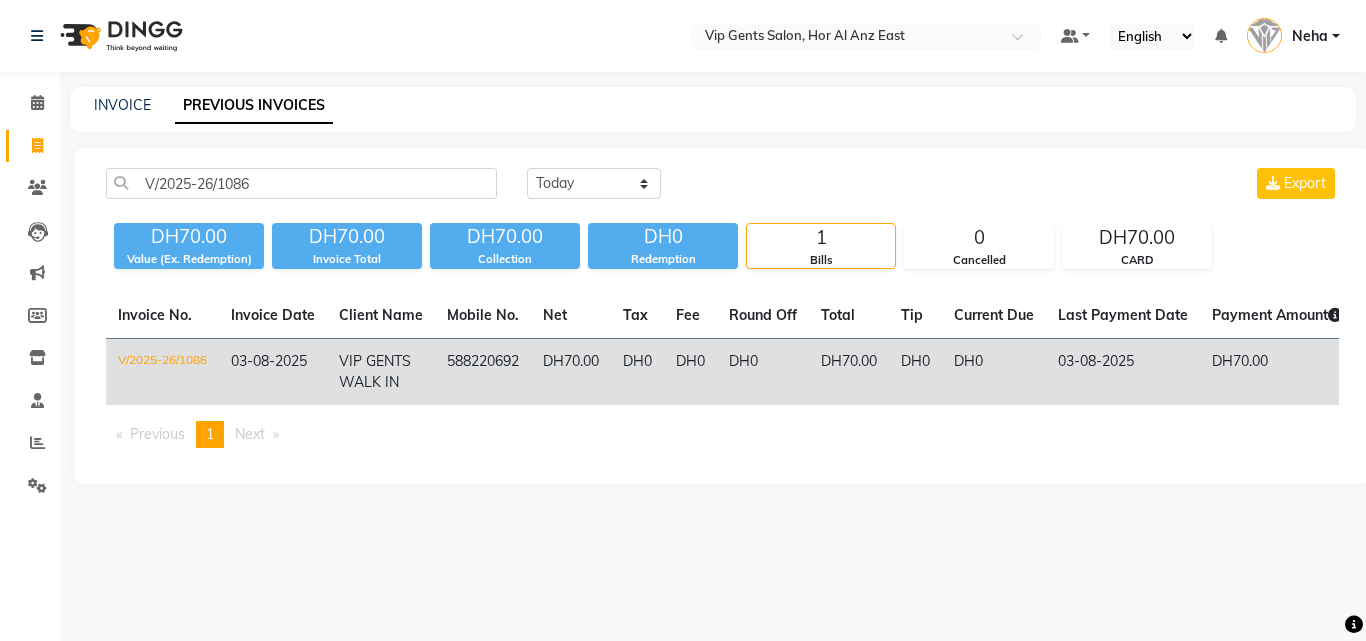 click on "03-08-2025" 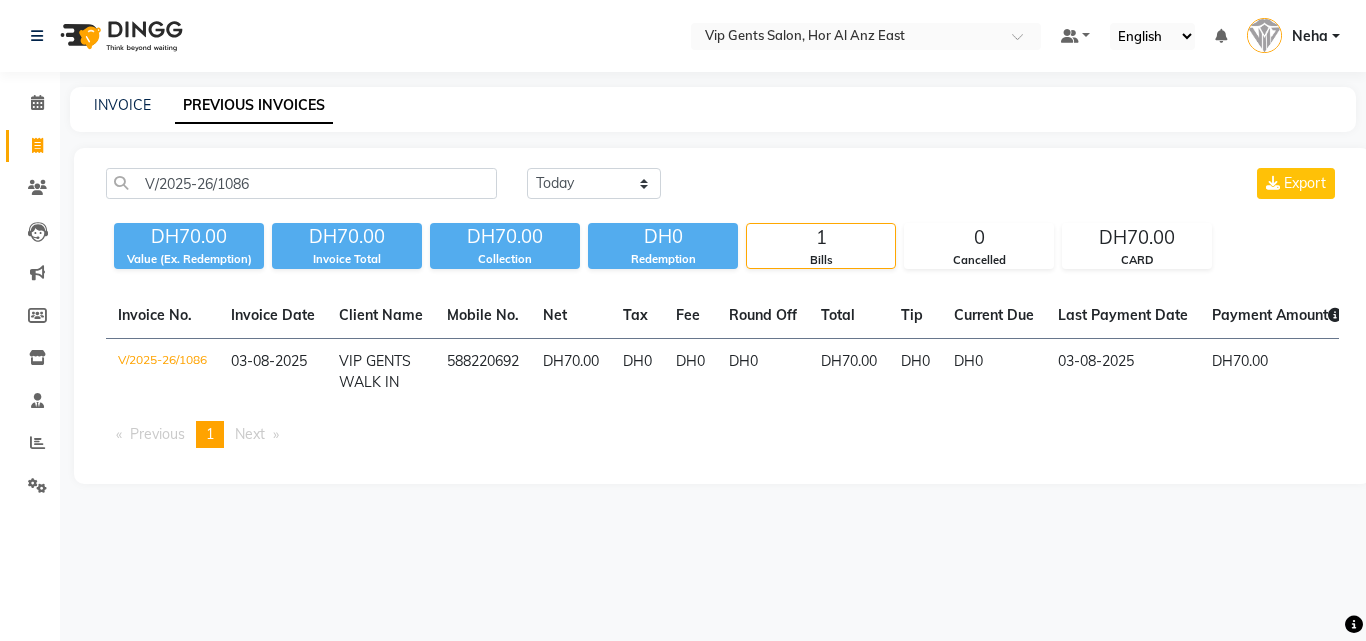 click on "Select Location × Vip Gents Salon, Hor Al Anz East Default Panel My Panel English ENGLISH Español العربية मराठी हिंदी ગુજરાતી தமிழ் 中文 Notifications nothing to show Neha Manage Profile Change Password Sign out  Version:3.15.11" 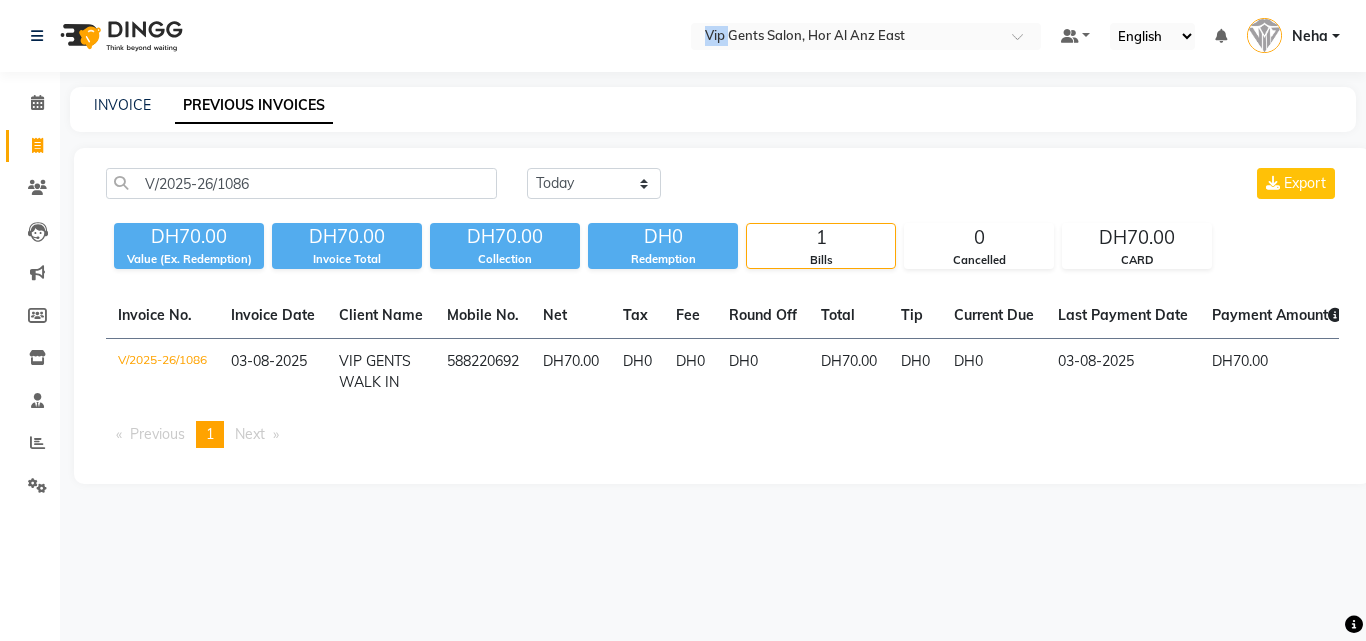 click on "Select Location × Vip Gents Salon, Hor Al Anz East Default Panel My Panel English ENGLISH Español العربية मराठी हिंदी ગુજરાતી தமிழ் 中文 Notifications nothing to show Neha Manage Profile Change Password Sign out  Version:3.15.11" 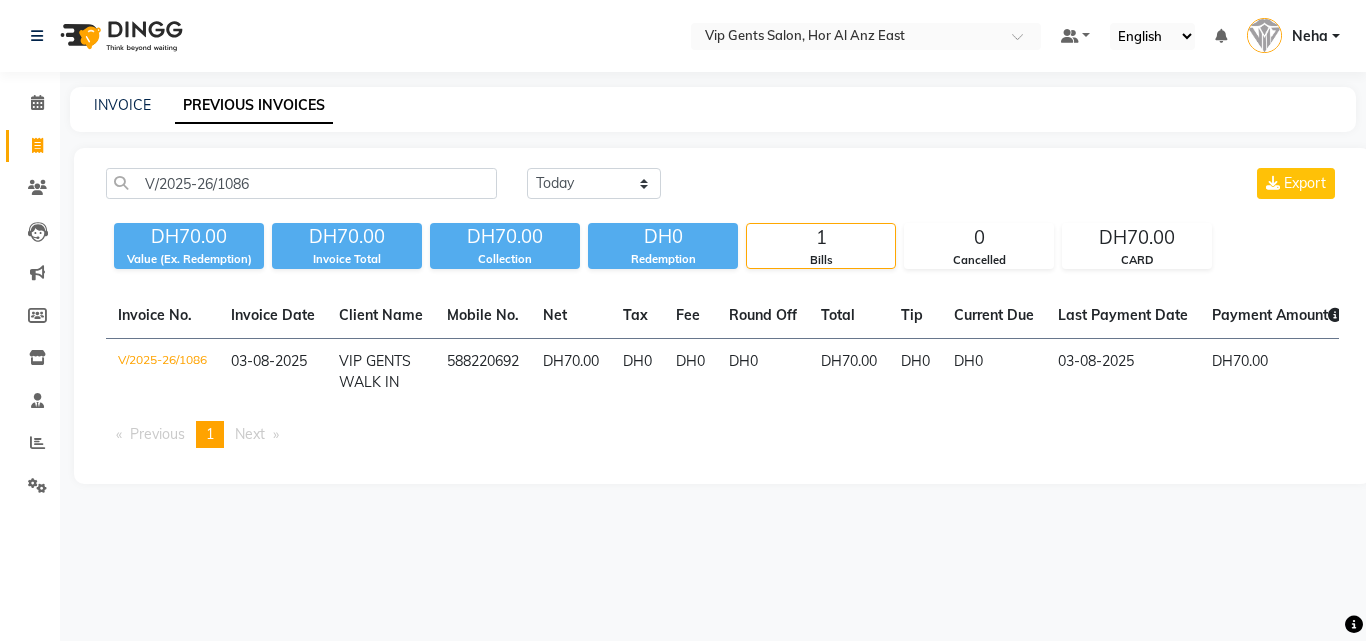 click on "Select Location × Vip Gents Salon, Hor Al Anz East Default Panel My Panel English ENGLISH Español العربية मराठी हिंदी ગુજરાતી தமிழ் 中文 Notifications nothing to show Neha Manage Profile Change Password Sign out  Version:3.15.11  ☀ VIP gents salon, Hor Al Anz East ☀ Razors spa and gents salon, Nadd Al Hamar ☀ Style house Barber shop, Khalifa City  Calendar  Invoice  Clients  Leads   Marketing  Members  Inventory  Staff  Reports  Settings Completed InProgress Upcoming Dropped Tentative Check-In Confirm Bookings Generate Report Segments Page Builder INVOICE PREVIOUS INVOICES V/2025-26/1086 Today Yesterday Custom Range Export DH70.00 Value (Ex. Redemption) DH70.00 Invoice Total  DH70.00 Collection DH0 Redemption 1 Bills 0 Cancelled DH70.00 CARD  Invoice No.   Invoice Date   Client Name   Mobile No.   Net   Tax   Fee   Round Off   Total   Tip   Current Due   Last Payment Date   Payment Amount   Payment Methods   Cancel Reason   Status  03-08-2025" at bounding box center [683, 320] 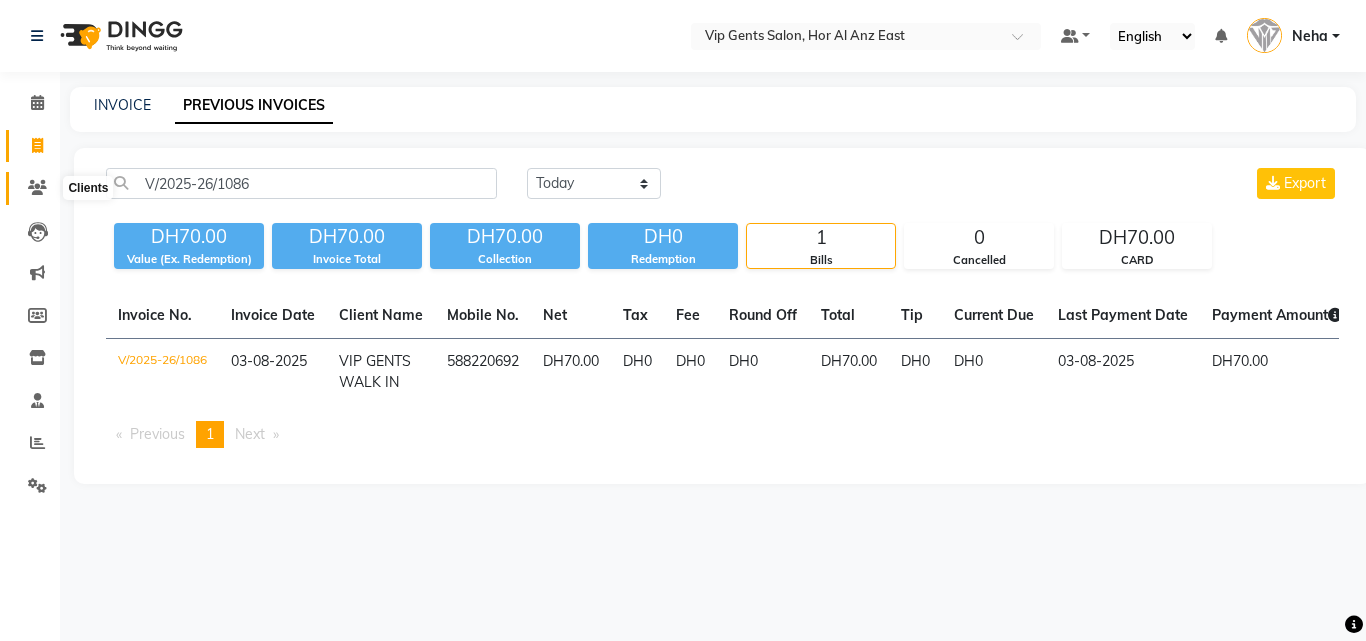click 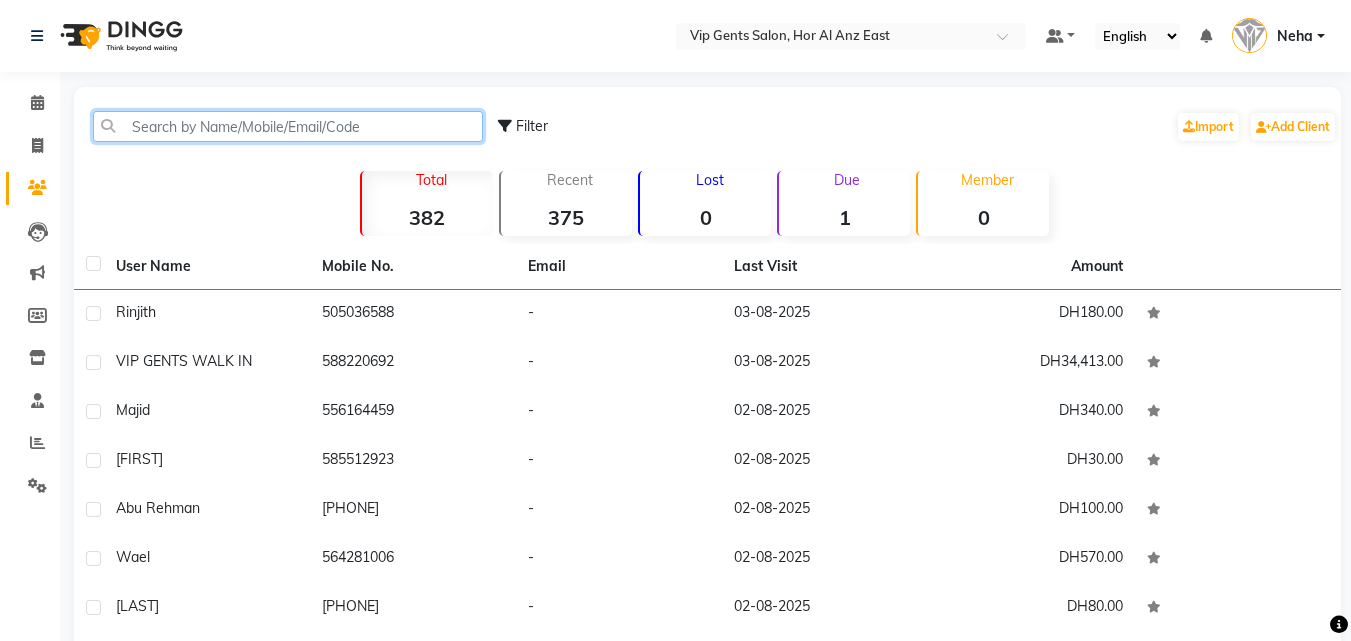 click 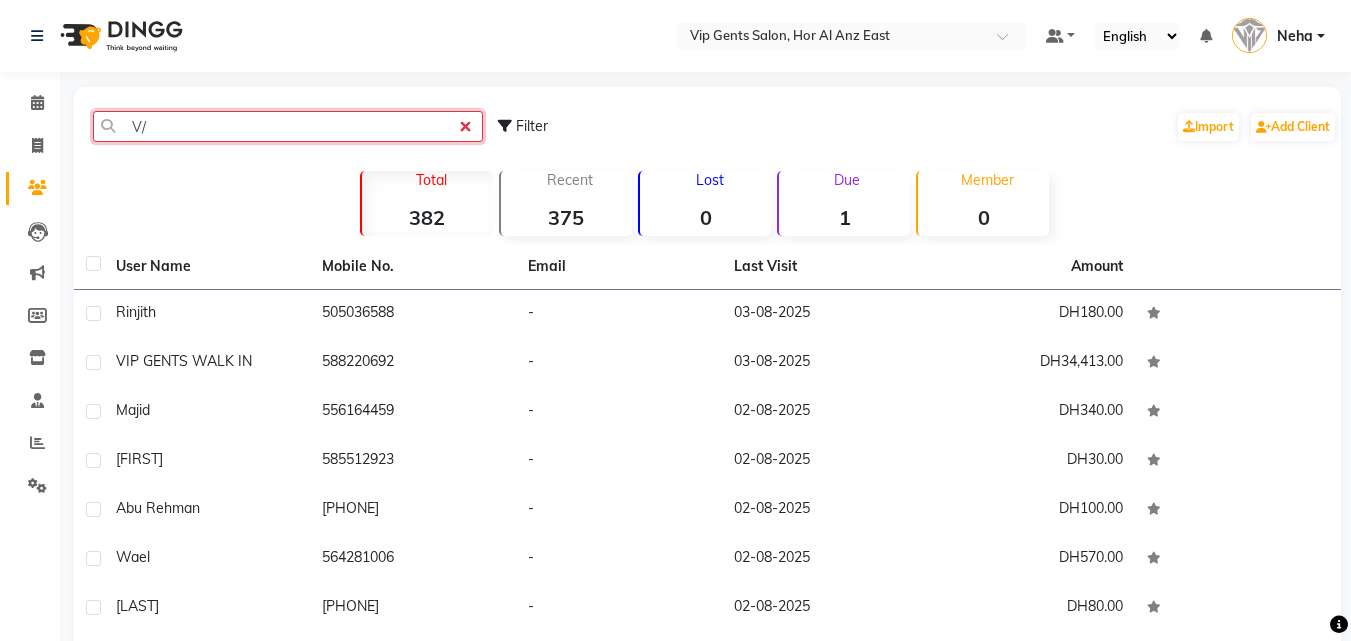 type on "V" 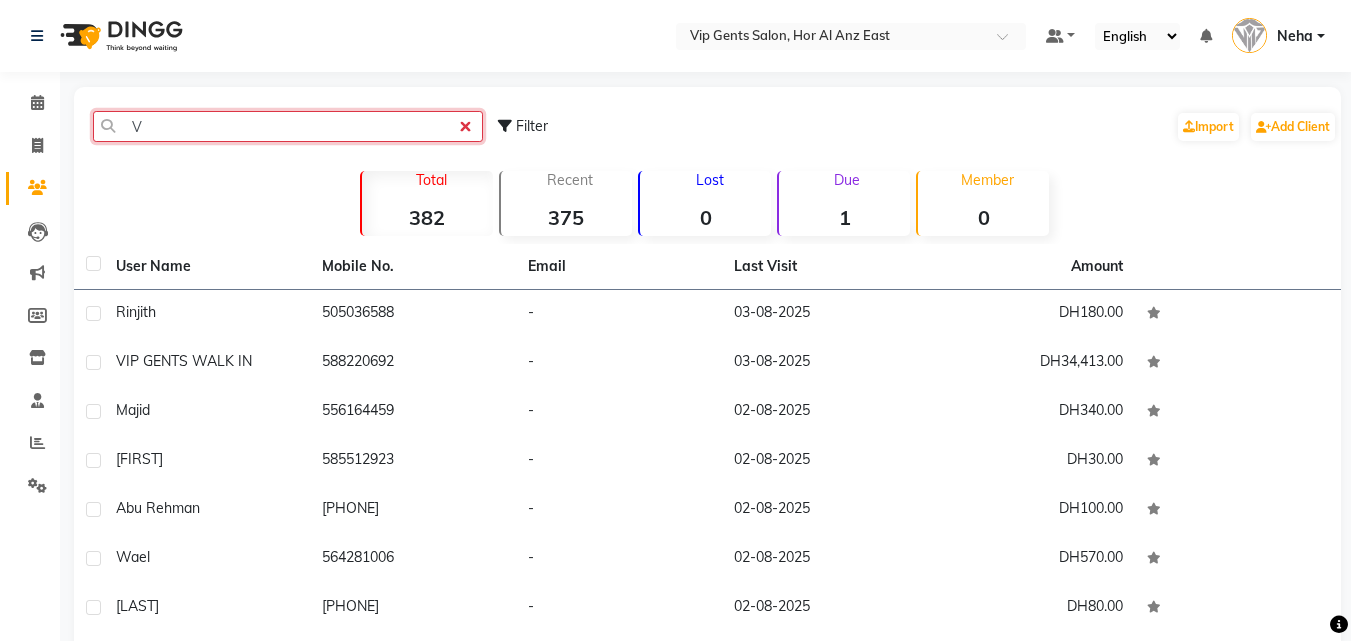 type 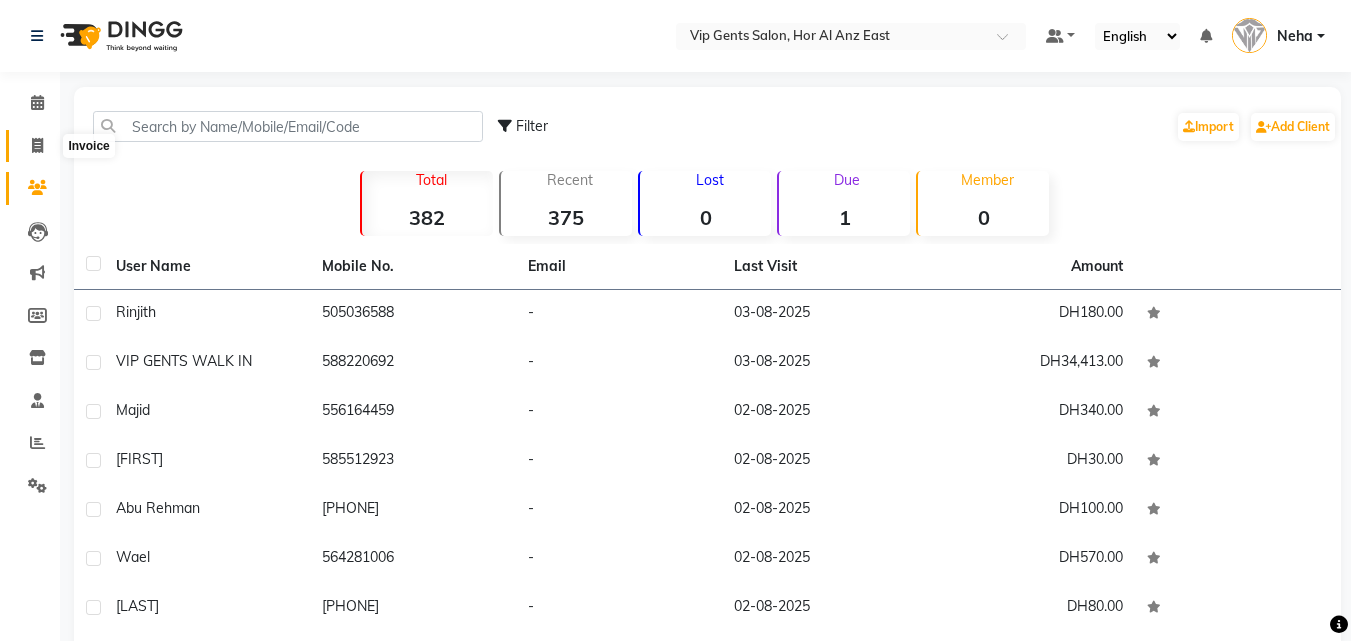 click 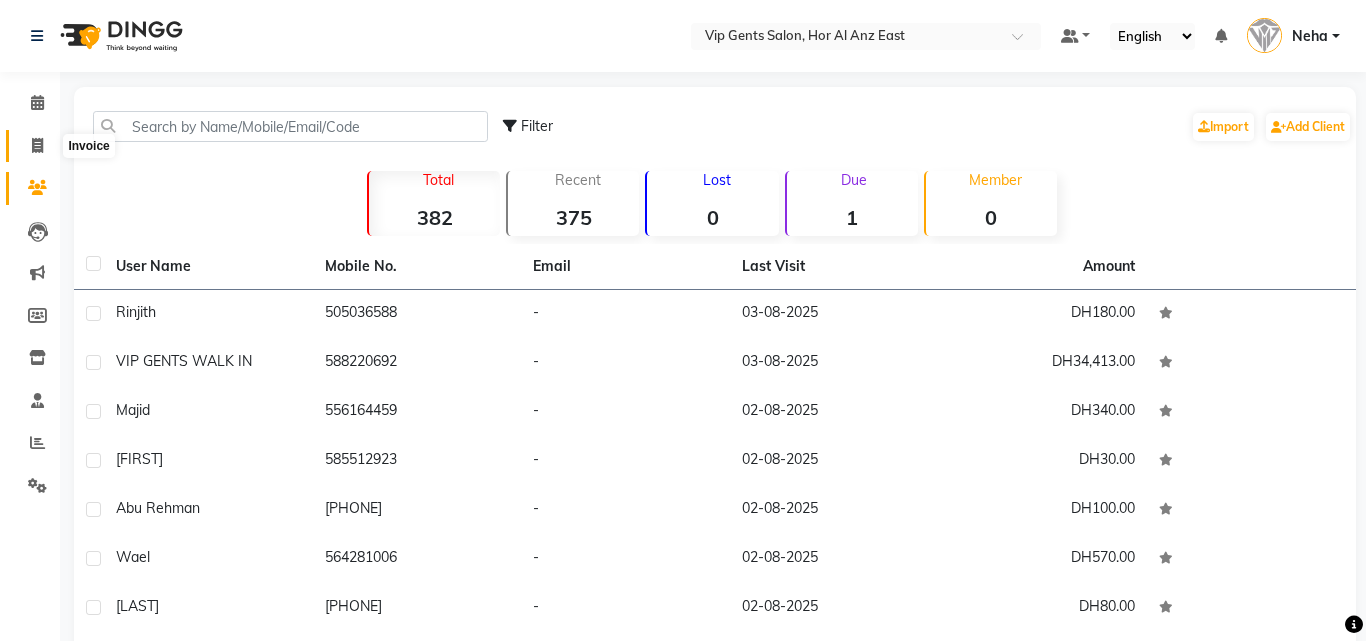 select on "service" 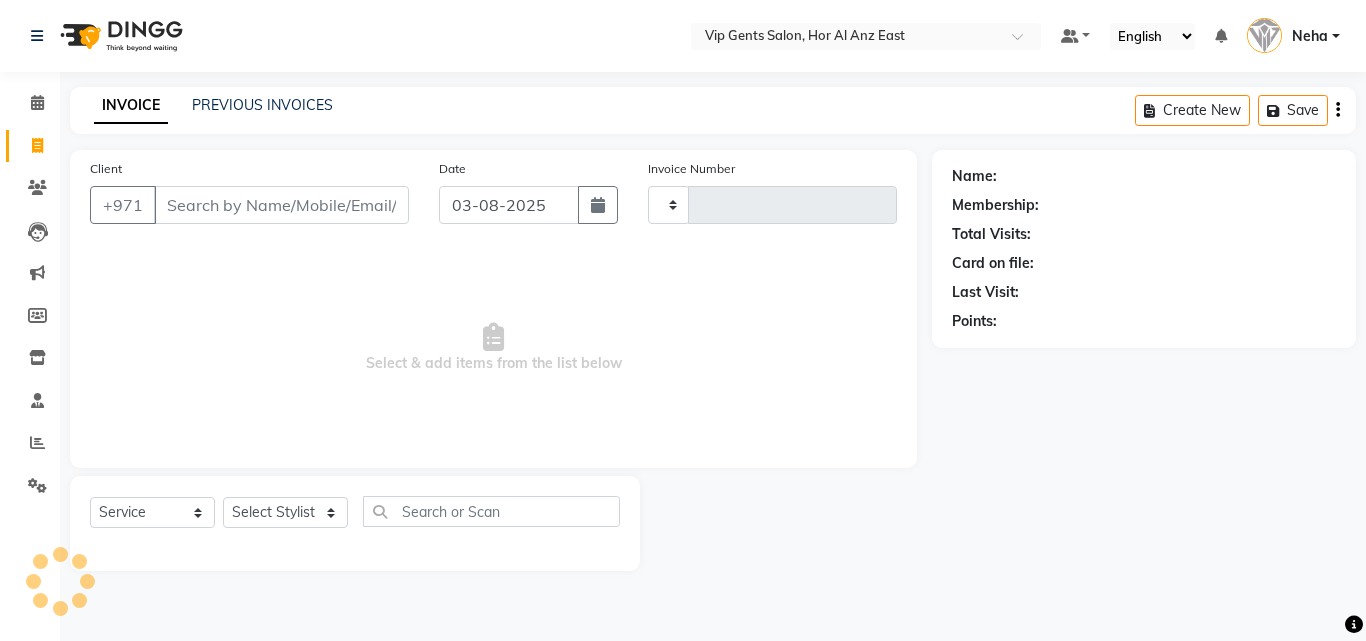 type on "1088" 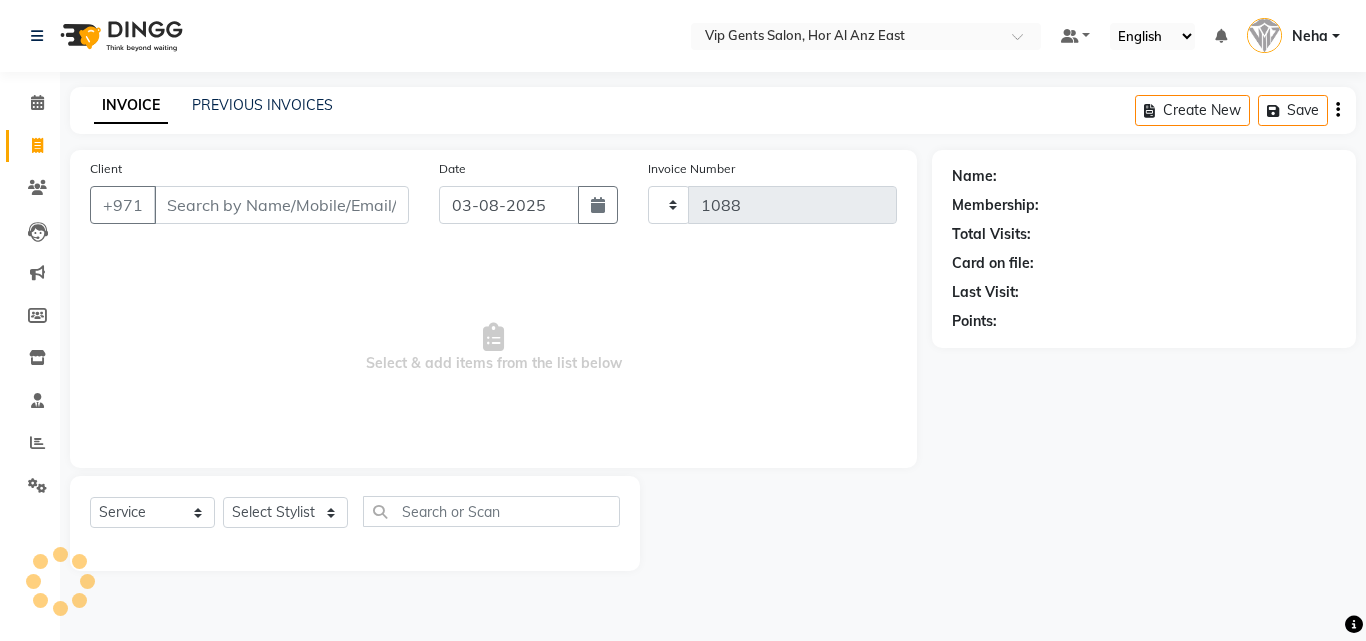 select on "8415" 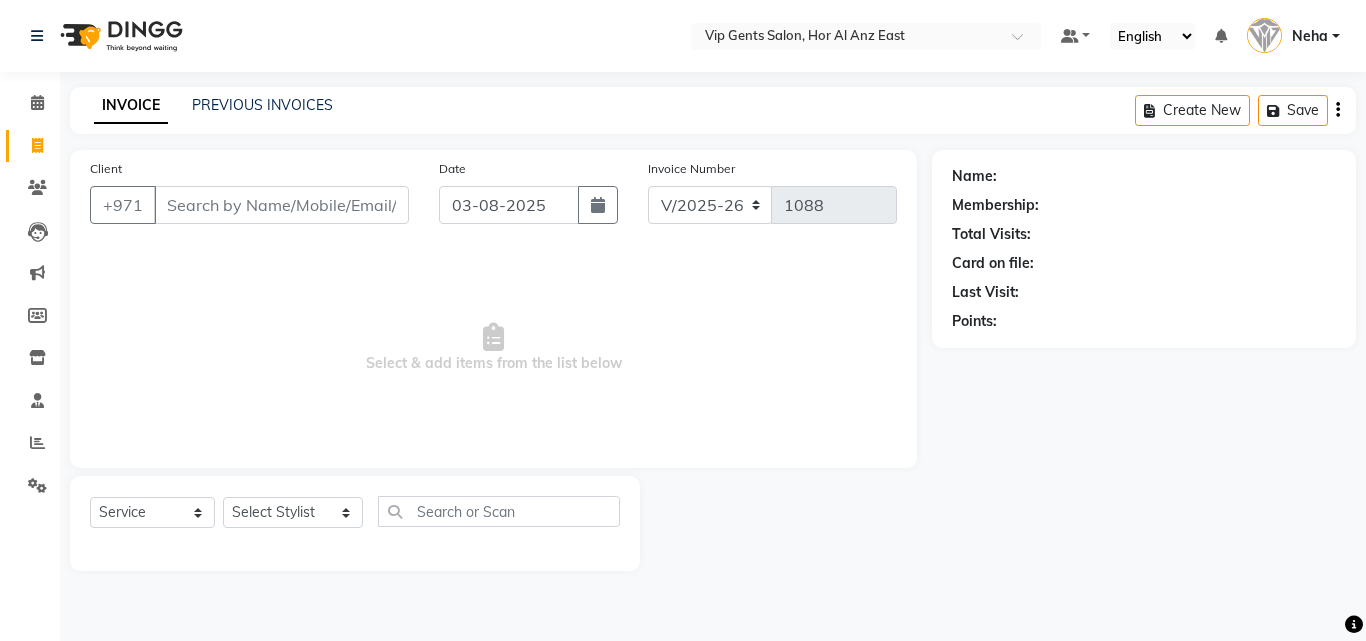 click on "INVOICE PREVIOUS INVOICES Create New   Save" 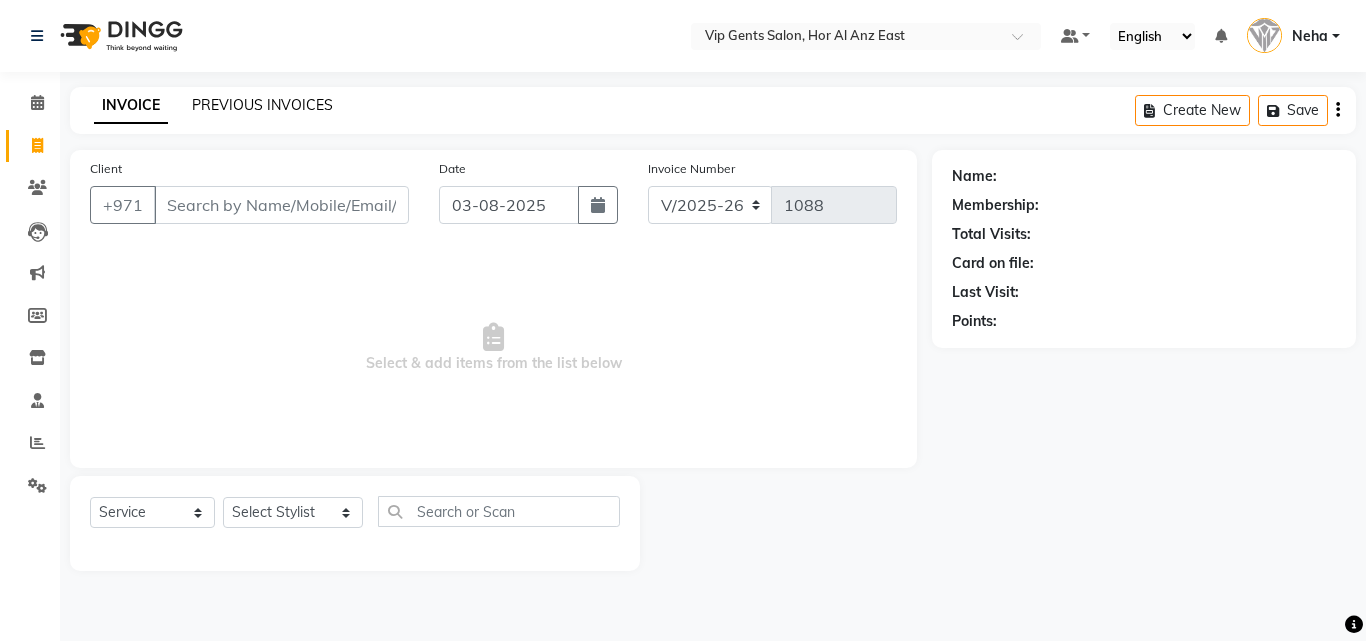 click on "PREVIOUS INVOICES" 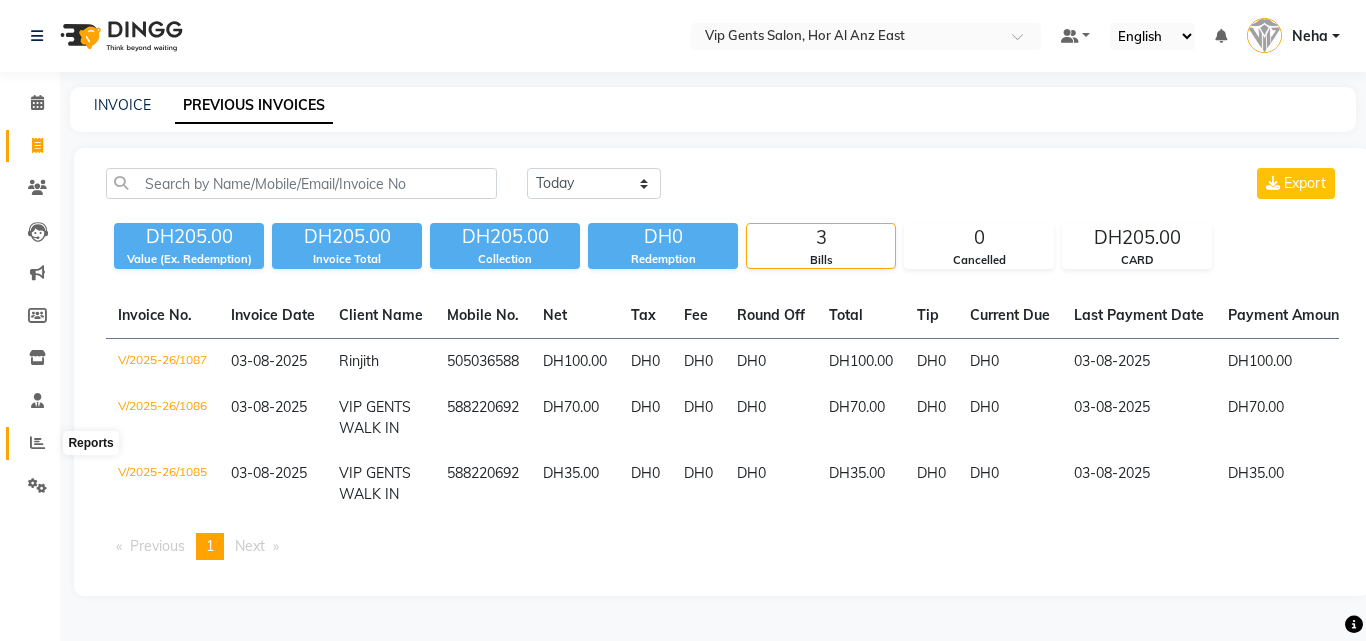 click 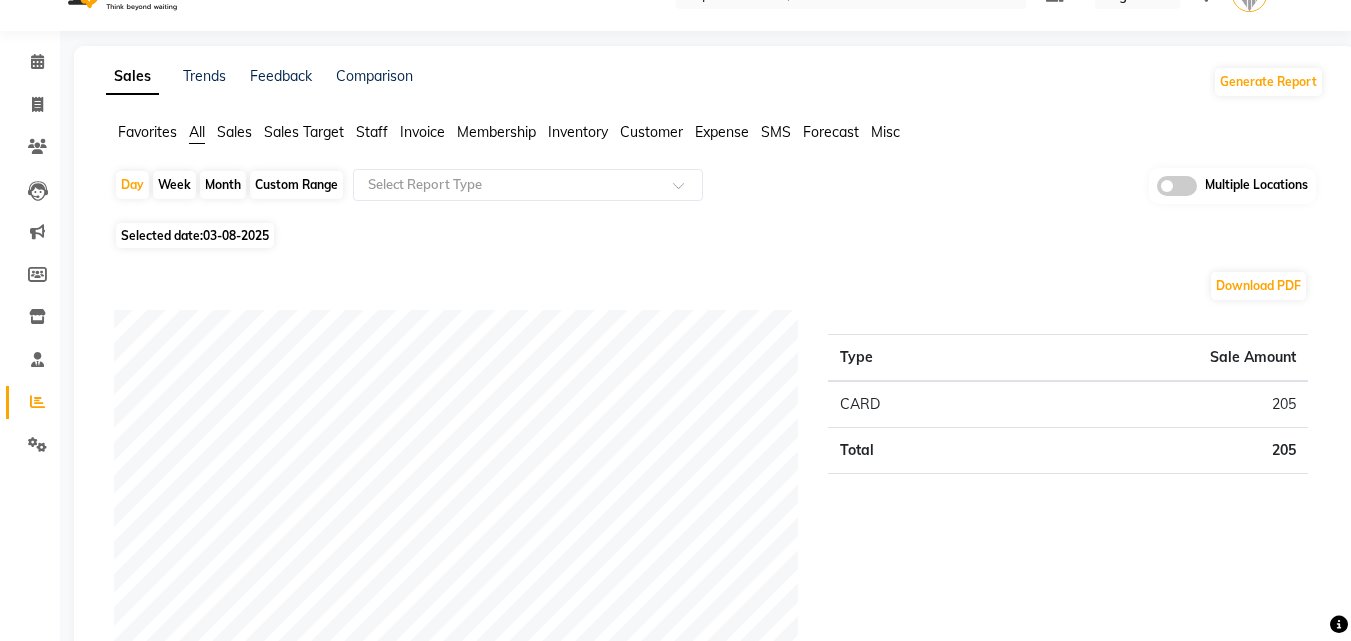 scroll, scrollTop: 40, scrollLeft: 0, axis: vertical 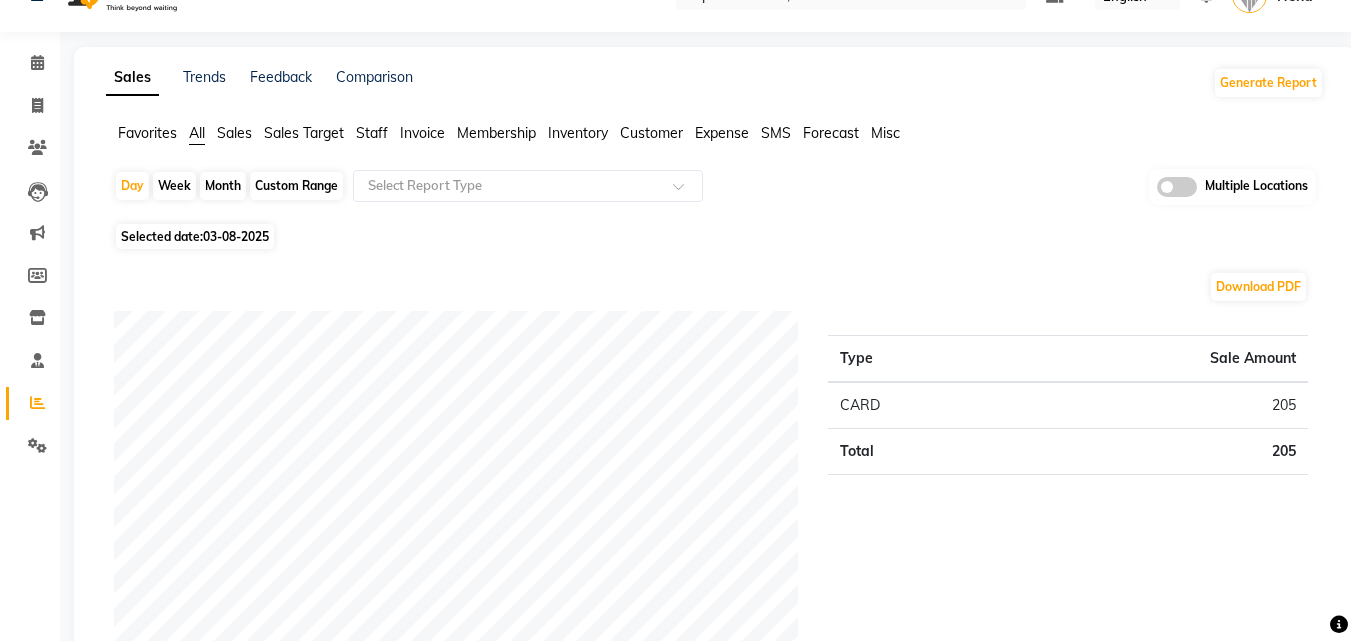 click on "Selected date:  03-08-2025" 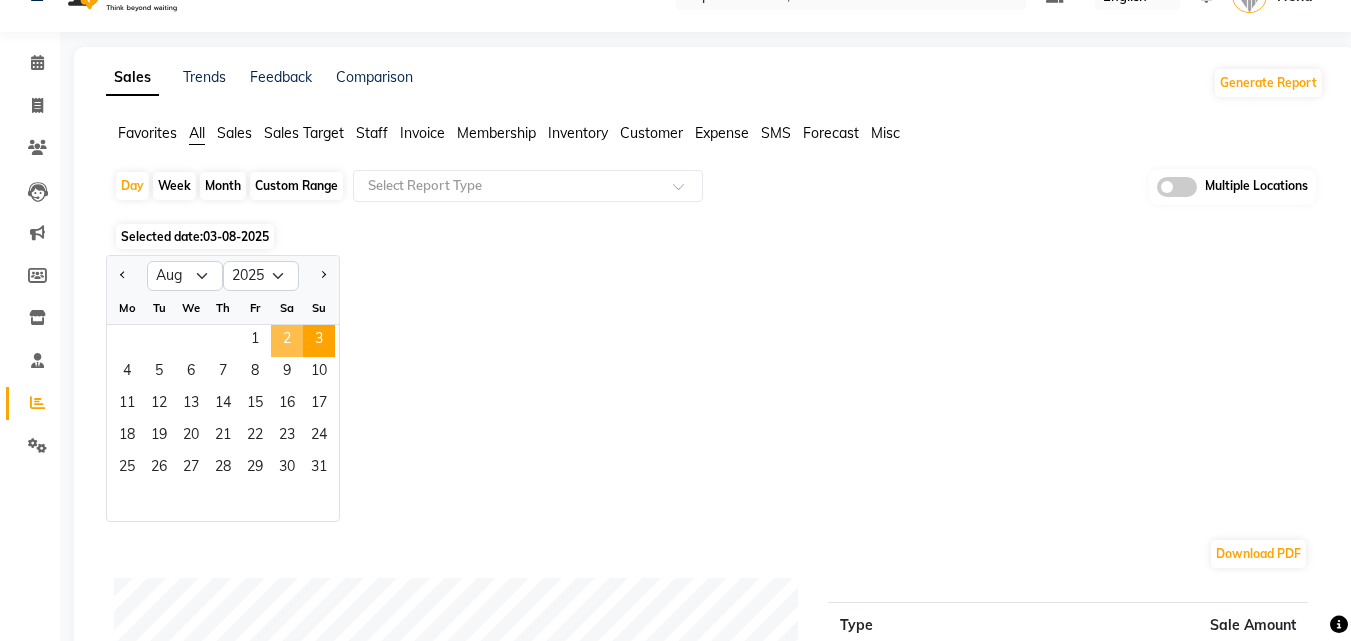 click on "2" 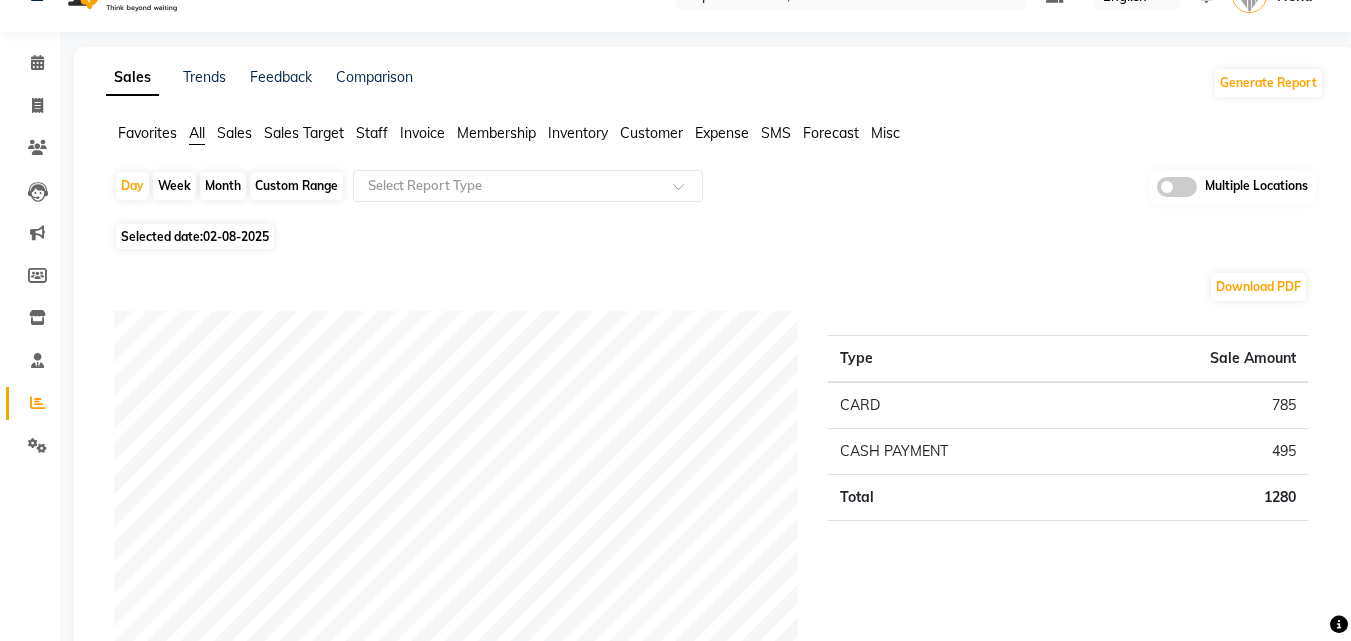 scroll, scrollTop: 80, scrollLeft: 0, axis: vertical 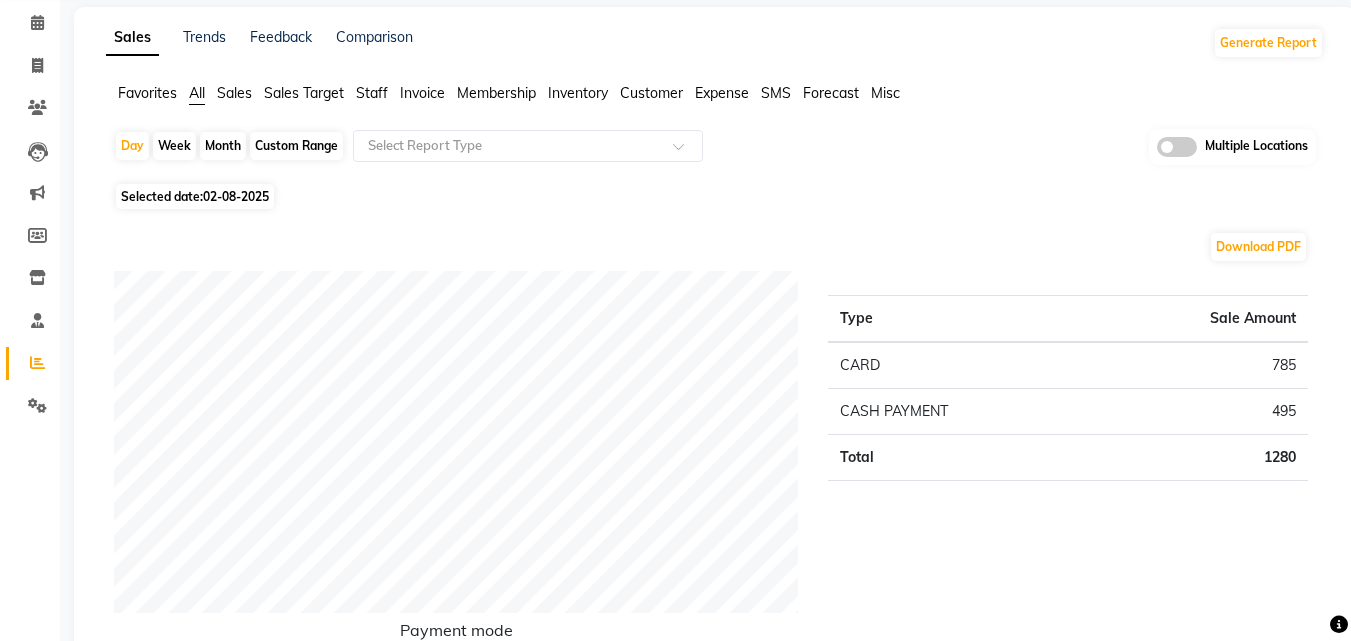 click on "Selected date:  02-08-2025" 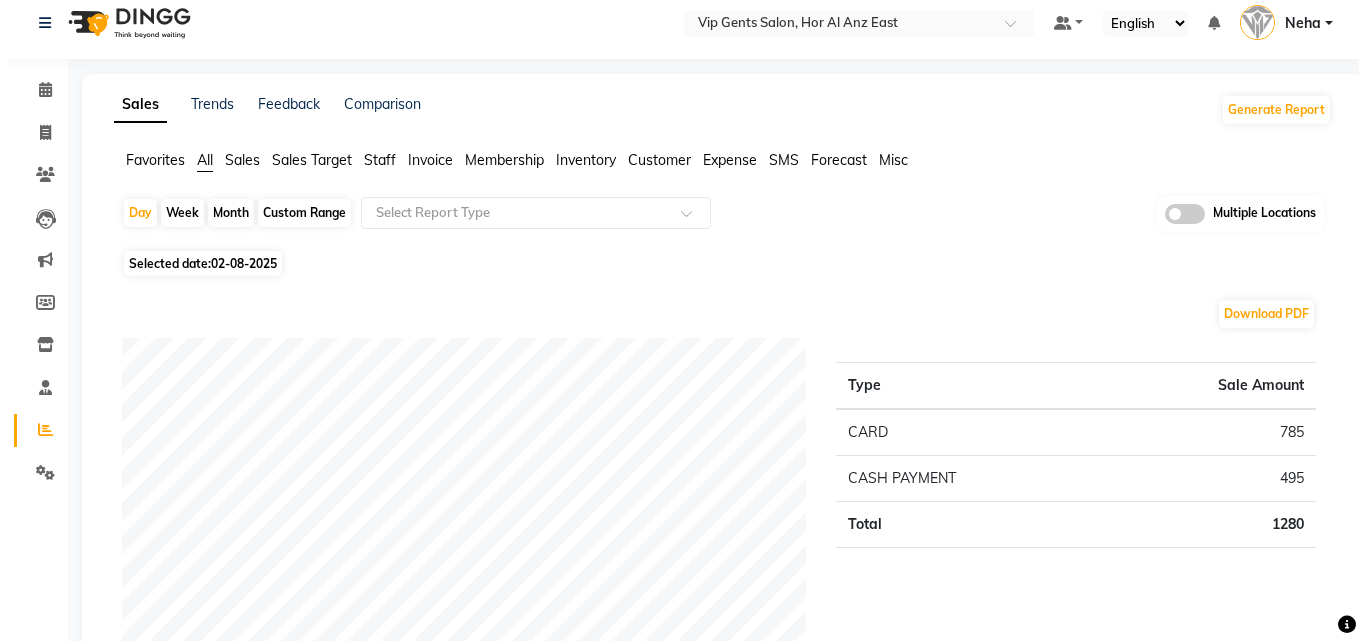 scroll, scrollTop: 0, scrollLeft: 0, axis: both 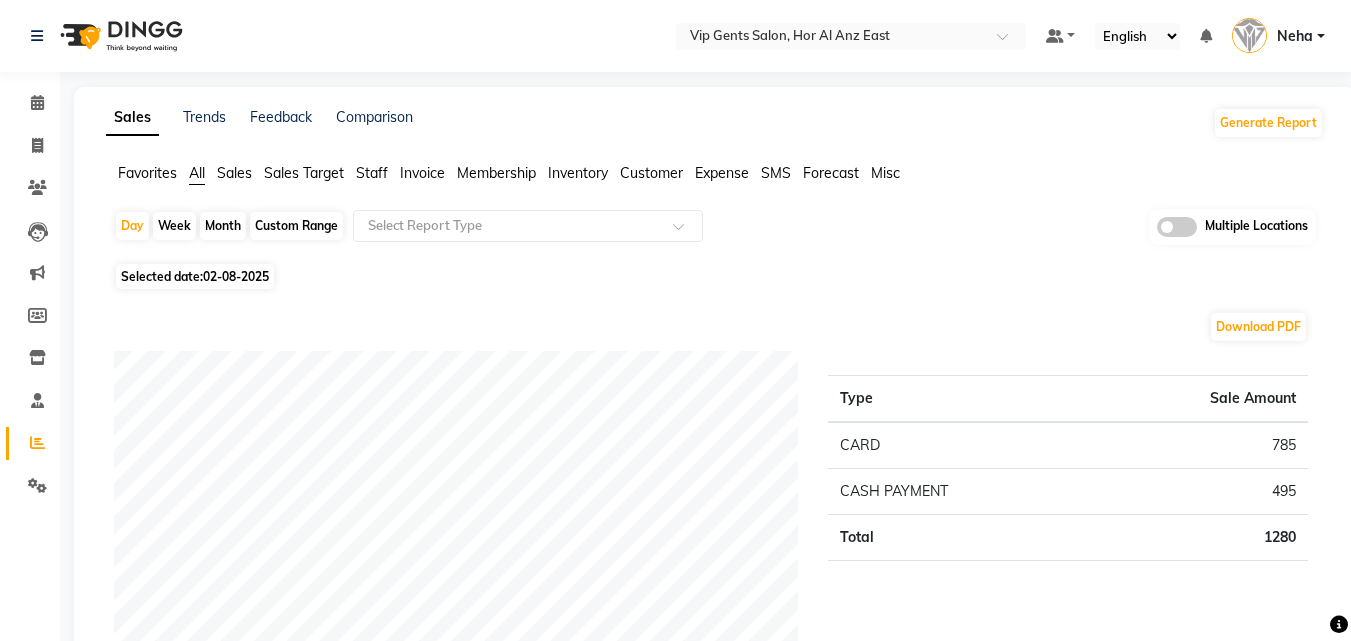 click on "Sales Target" 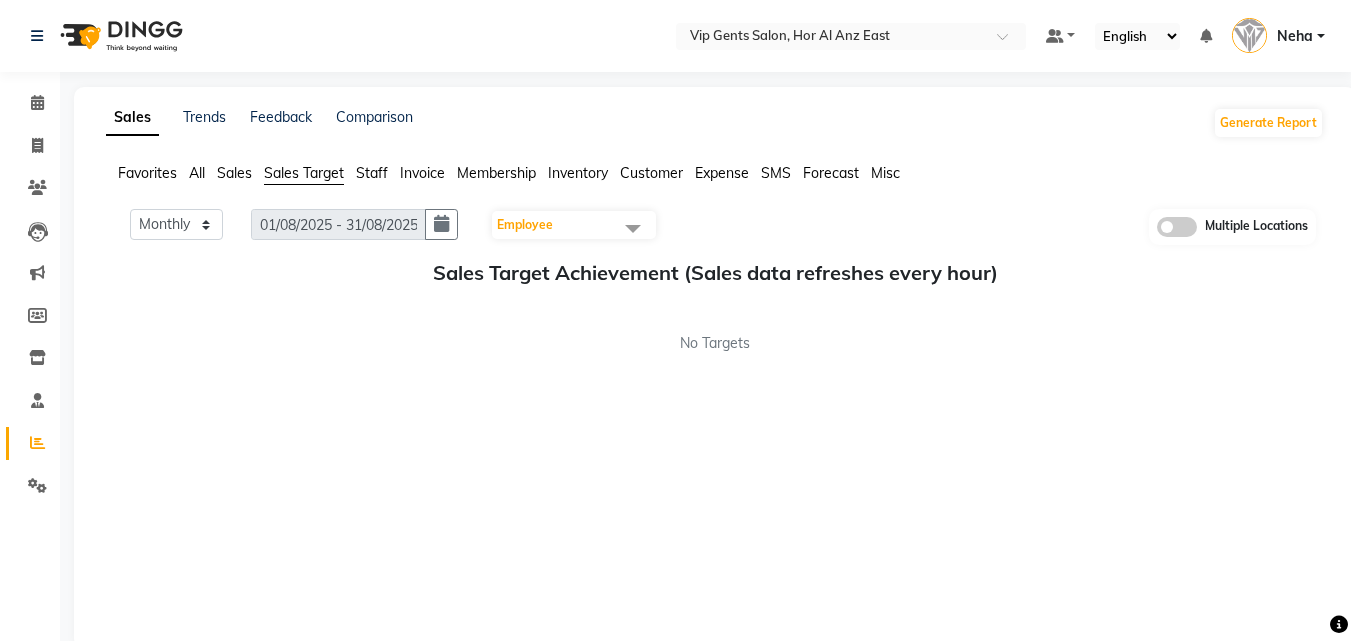 click on "Invoice" 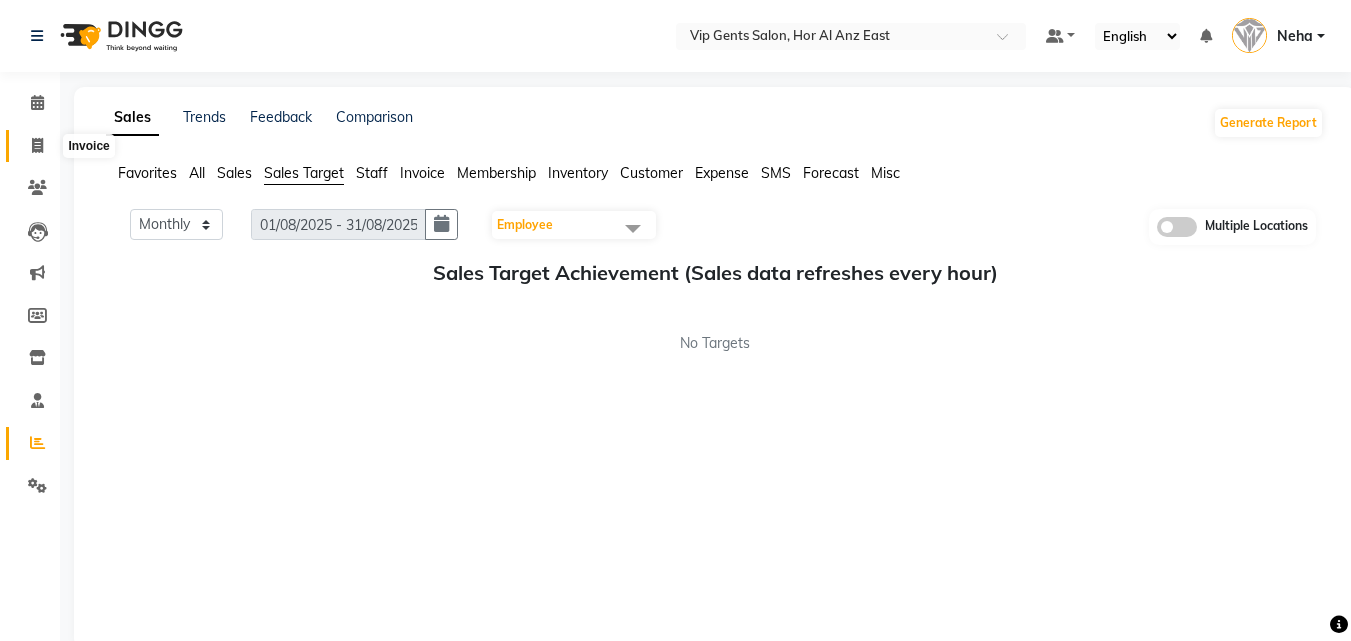click 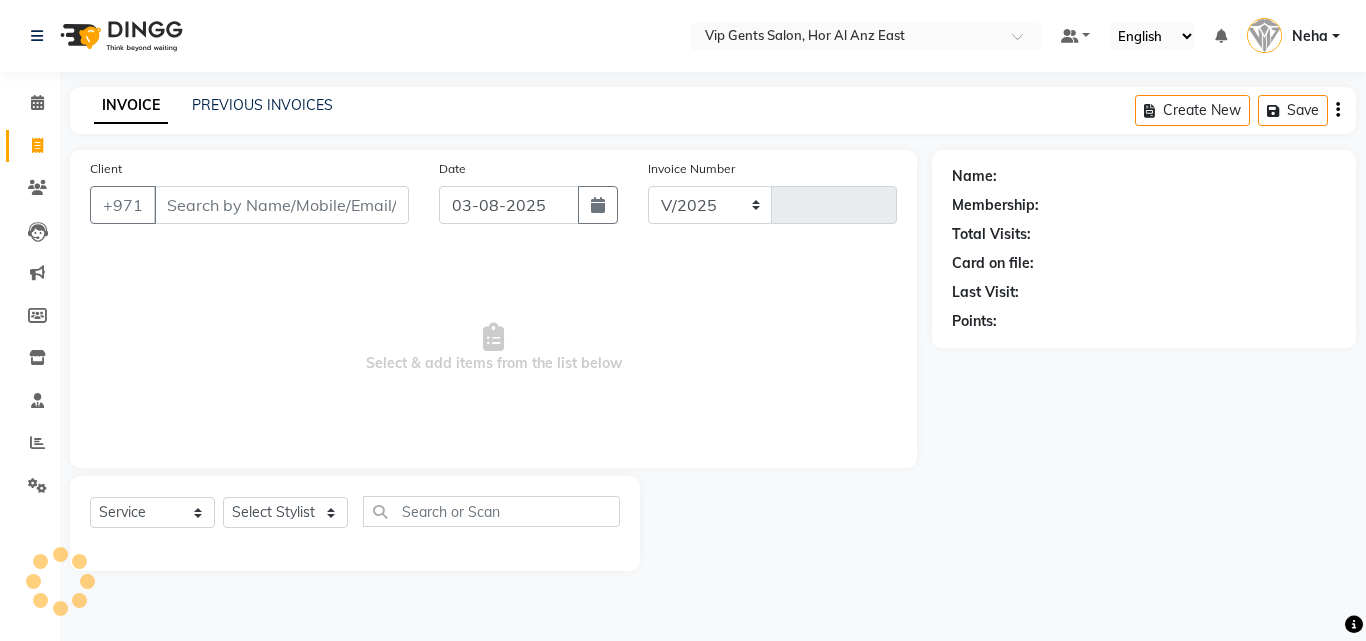 select on "8415" 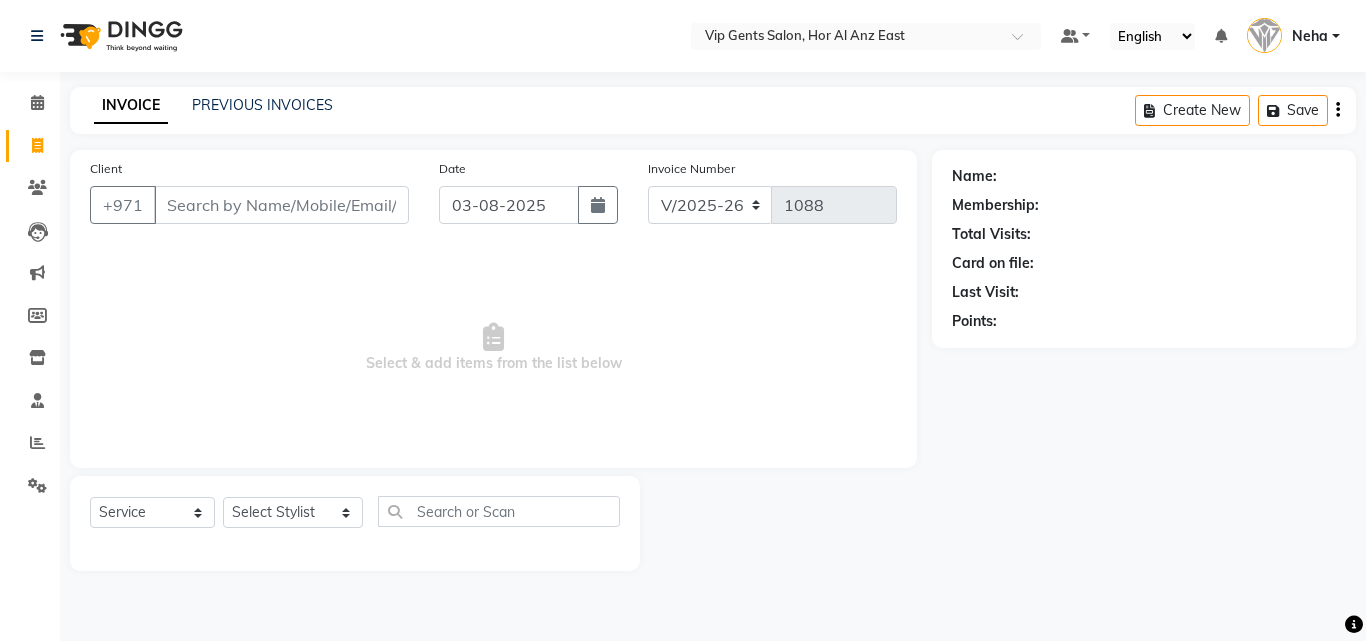 click on "INVOICE" 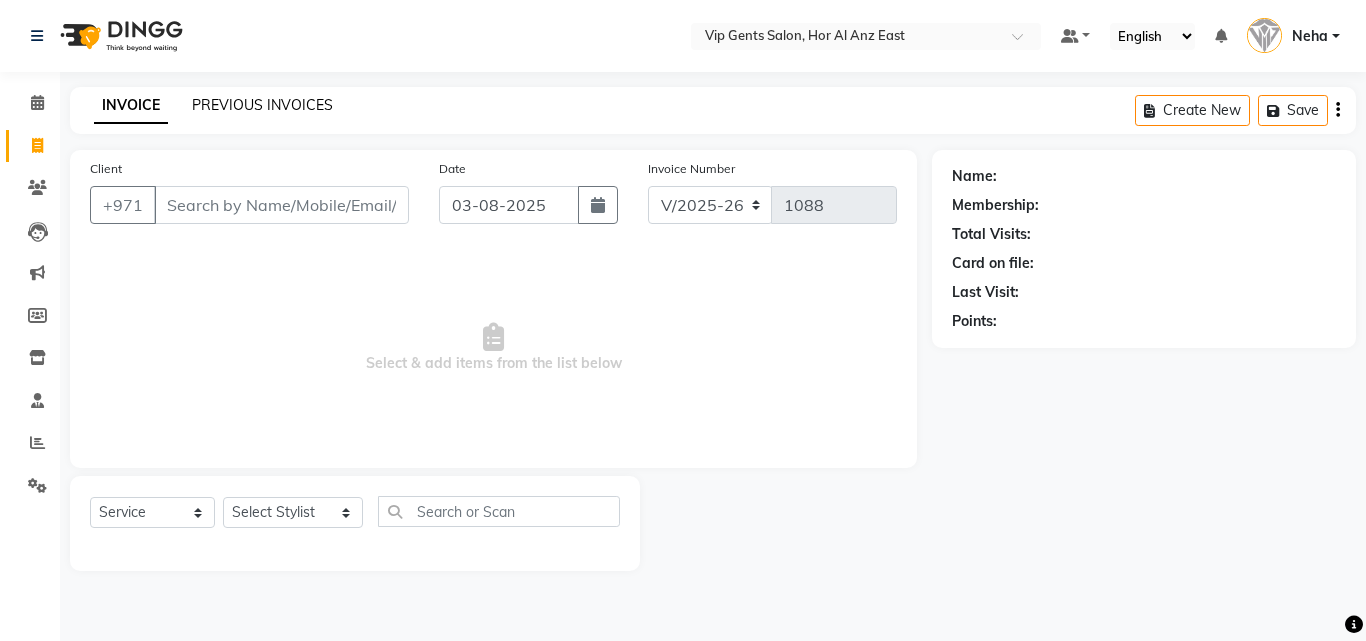 click on "PREVIOUS INVOICES" 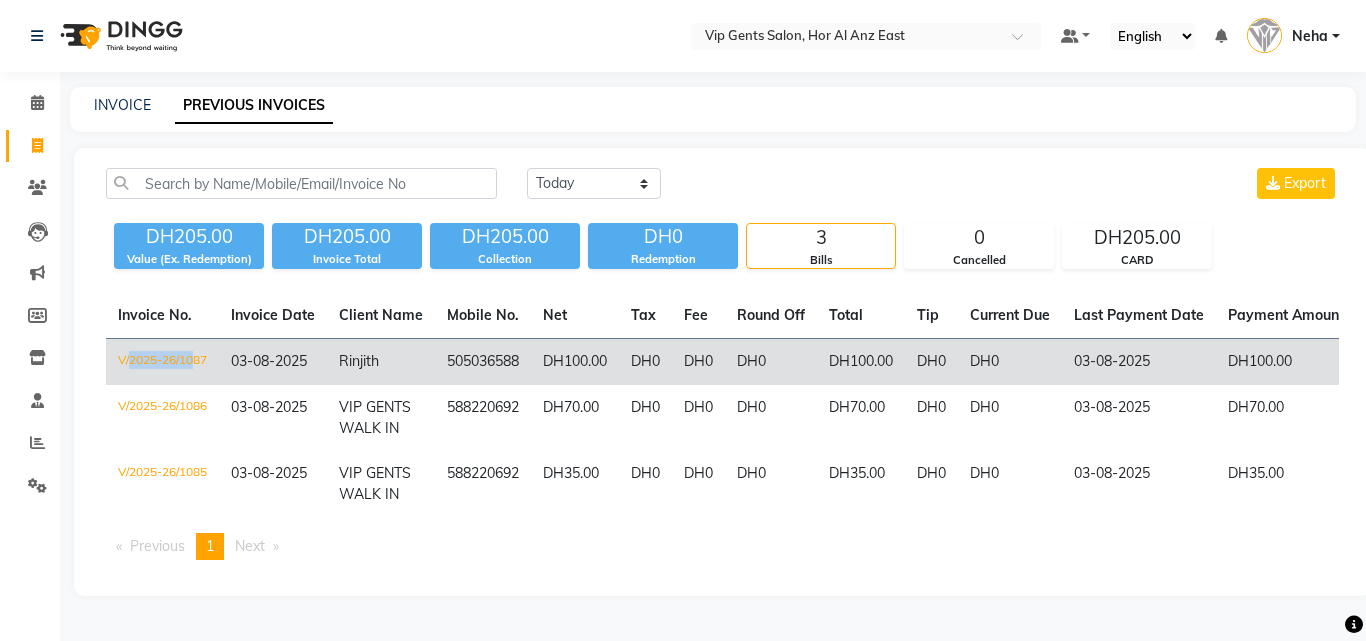 drag, startPoint x: 125, startPoint y: 358, endPoint x: 166, endPoint y: 360, distance: 41.04875 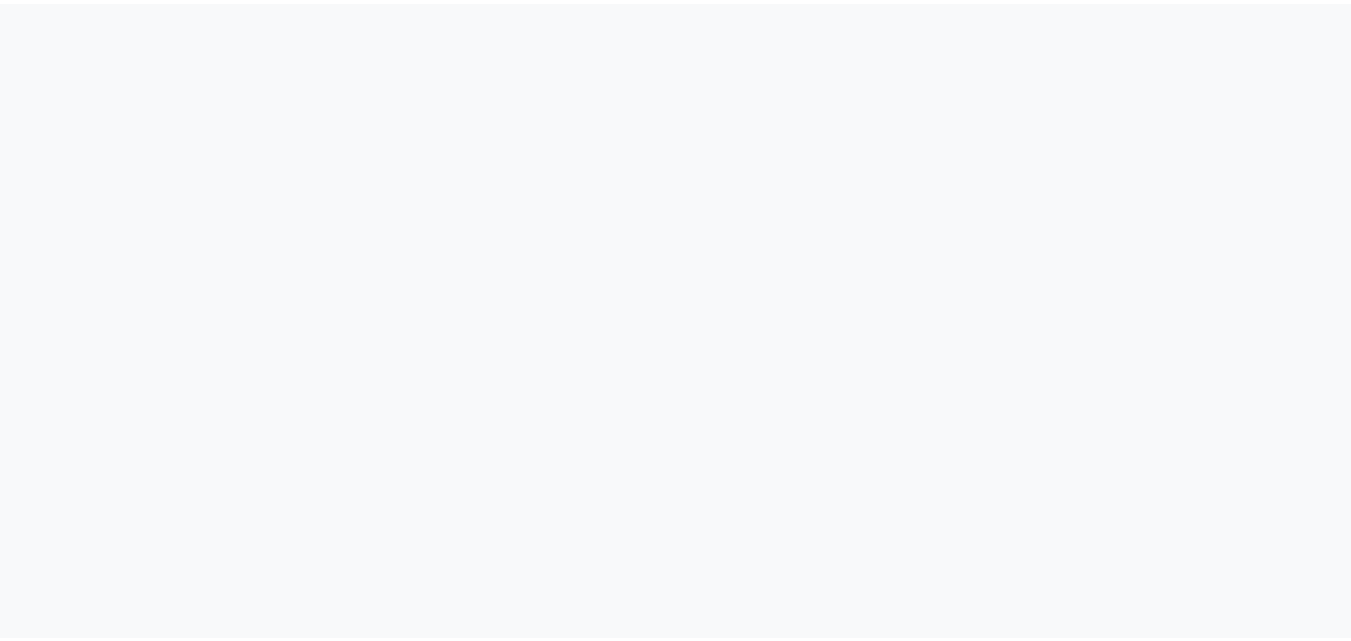 scroll, scrollTop: 0, scrollLeft: 0, axis: both 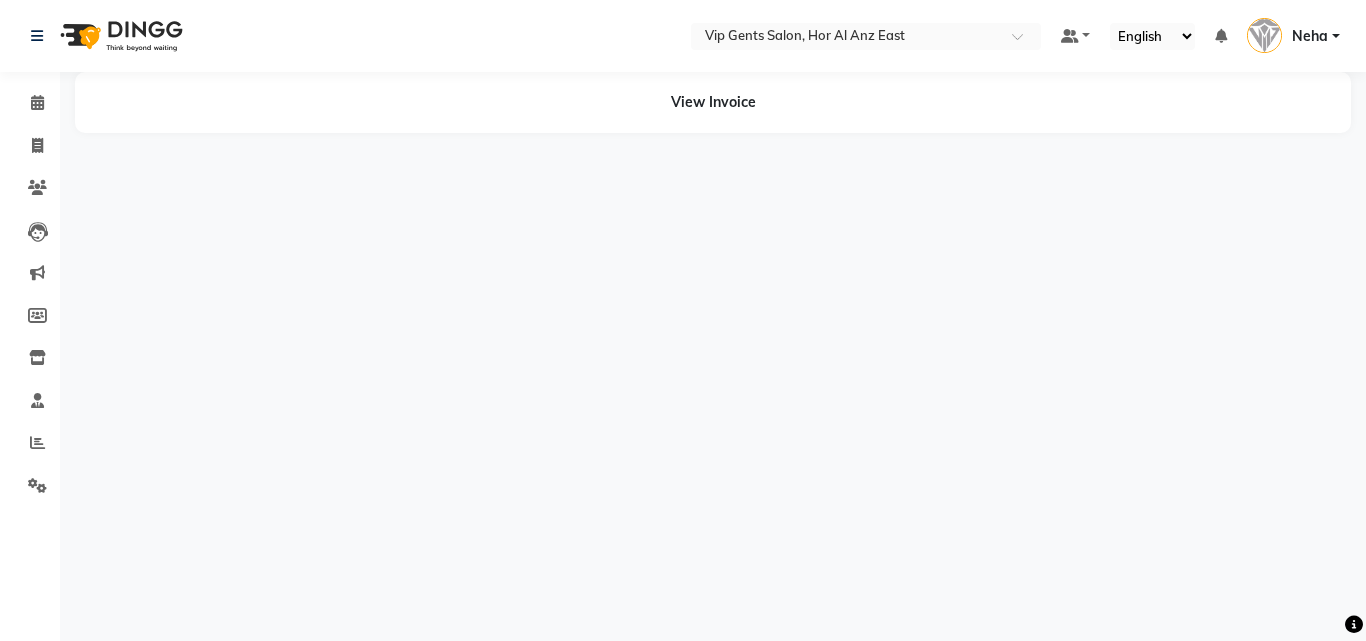 select on "en" 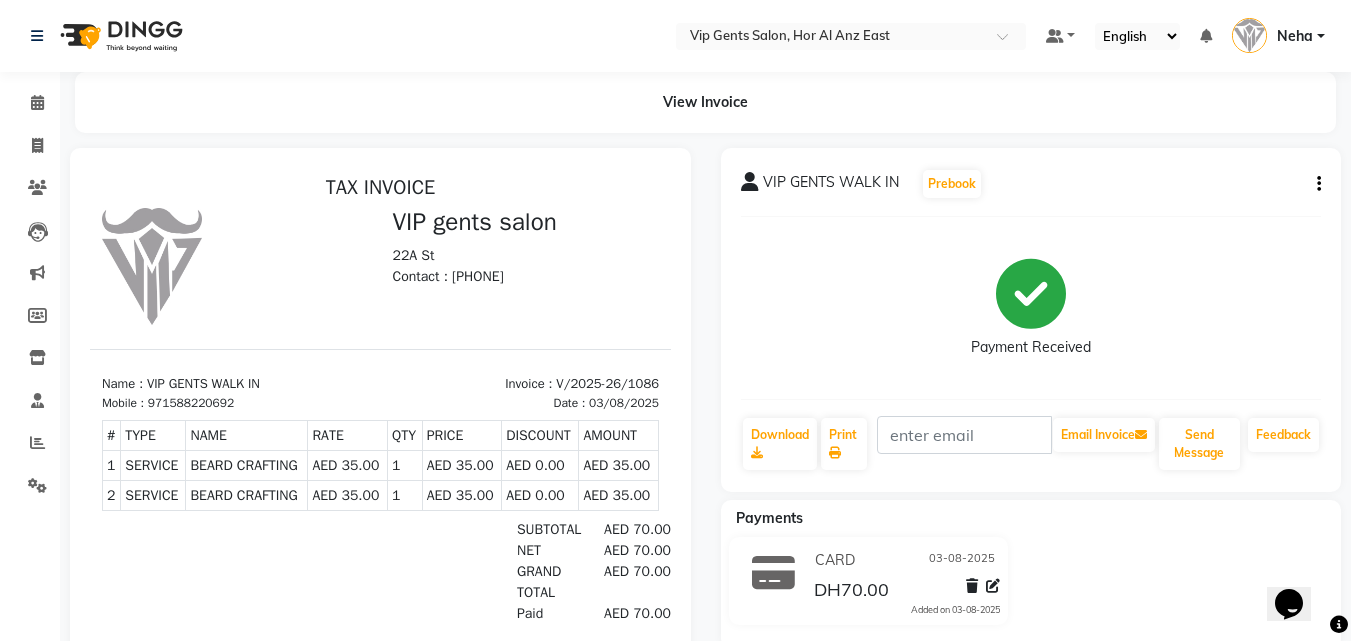 scroll, scrollTop: 0, scrollLeft: 0, axis: both 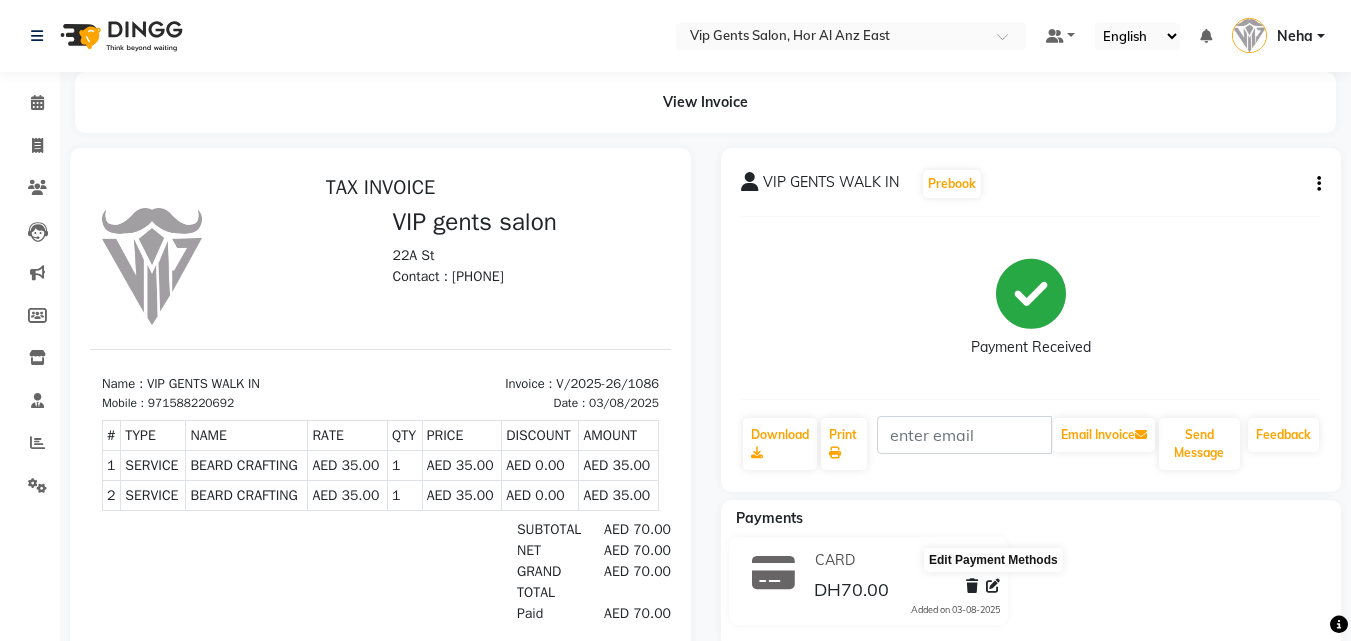 click 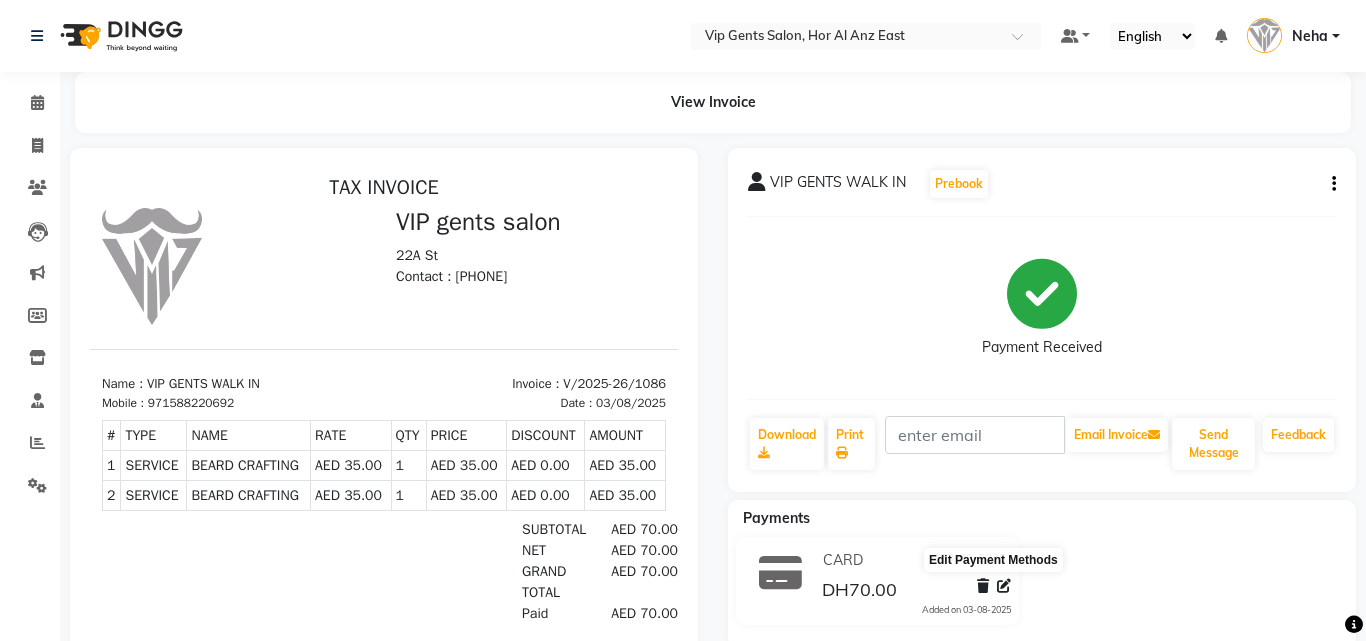 select on "2" 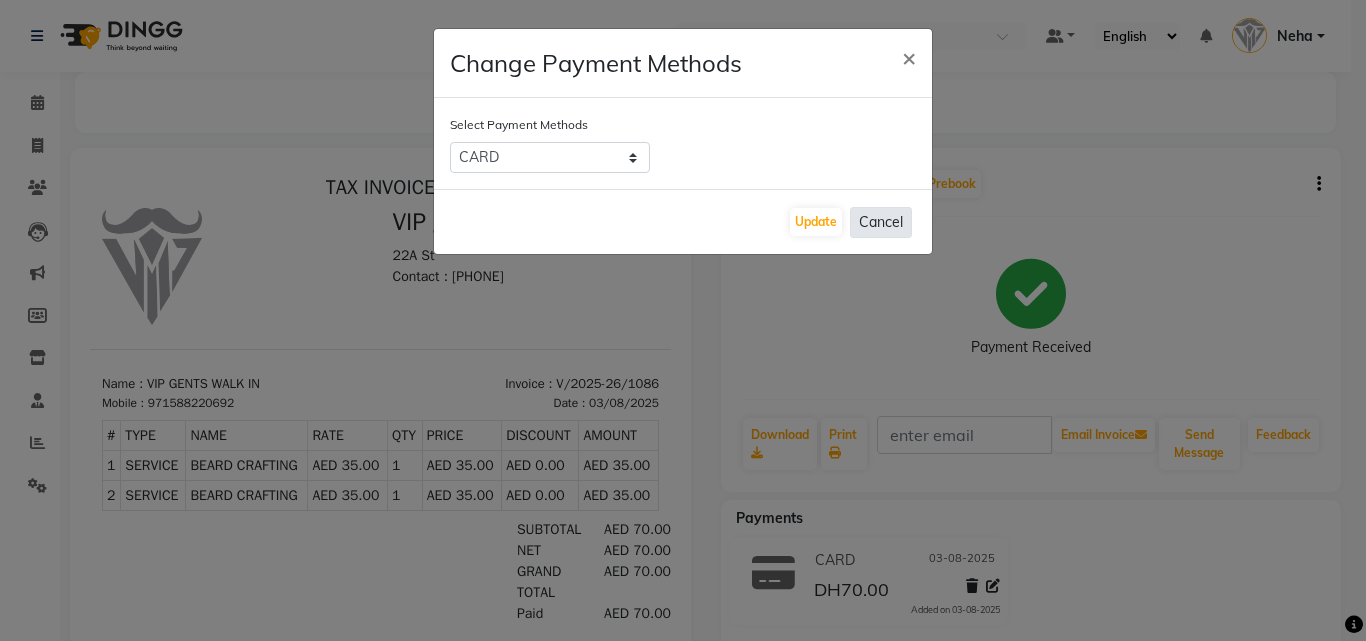 click on "Cancel" 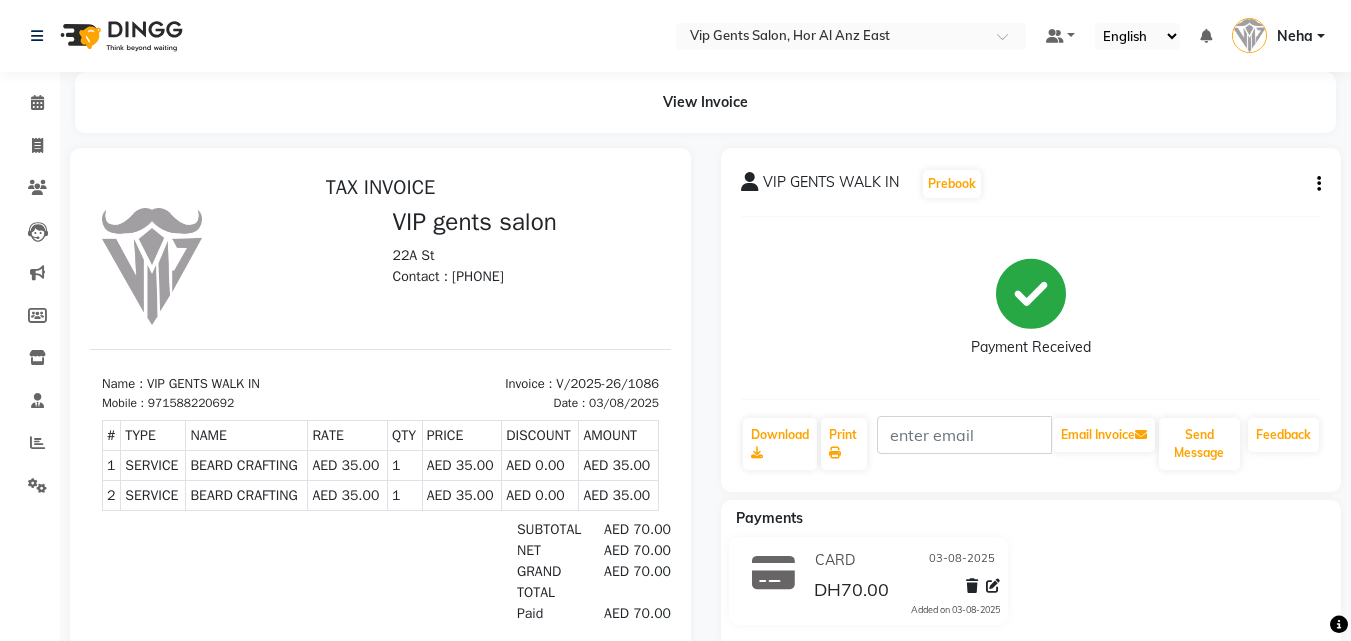 click on "Invoice : V/2025-26/1086
Date  :
03/08/2025" at bounding box center (526, 393) 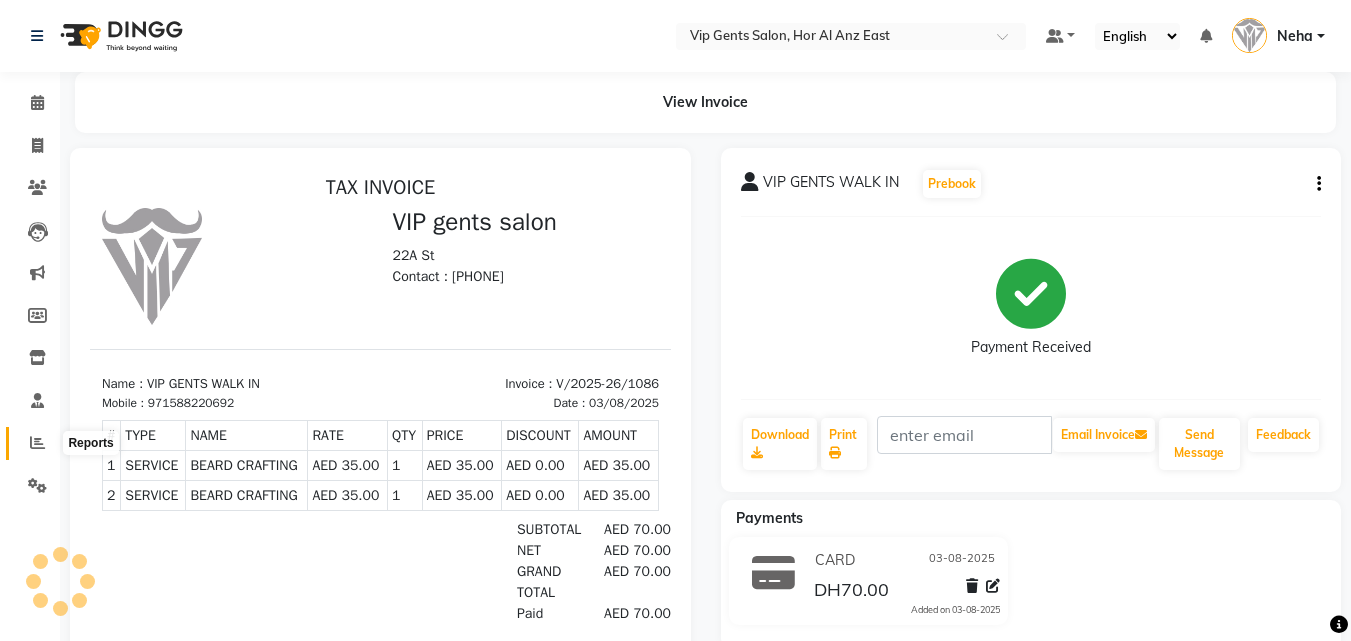 click 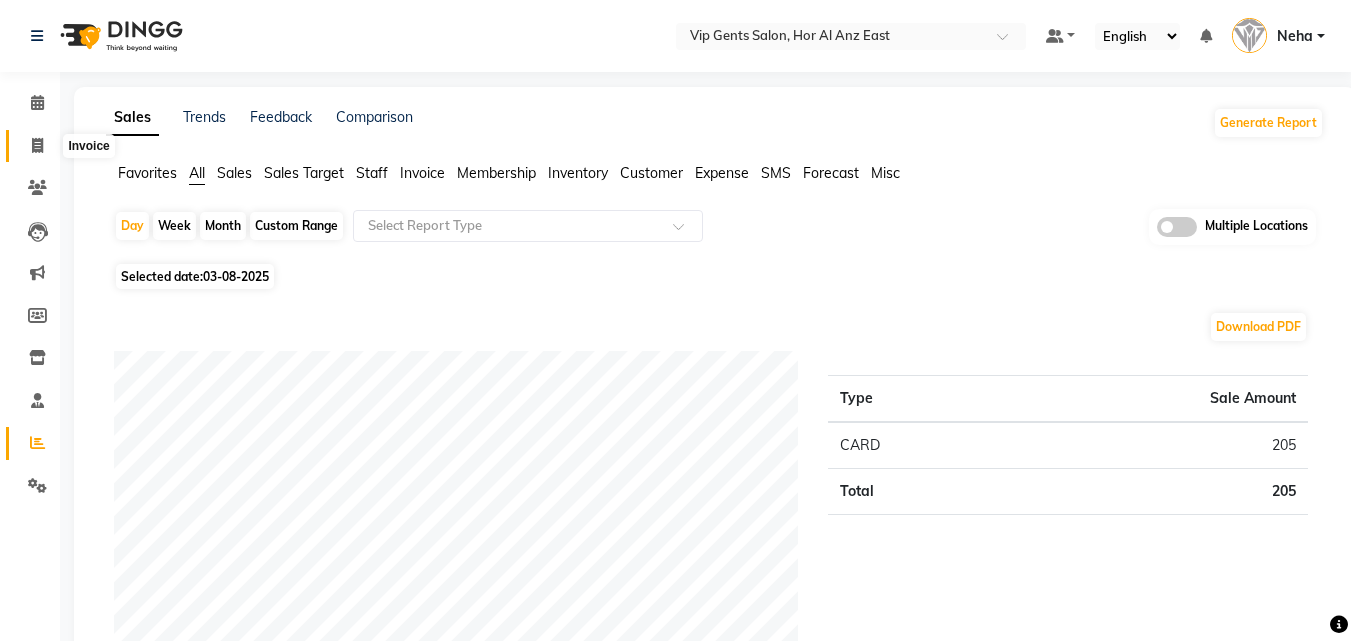 click 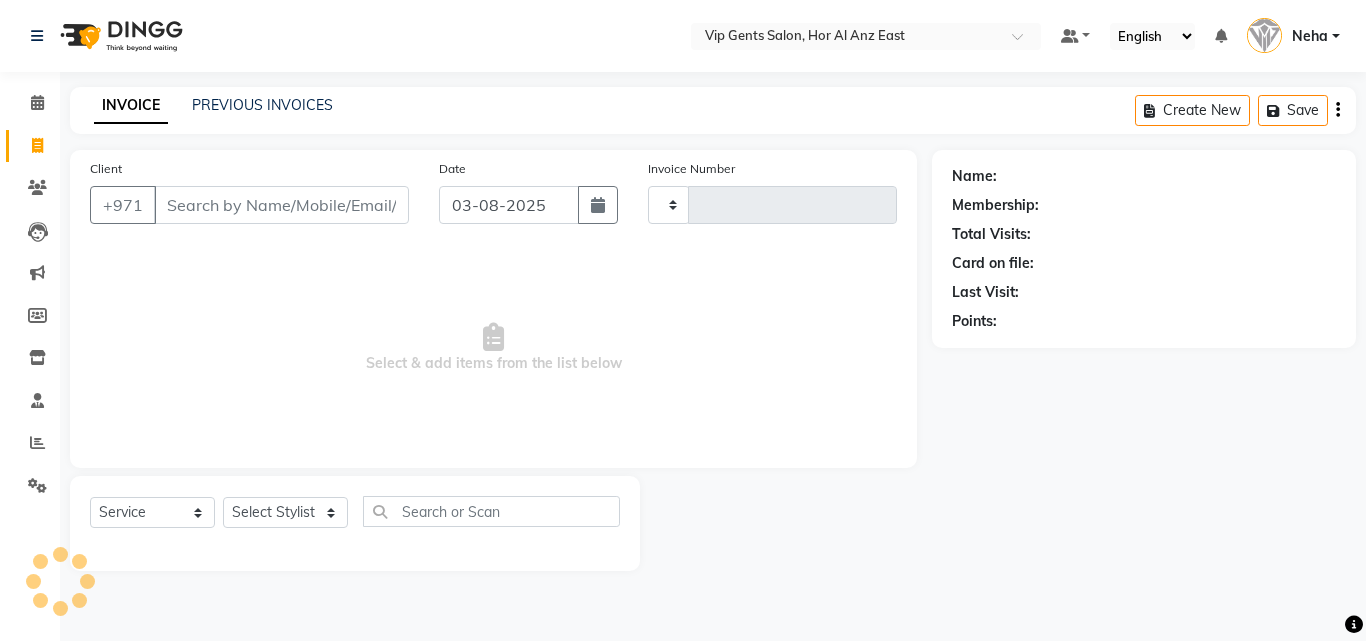 type on "1088" 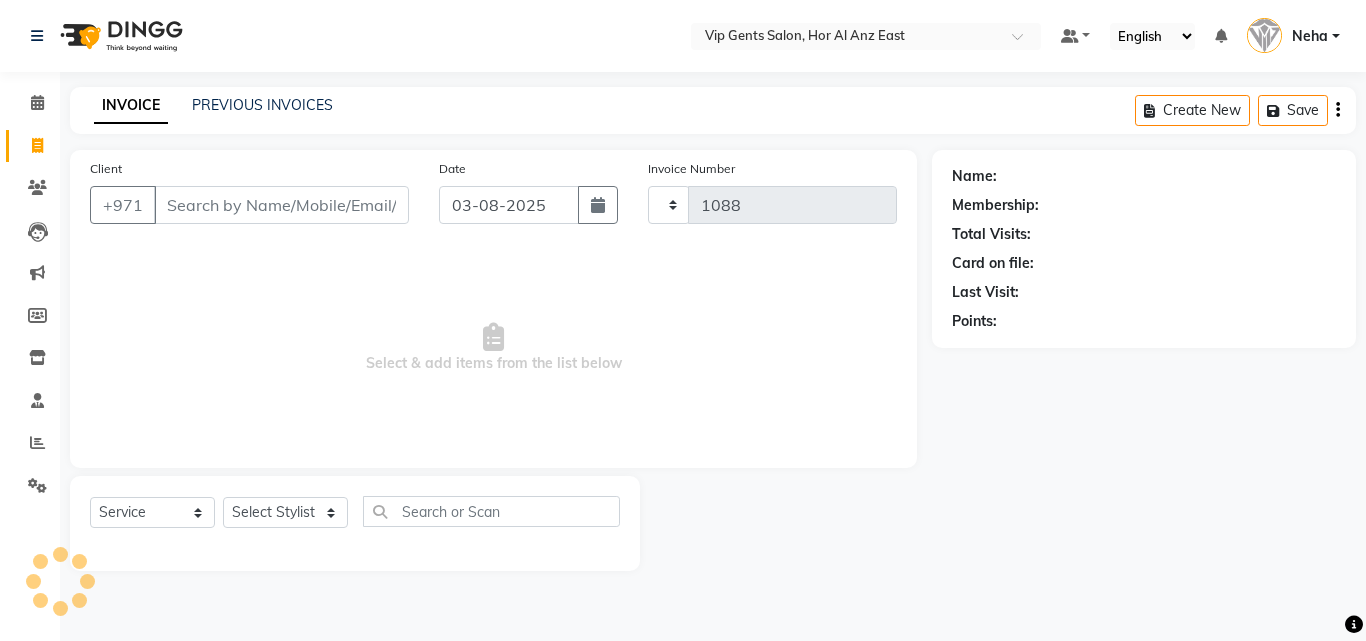 select on "8415" 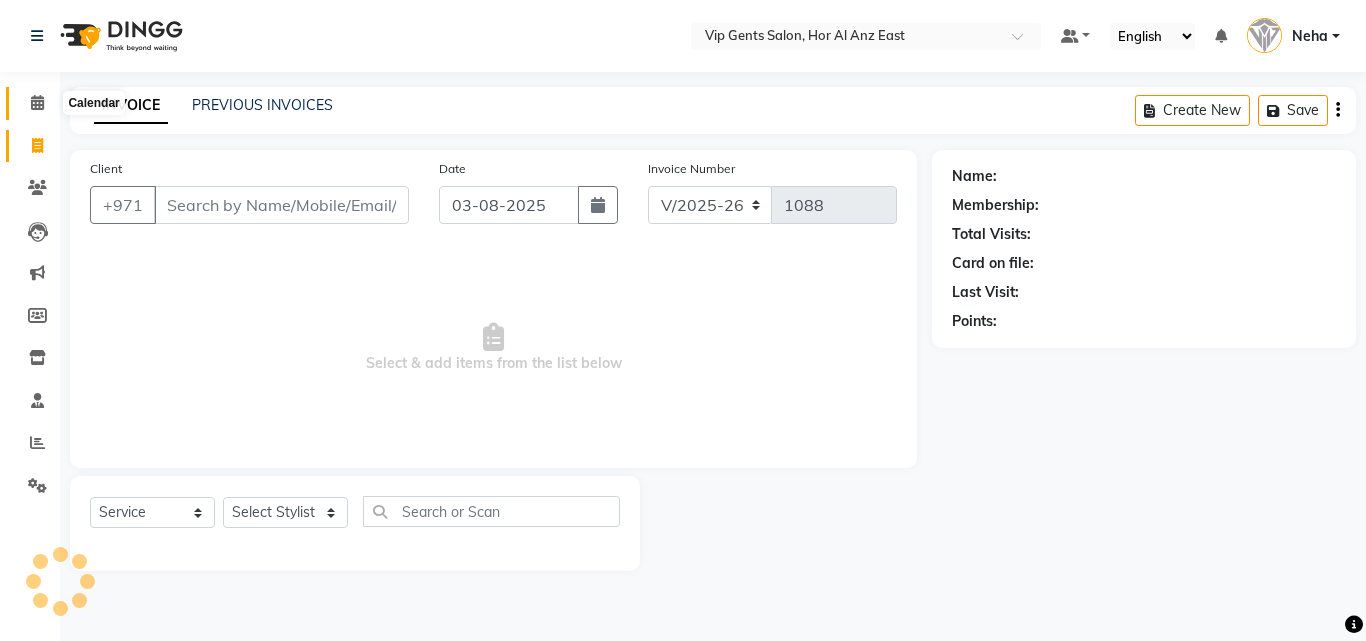 click 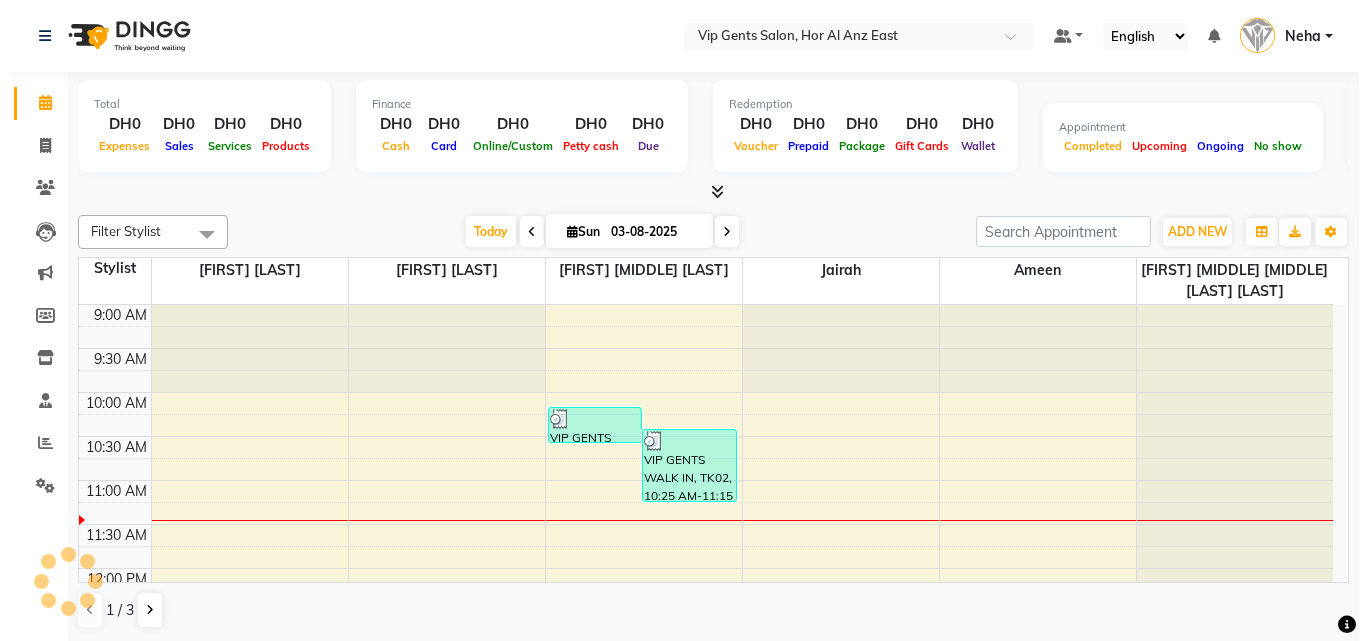 scroll, scrollTop: 0, scrollLeft: 0, axis: both 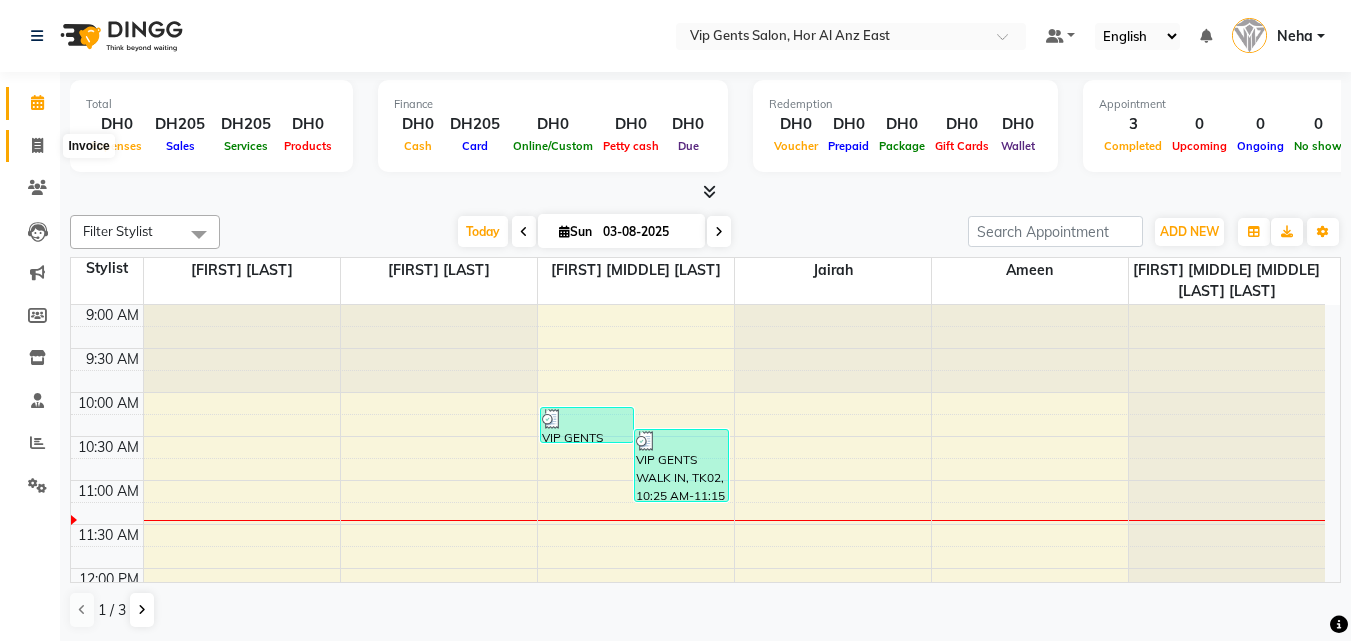 click 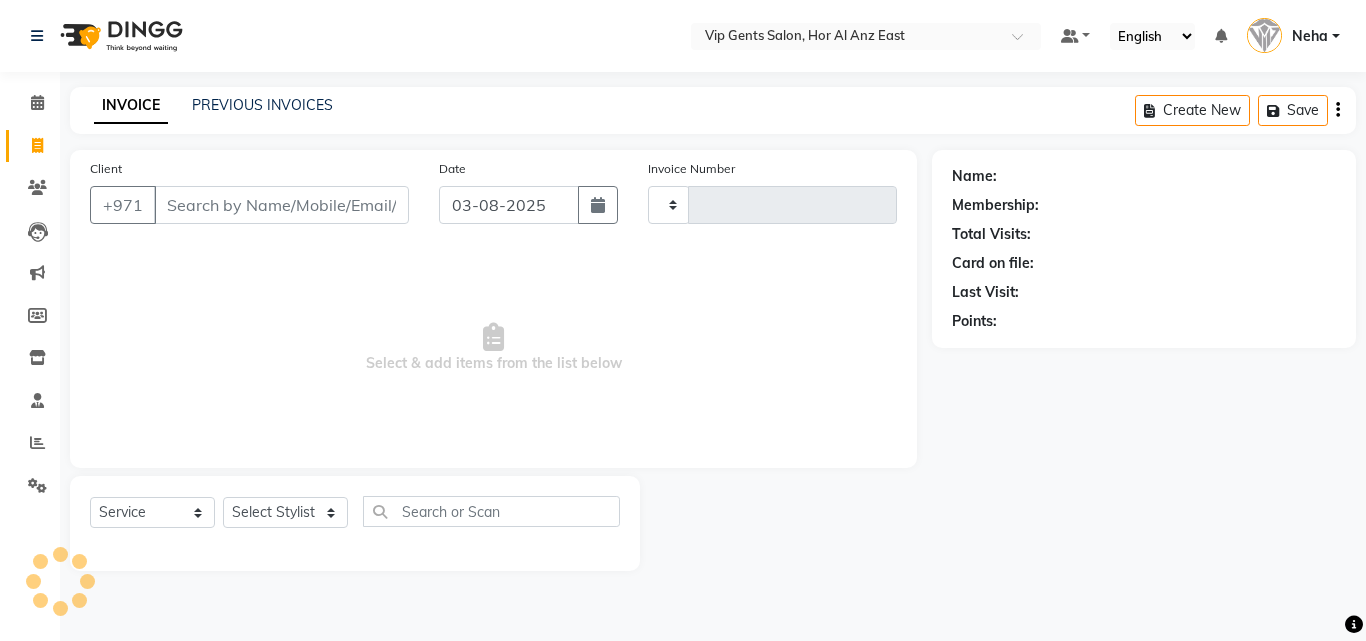 type on "1088" 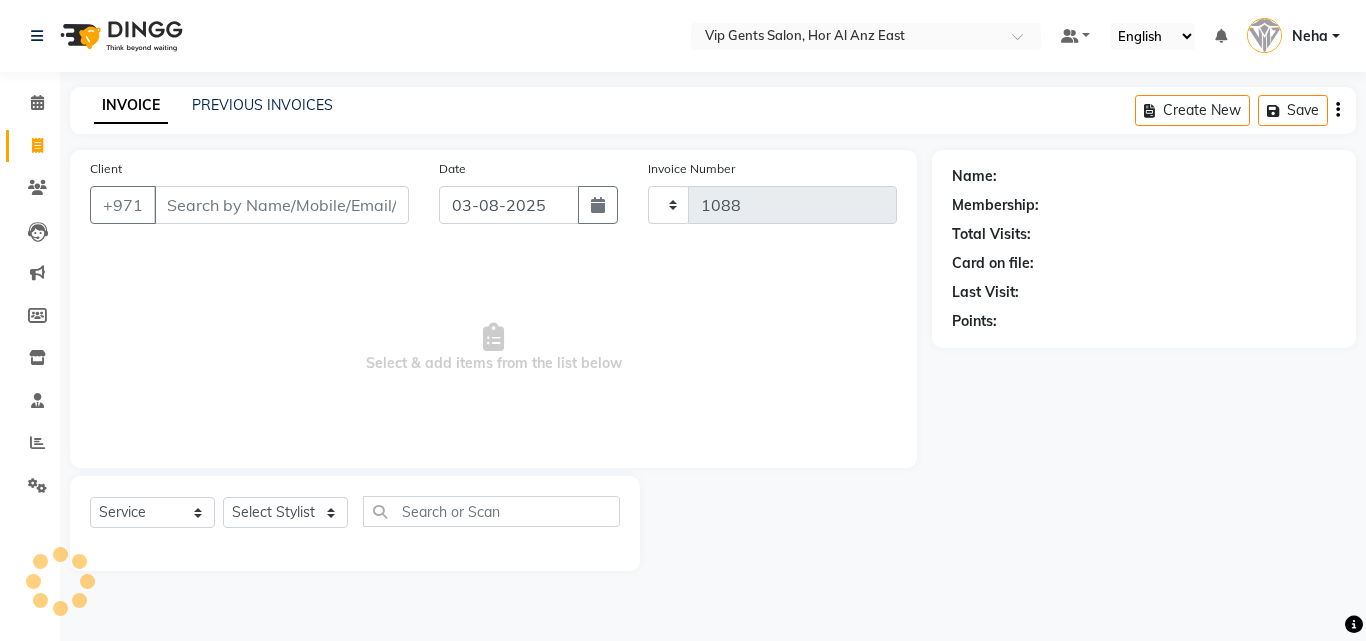 select on "8415" 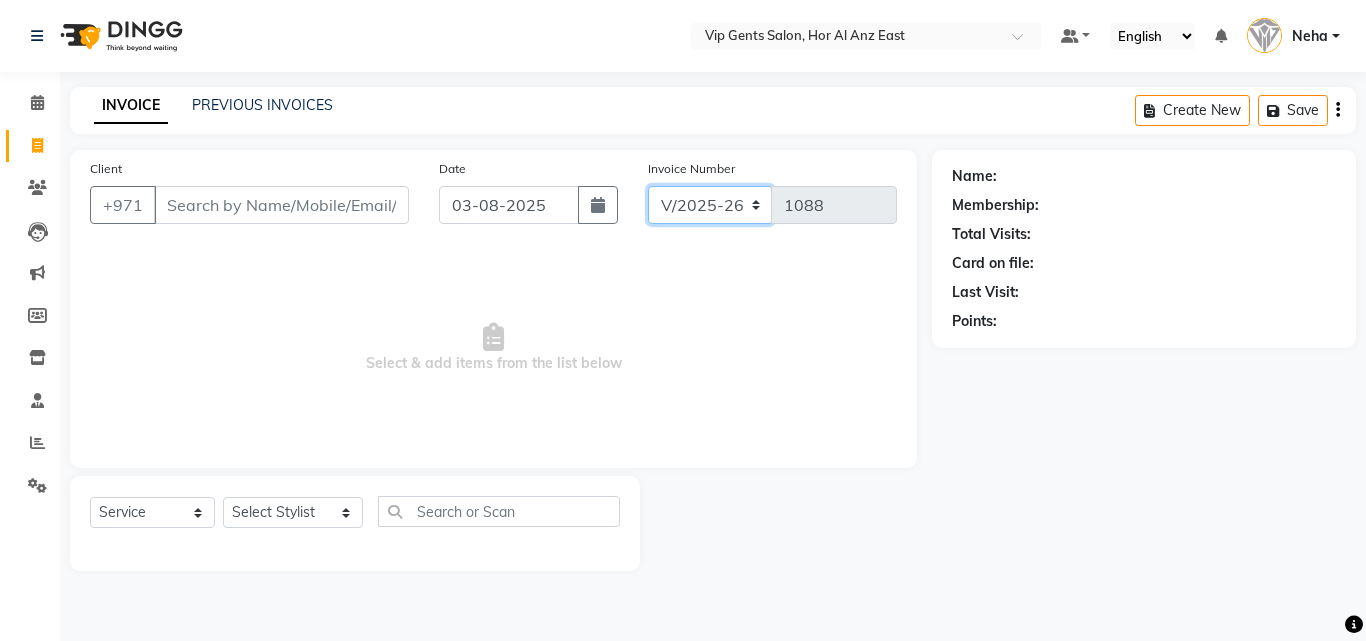 click on "V/2025 V/2025-26" 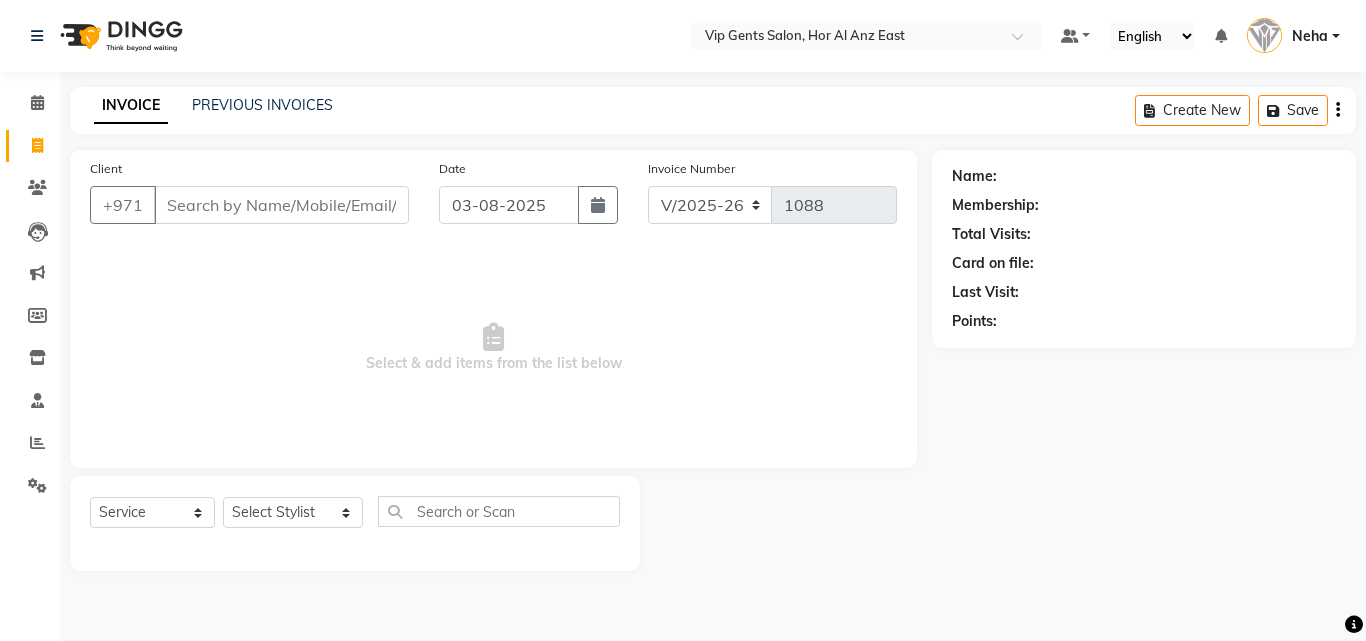 click on "Select & add items from the list below" at bounding box center (493, 348) 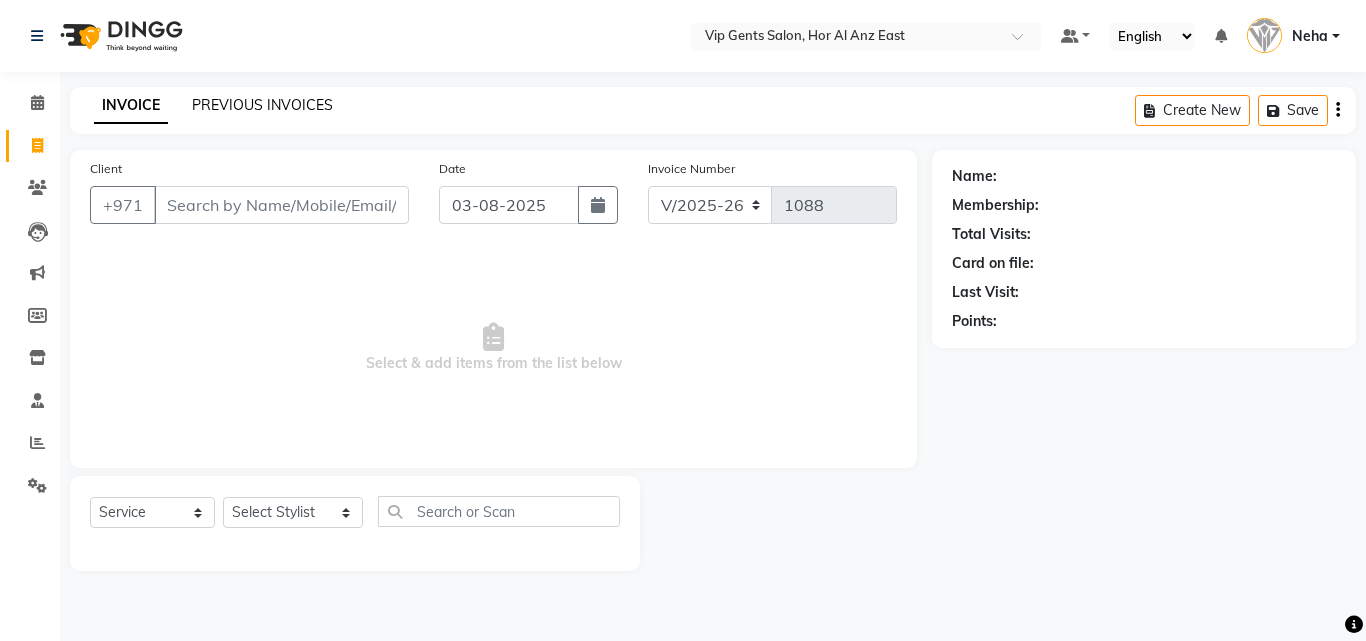 click on "PREVIOUS INVOICES" 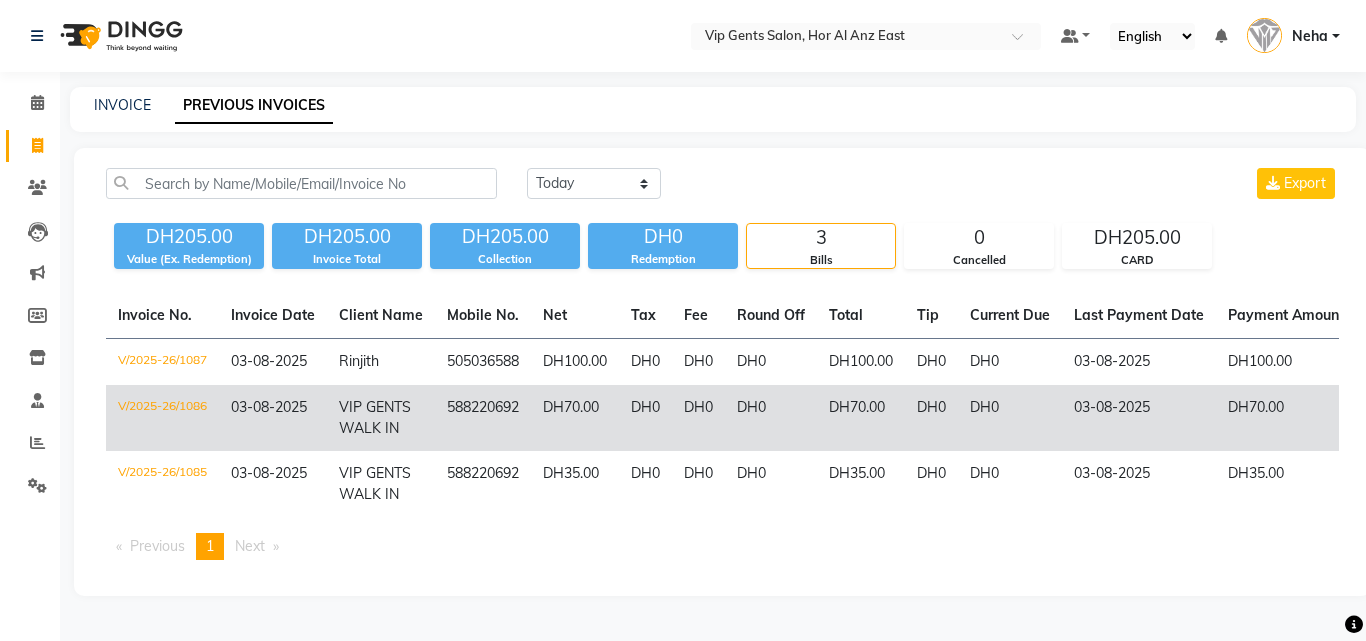 click on "03-08-2025" 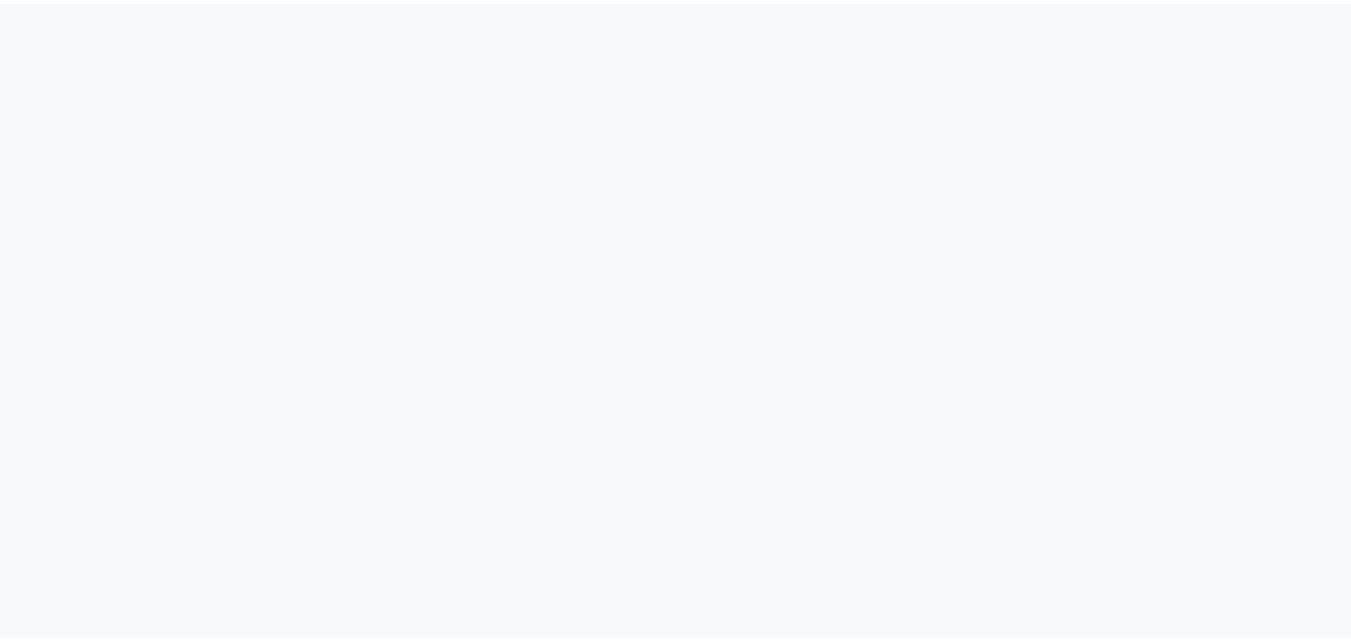 scroll, scrollTop: 0, scrollLeft: 0, axis: both 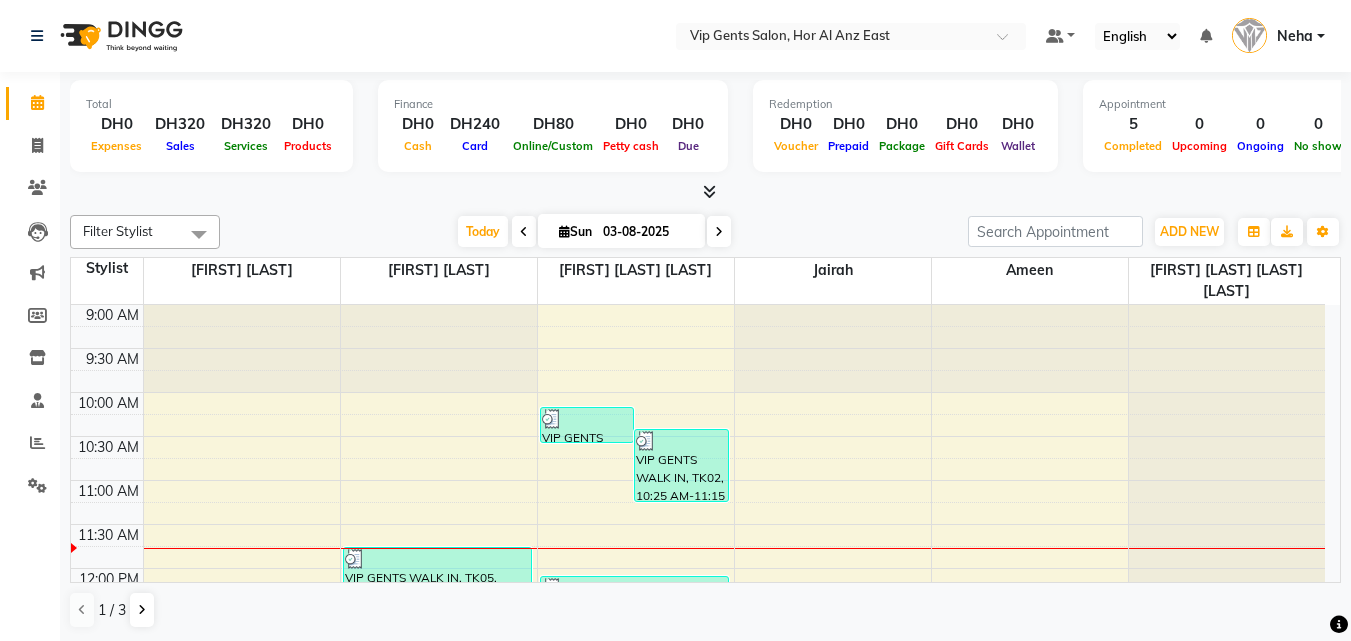 select on "en" 